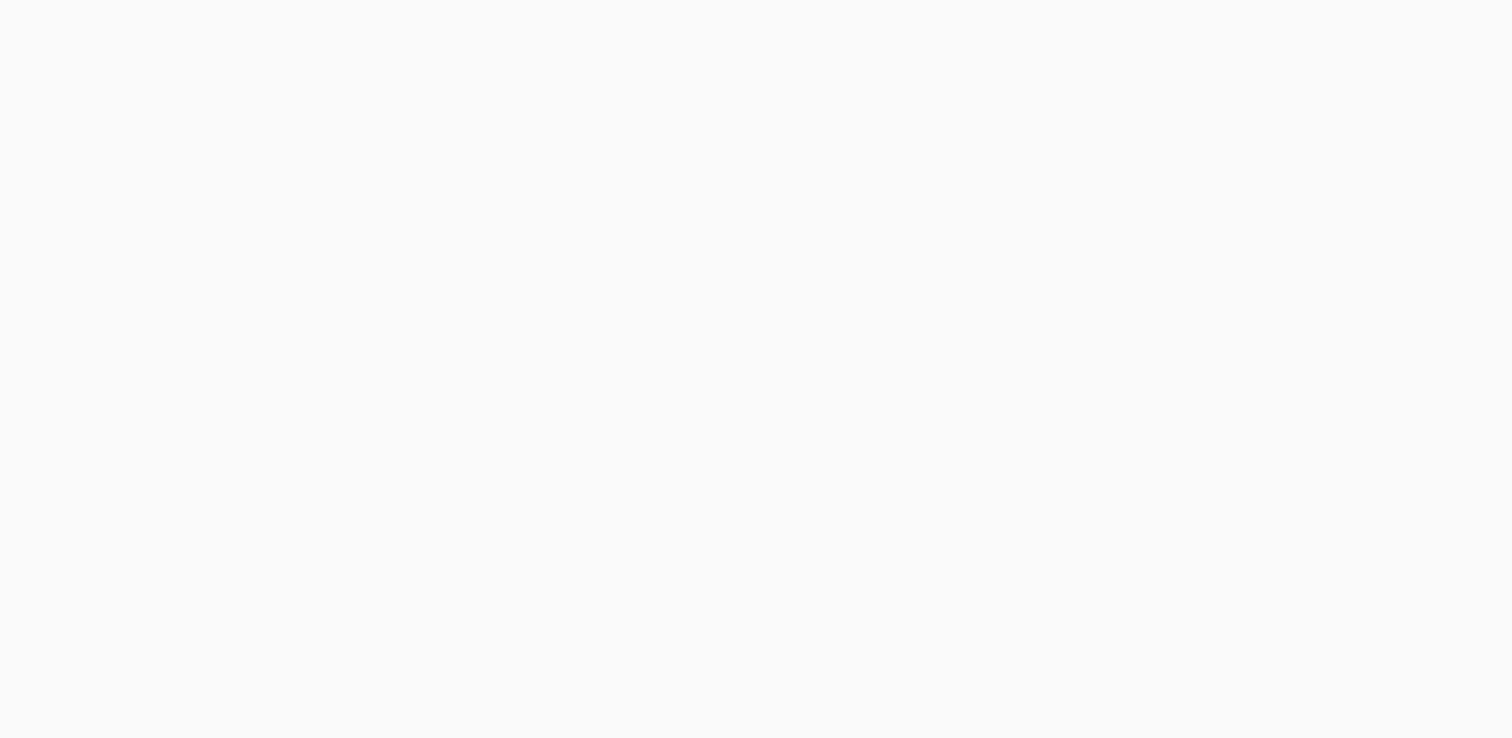 scroll, scrollTop: 0, scrollLeft: 0, axis: both 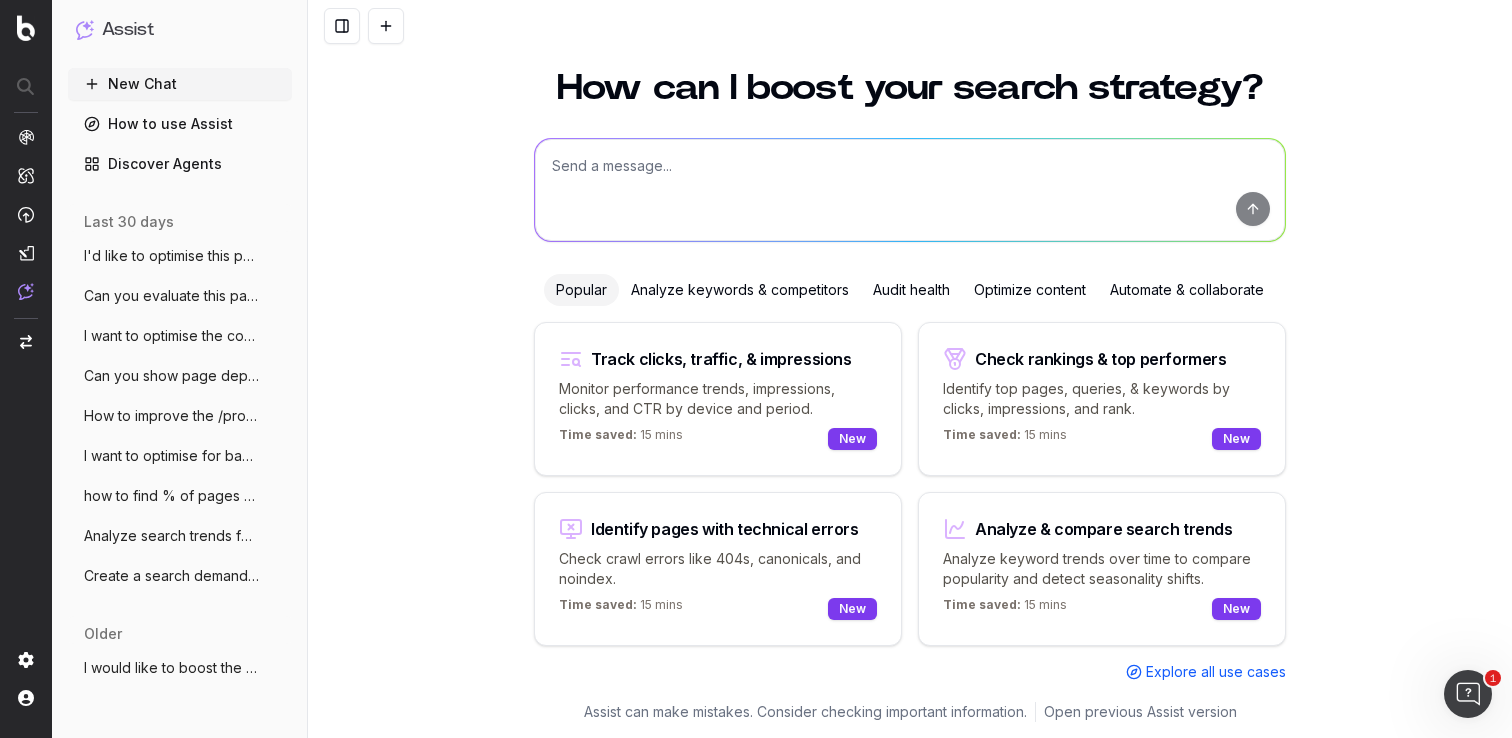 click at bounding box center [910, 190] 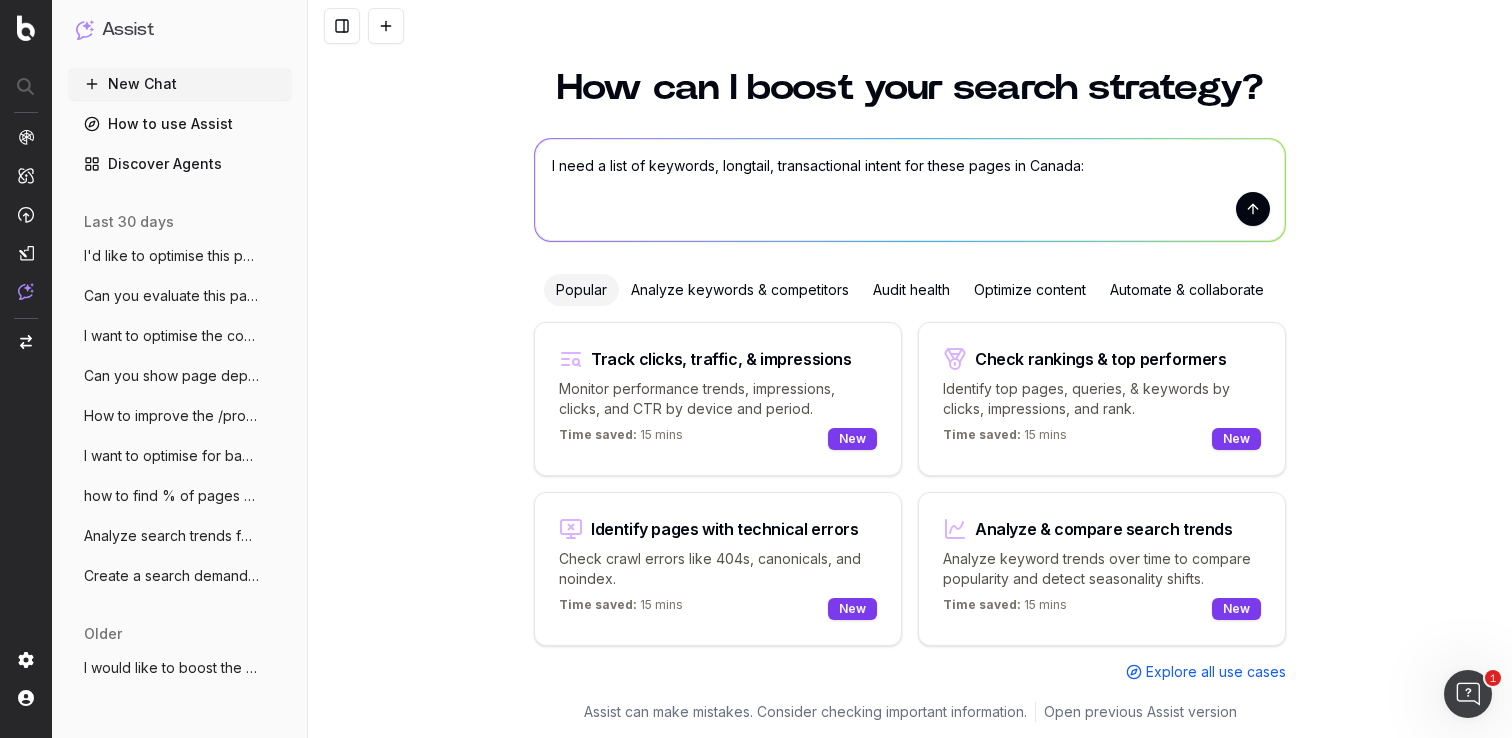 paste on "castlery.com/ca
furniture-sets/outdoor-patio-sets
furniture-sets/all-furniture-sets
collections/seb-collection
collections/owen-collection
collections/mori-collection
collections/dawson-collection
chairs/wooden-dining-chairs
chairs/all-chairs
outdoor/small-patio-furniture
outdoor/outdoor-accessories
beds/storage-beds
beds/queen-sized-beds
beds/king-sized-beds
beds/all-bedroom
accessories/mirrors/wall-mirrors
accessories/mirrors/floor-mirrors
accessories/all-accessories" 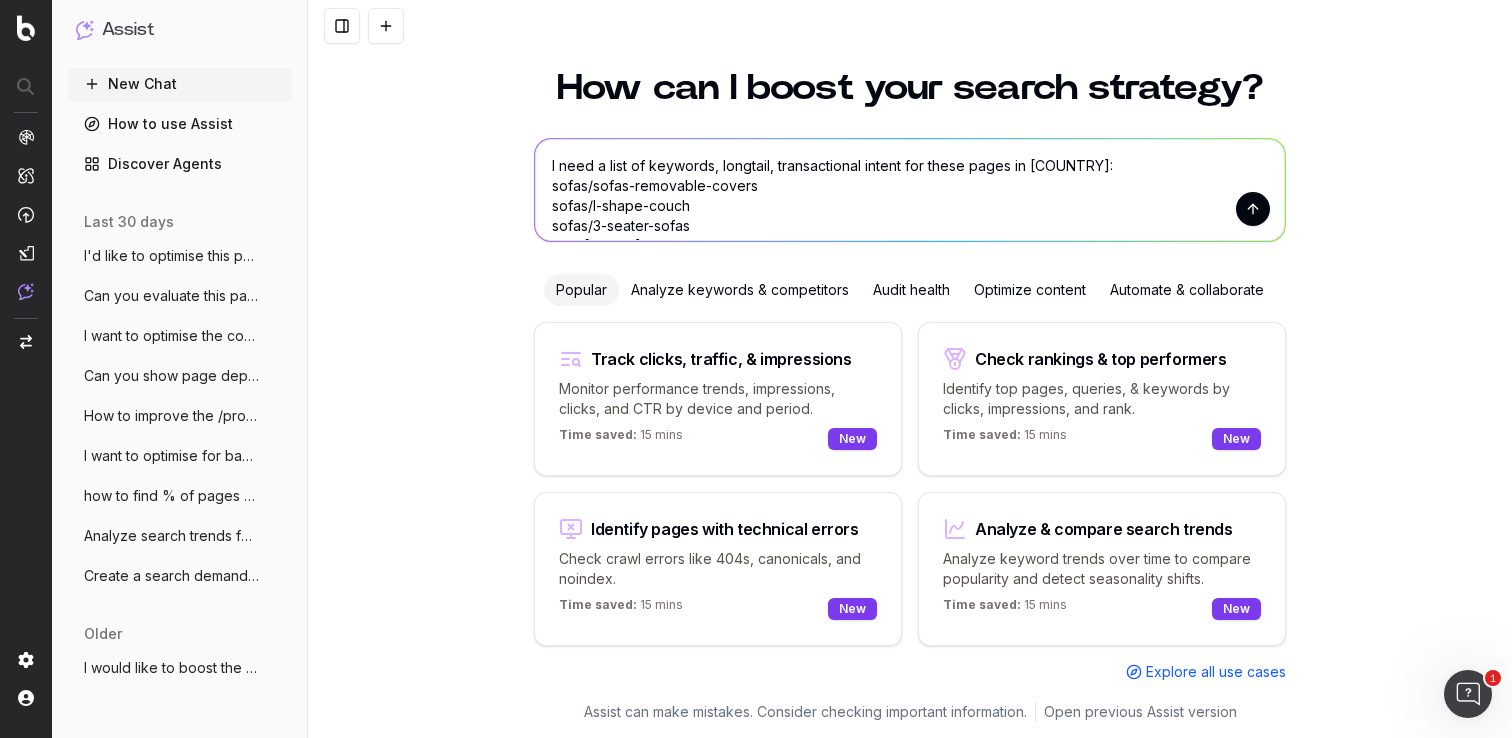 scroll, scrollTop: 196, scrollLeft: 0, axis: vertical 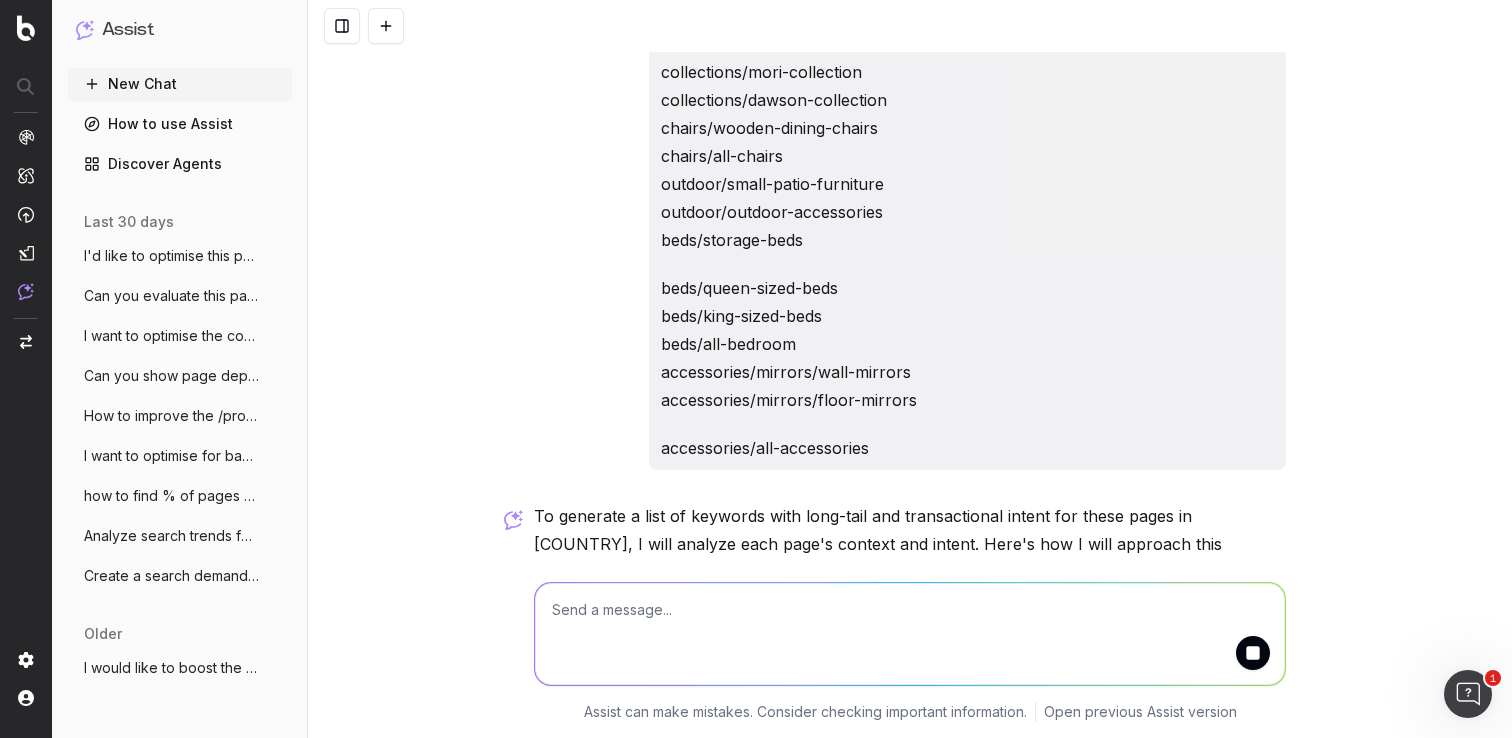 type 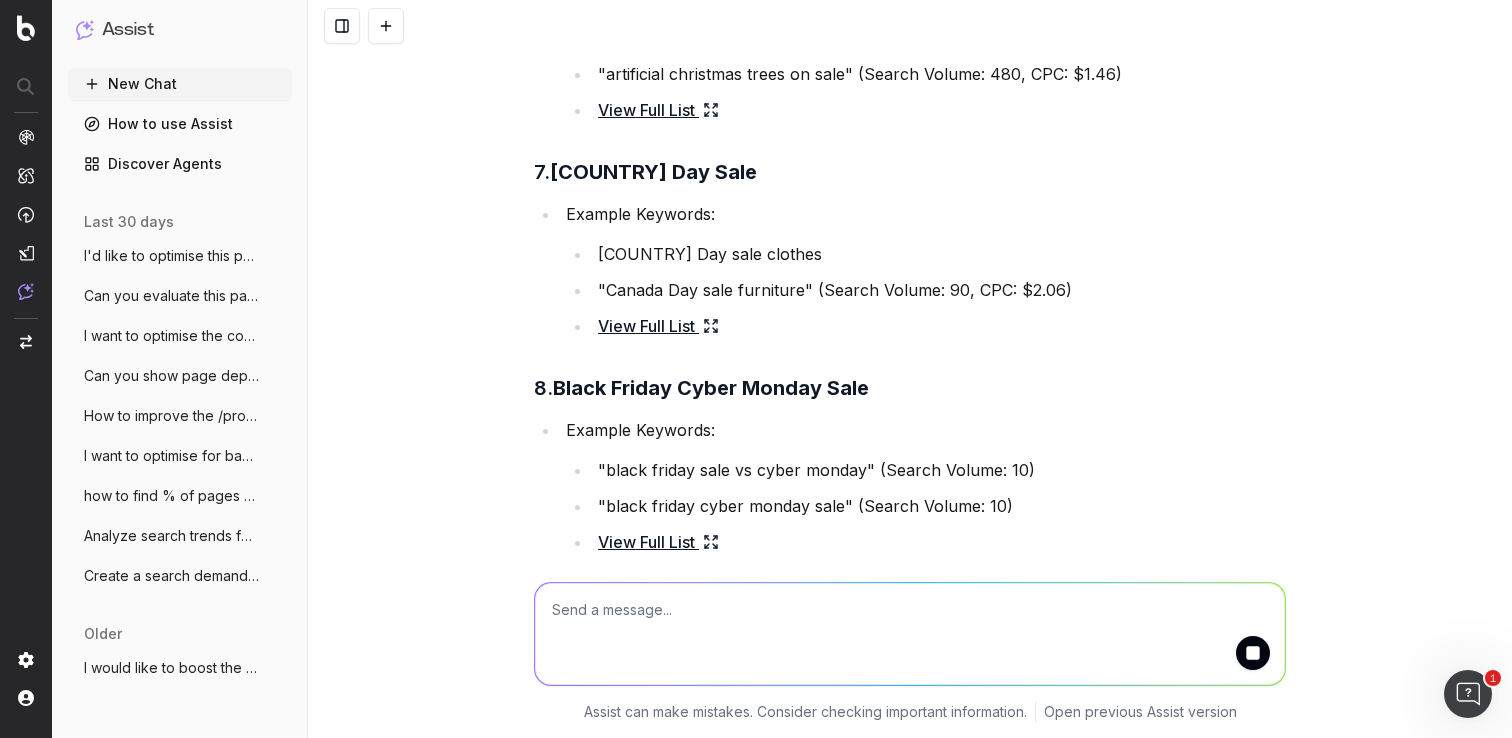 scroll, scrollTop: 2745, scrollLeft: 0, axis: vertical 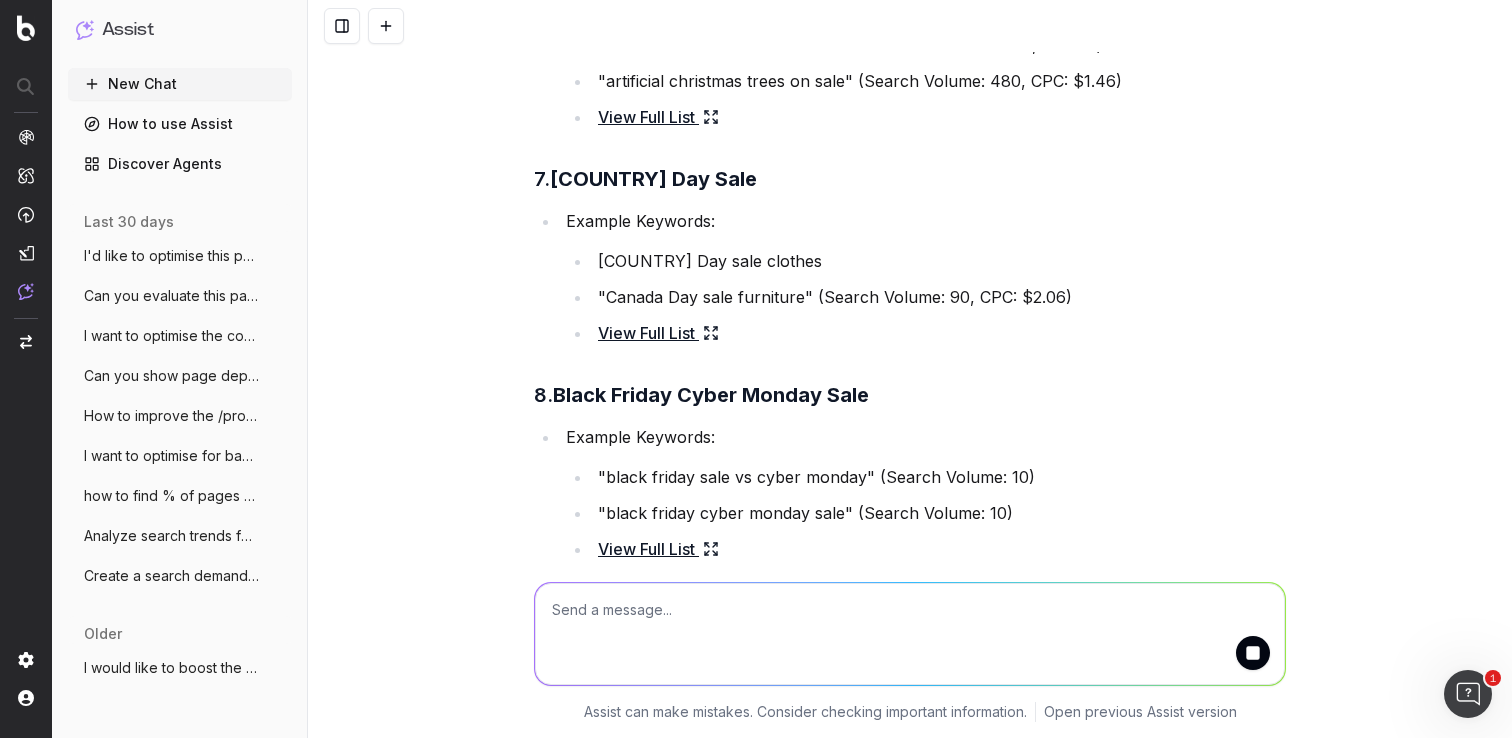 click 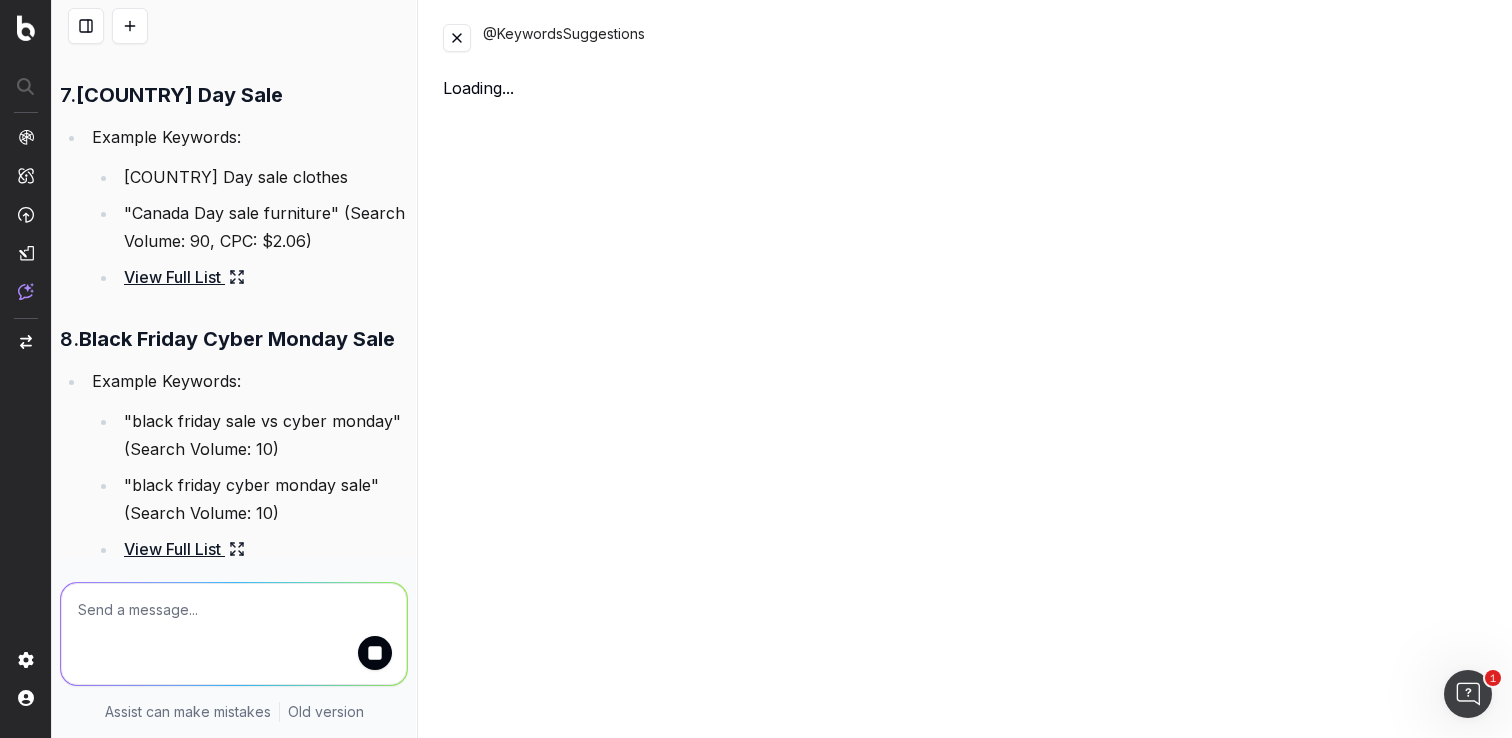 scroll, scrollTop: 3361, scrollLeft: 0, axis: vertical 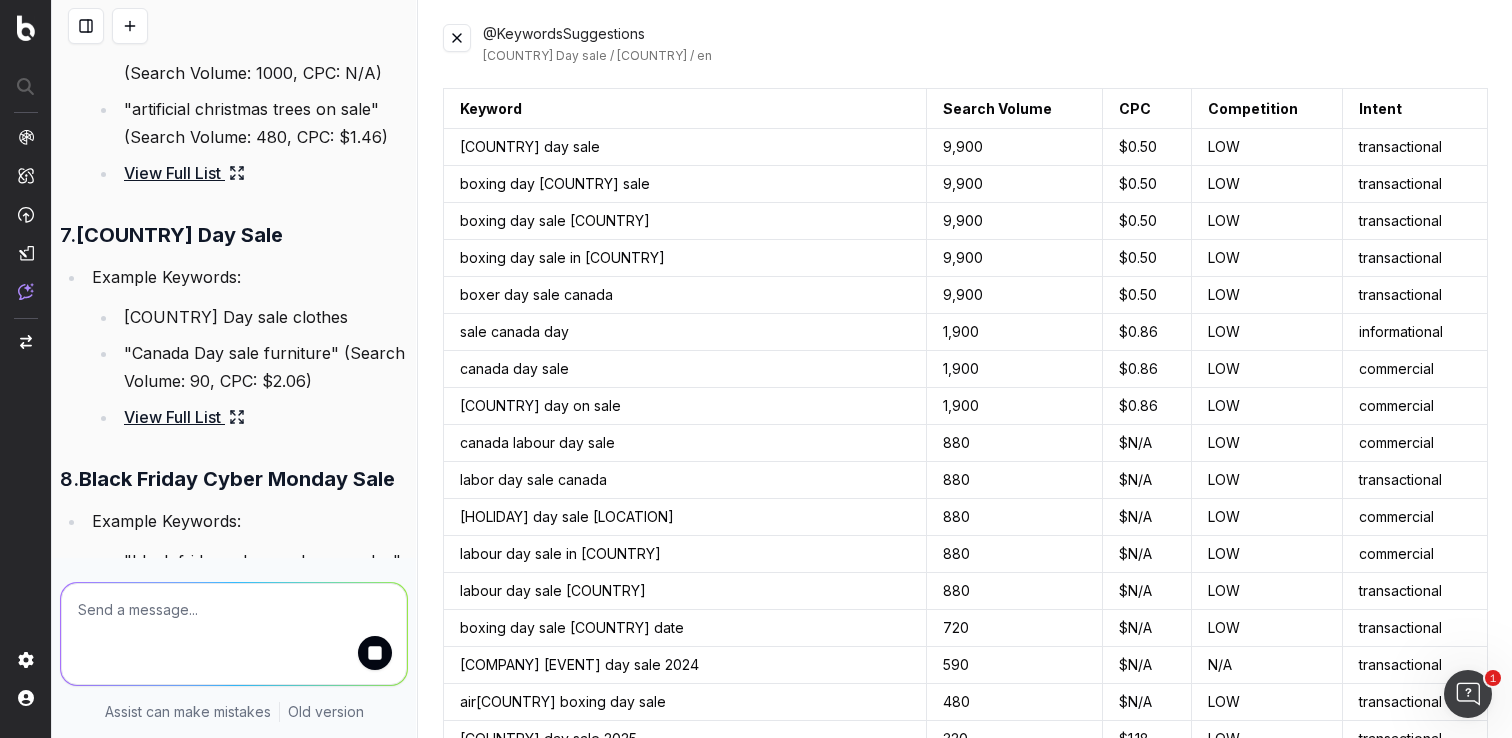 click at bounding box center (457, 38) 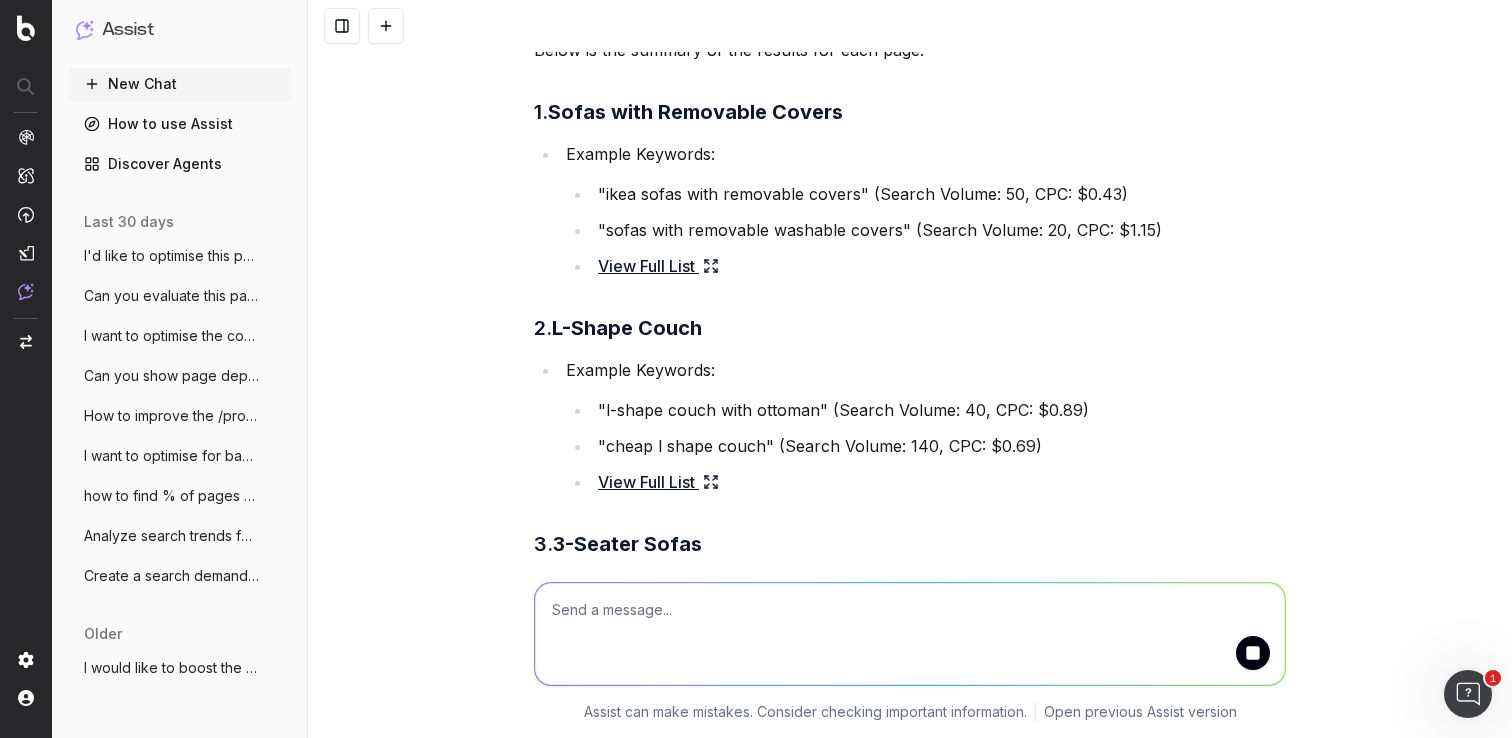 scroll, scrollTop: 1525, scrollLeft: 0, axis: vertical 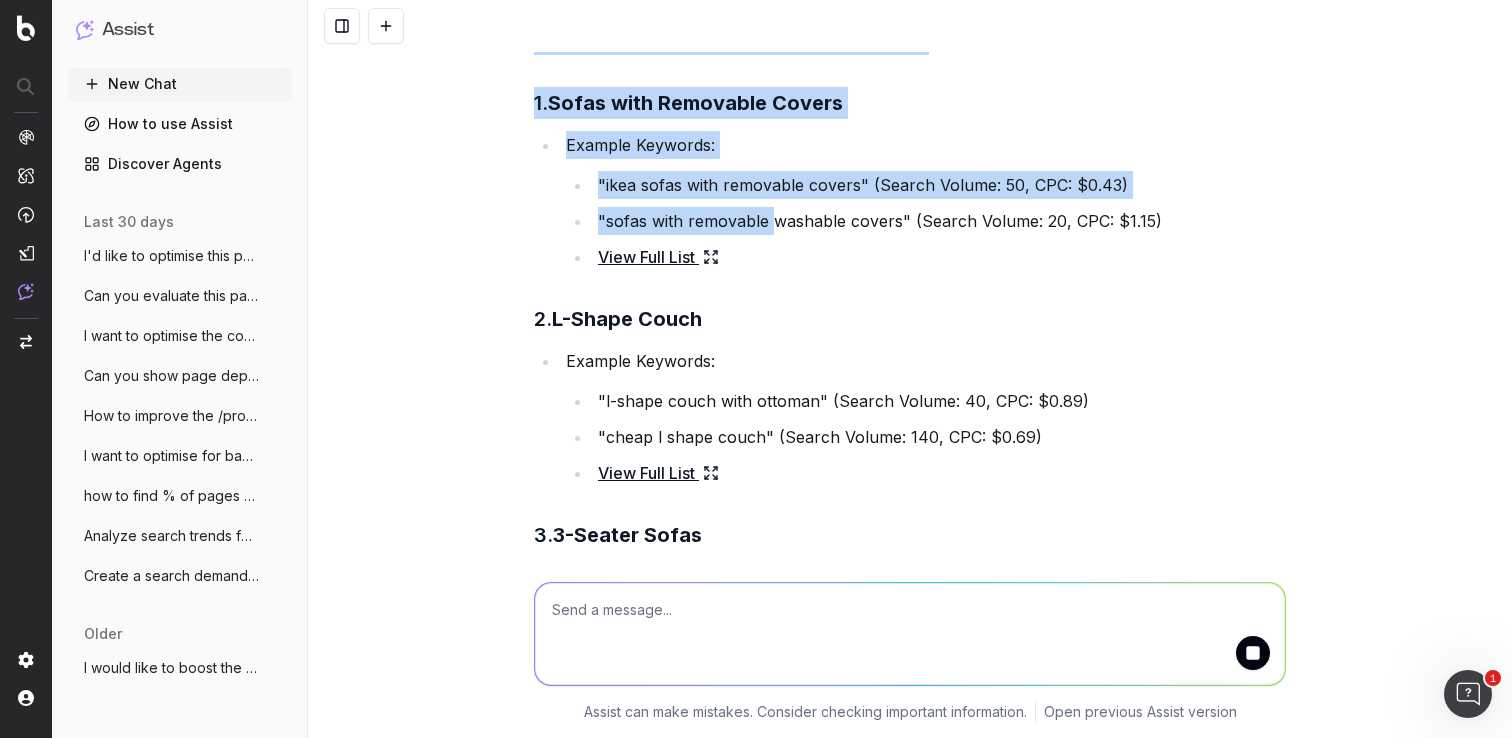drag, startPoint x: 892, startPoint y: 222, endPoint x: 763, endPoint y: 212, distance: 129.38702 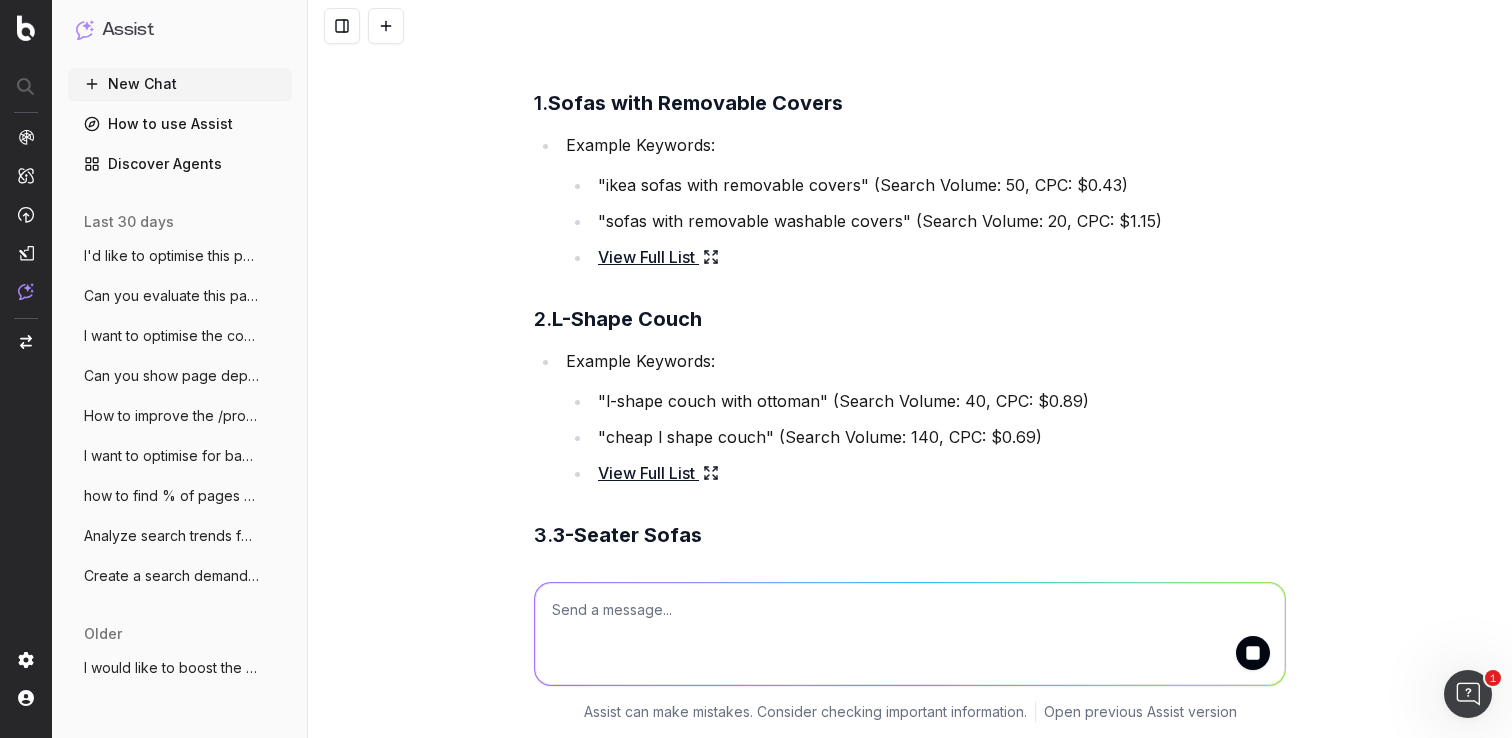 click on ""sofas with removable washable covers" (Search Volume: 20, CPC: $1.15)" at bounding box center [939, 221] 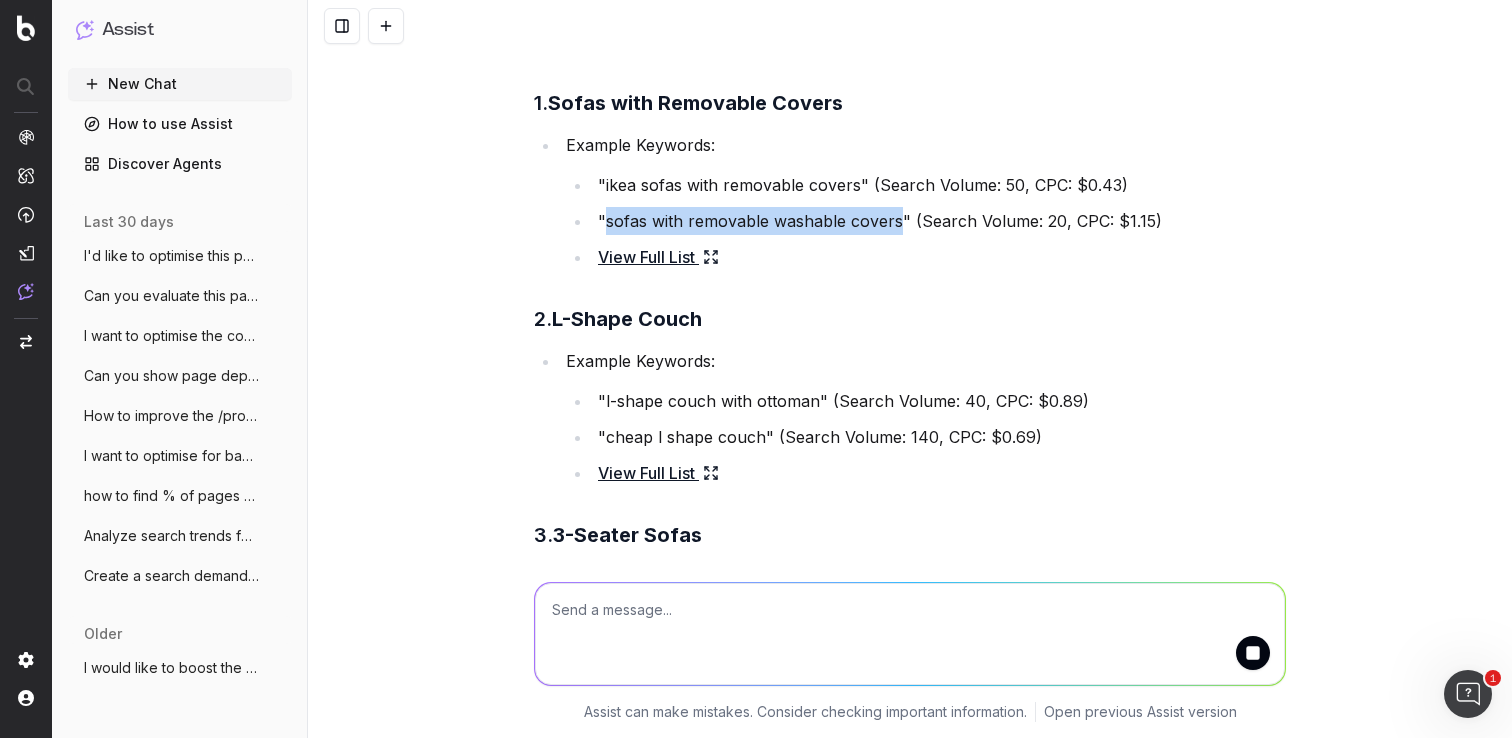 click on ""sofas with removable washable covers" (Search Volume: 20, CPC: $1.15)" at bounding box center (939, 221) 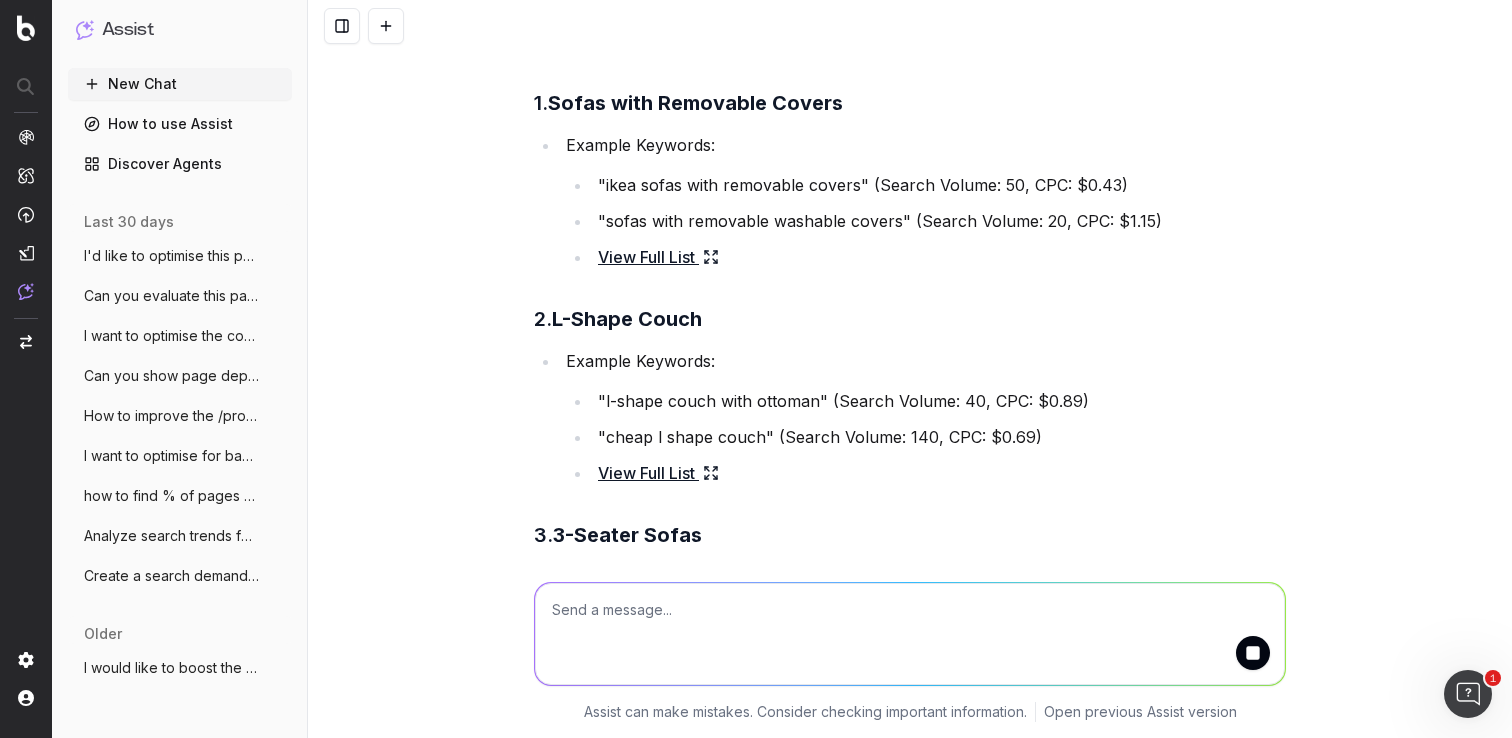 click 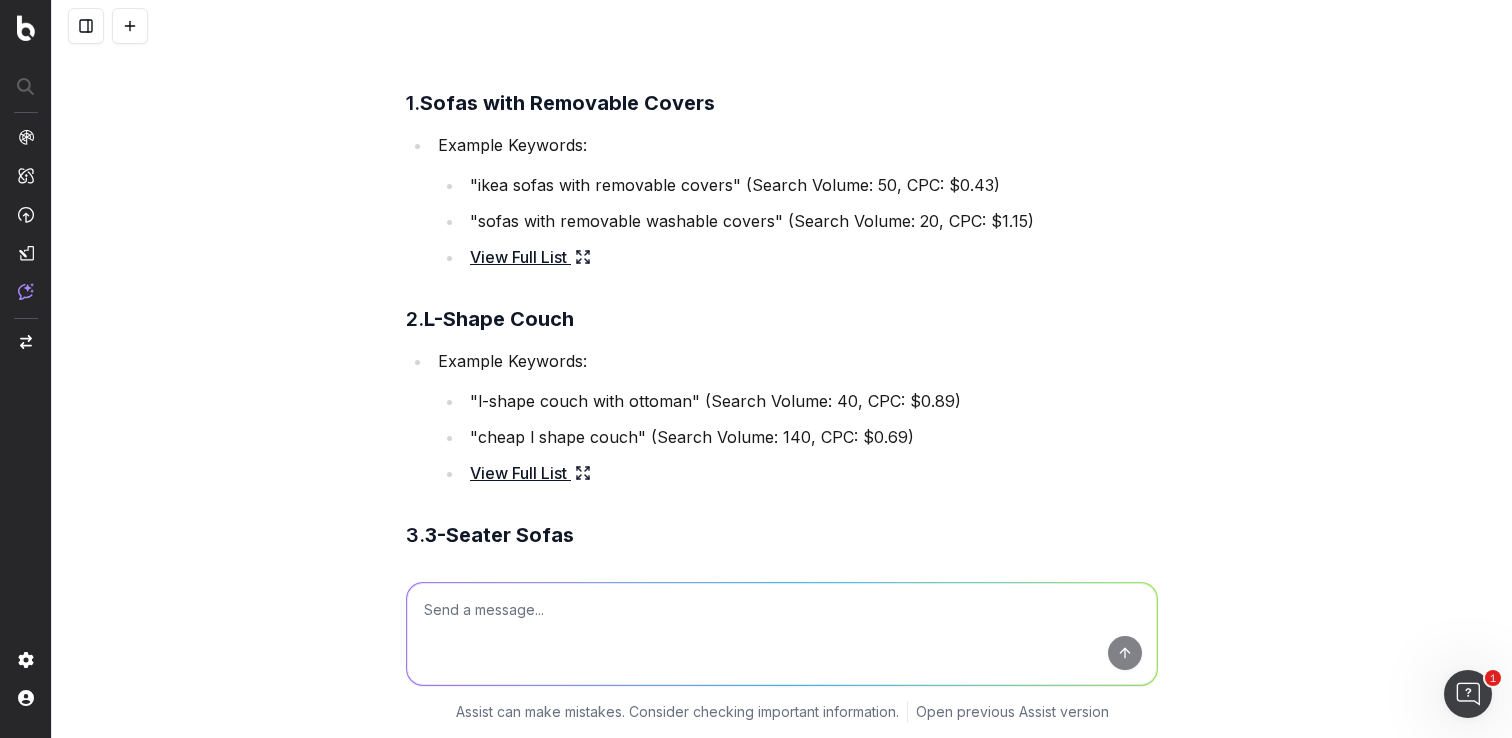 click 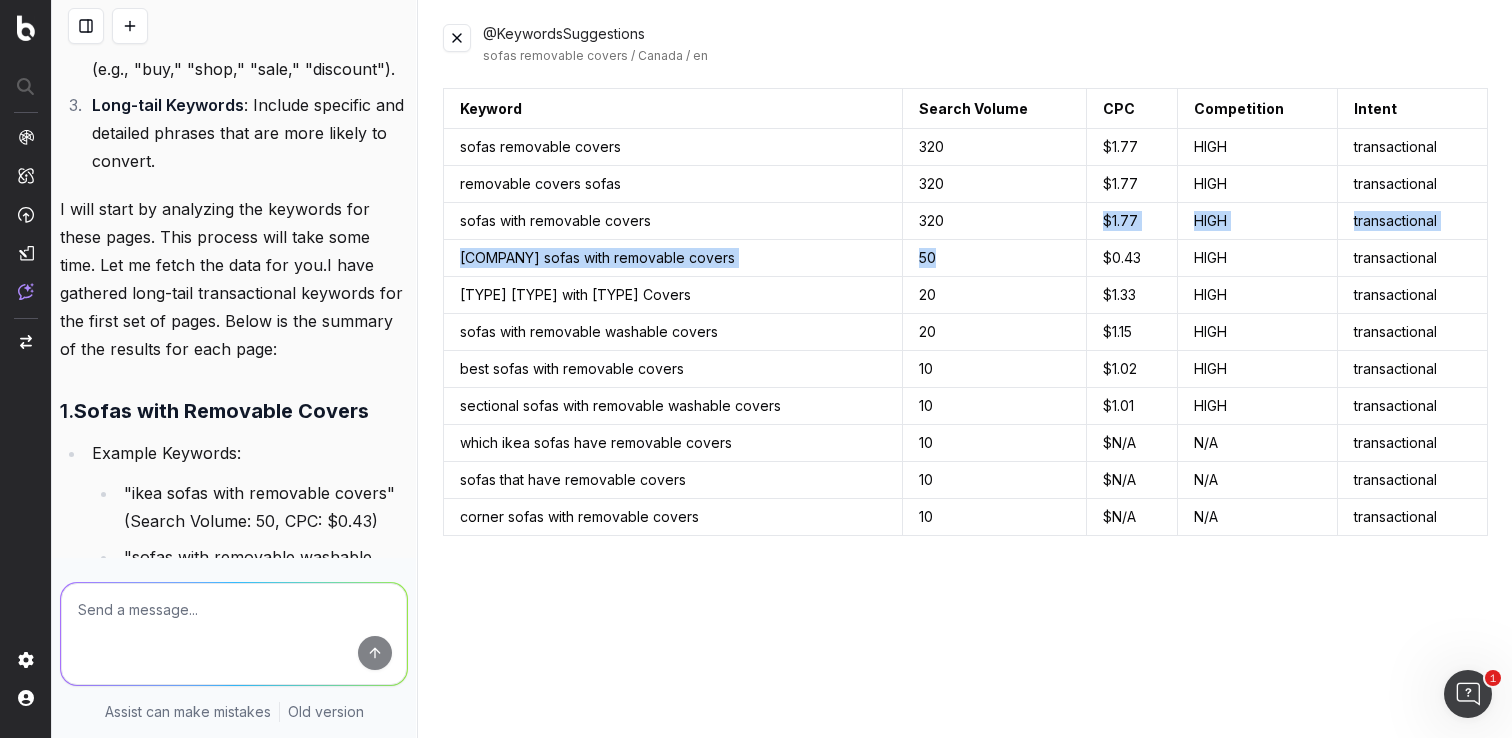 drag, startPoint x: 970, startPoint y: 223, endPoint x: 992, endPoint y: 215, distance: 23.409399 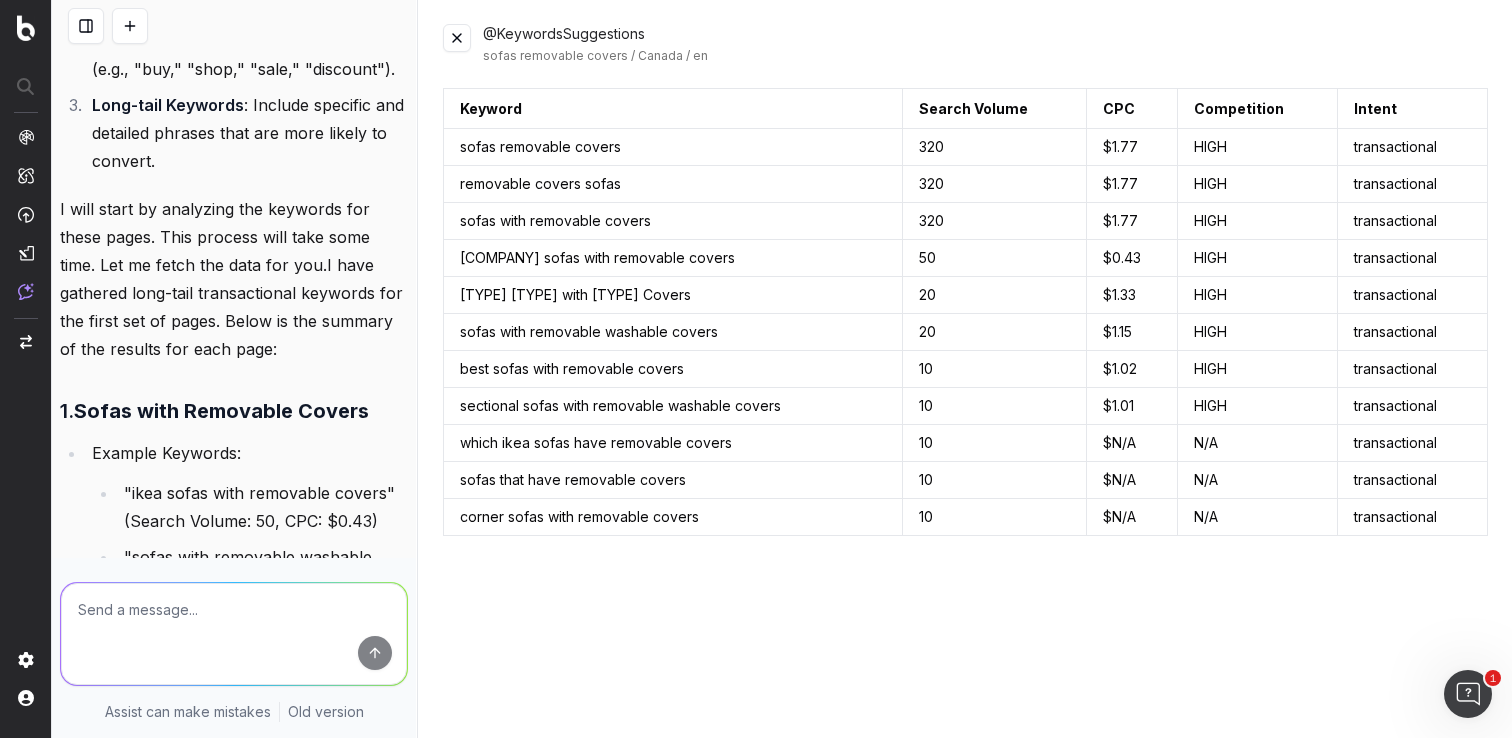 click on "sofas removable covers" at bounding box center [673, 147] 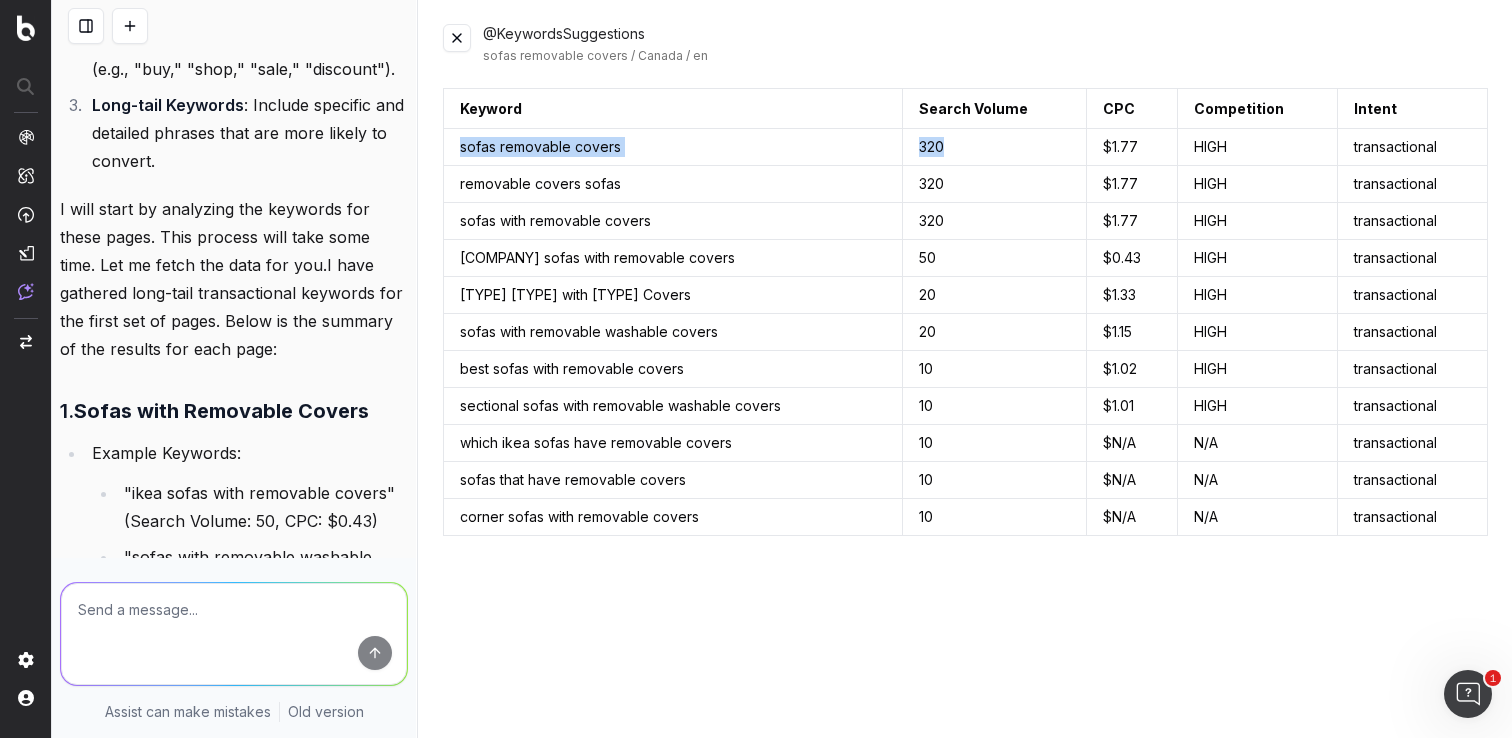 drag, startPoint x: 448, startPoint y: 144, endPoint x: 959, endPoint y: 147, distance: 511.00882 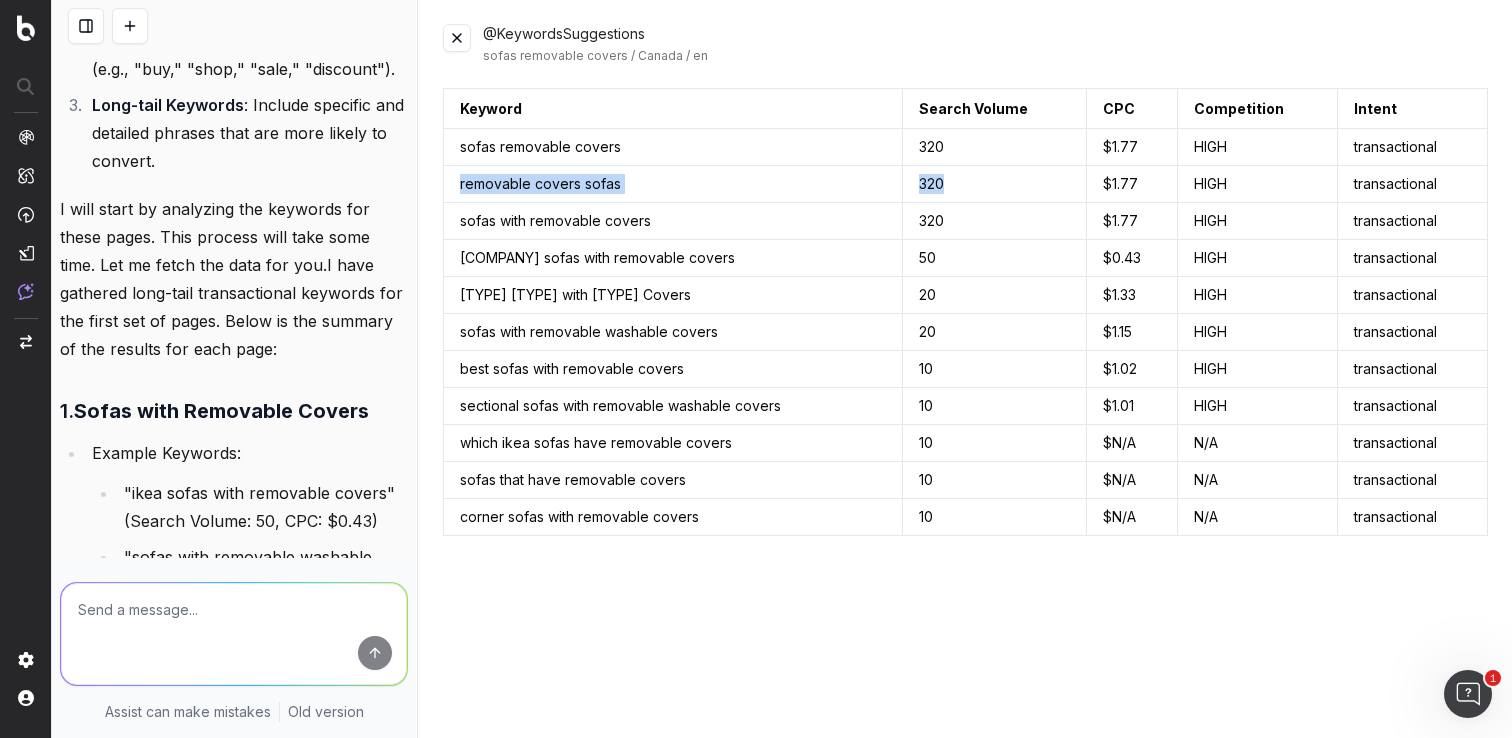 drag, startPoint x: 460, startPoint y: 184, endPoint x: 971, endPoint y: 188, distance: 511.01566 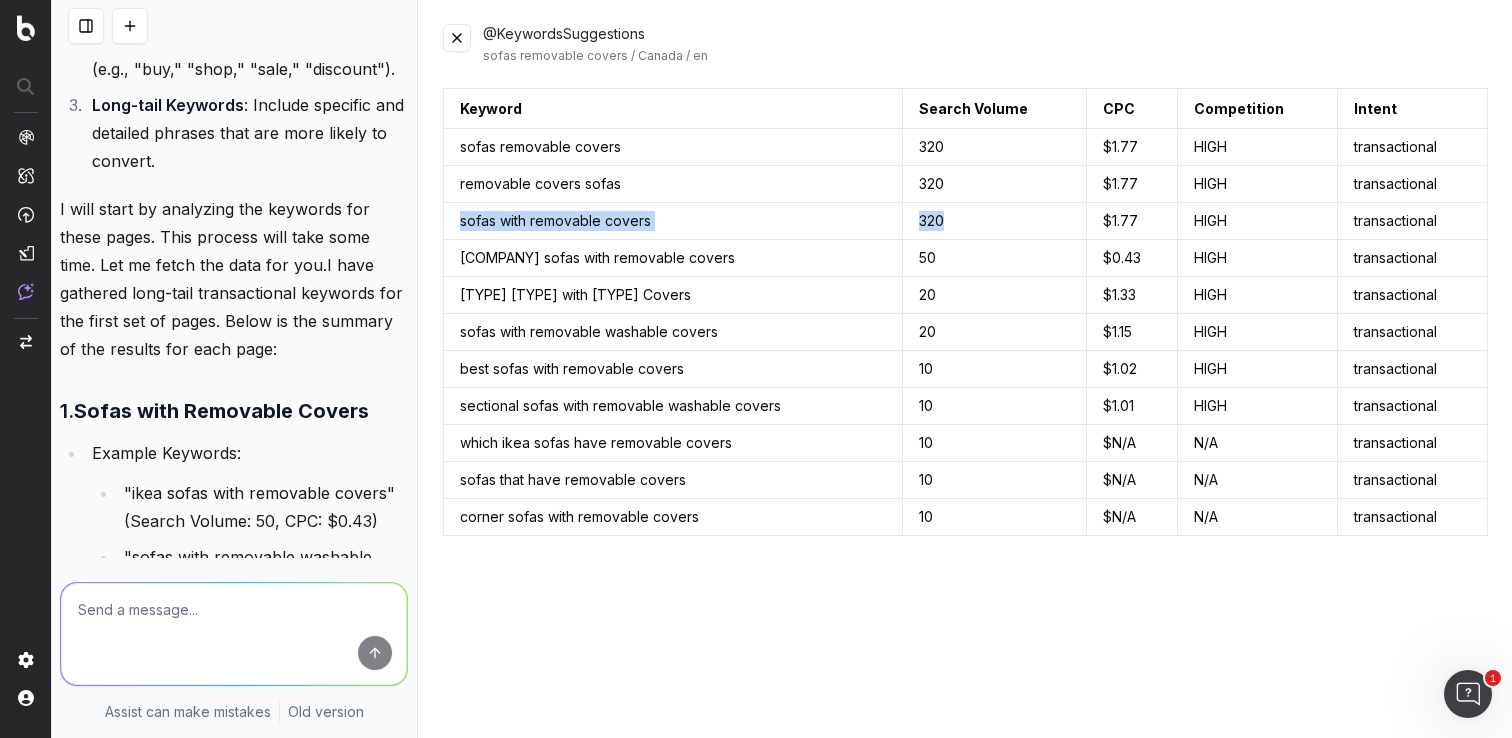drag, startPoint x: 461, startPoint y: 219, endPoint x: 960, endPoint y: 228, distance: 499.08115 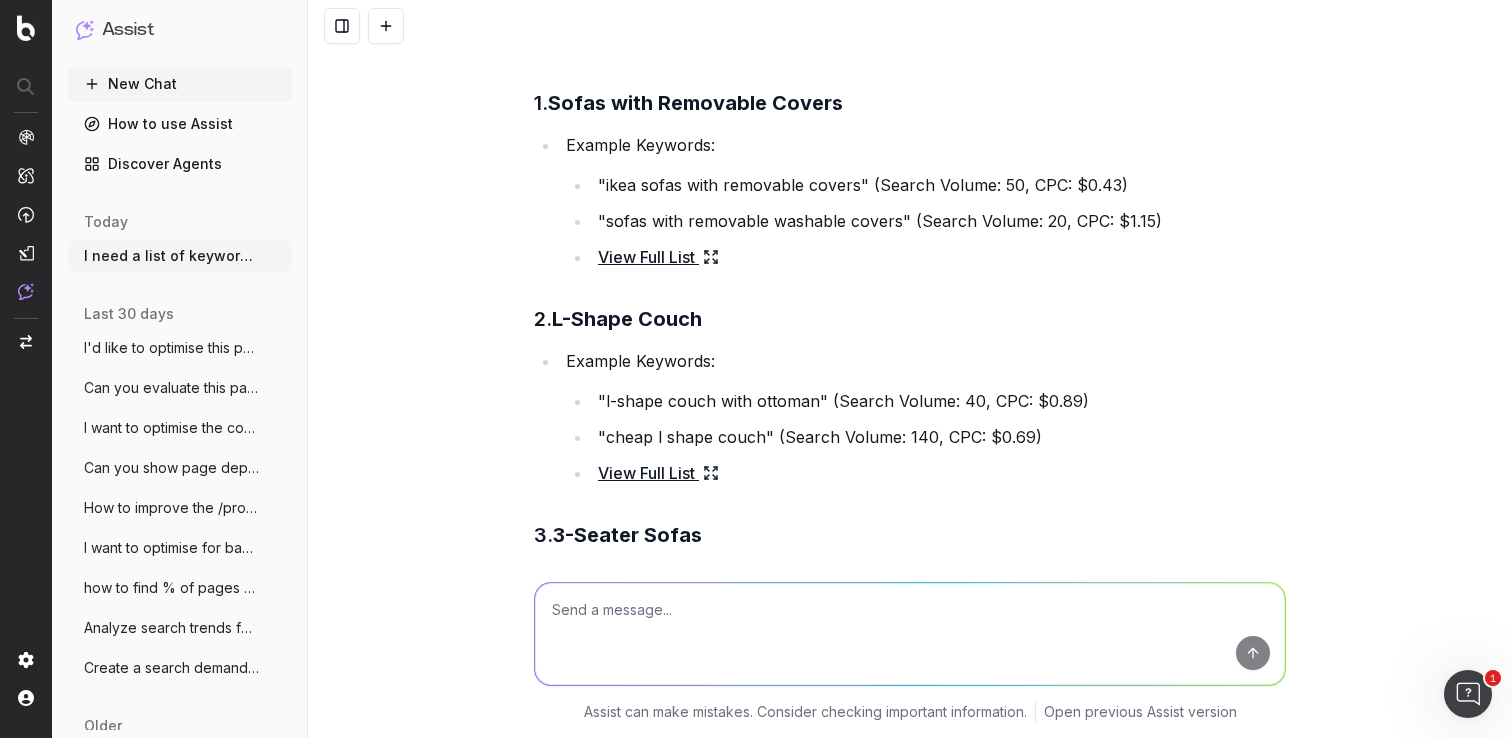 click 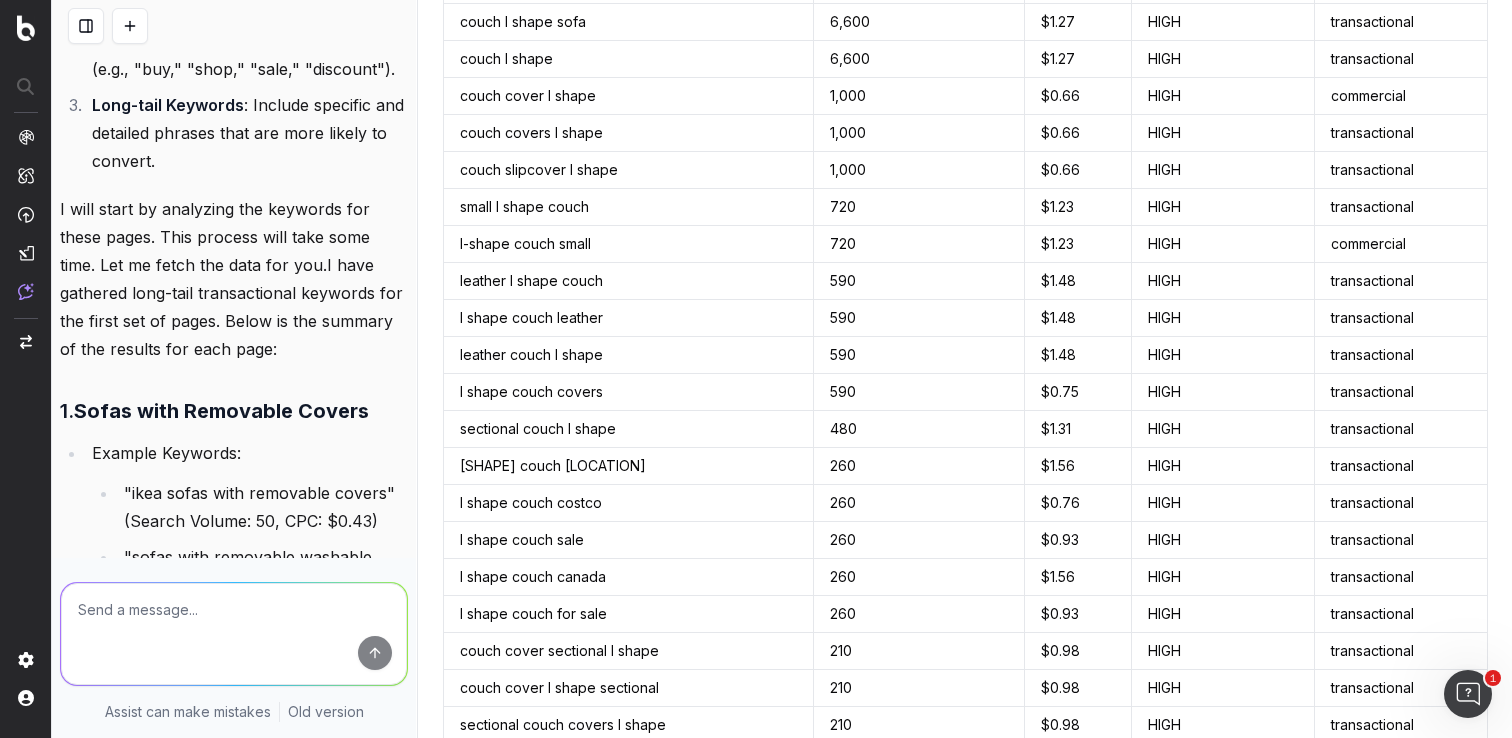 scroll, scrollTop: 126, scrollLeft: 0, axis: vertical 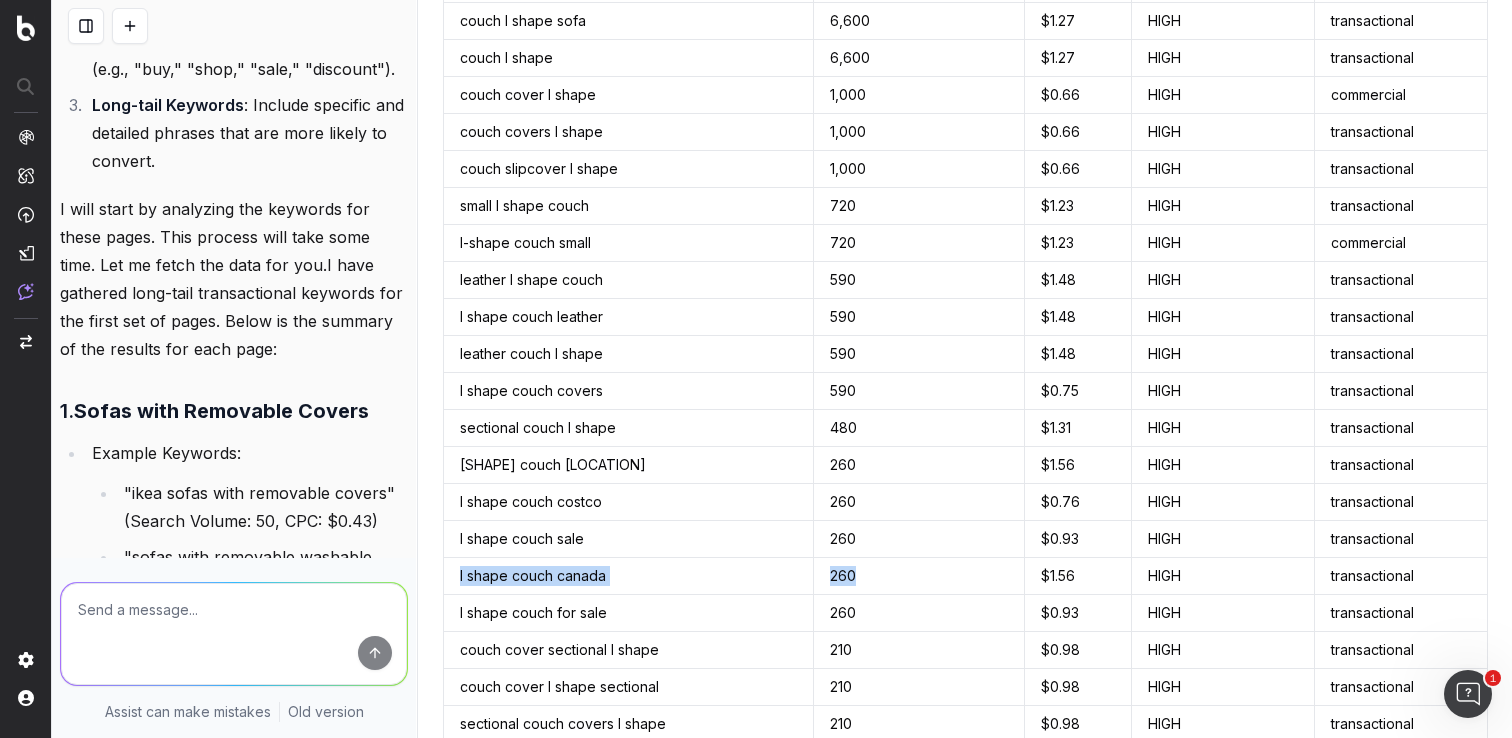 drag, startPoint x: 871, startPoint y: 574, endPoint x: 454, endPoint y: 579, distance: 417.02997 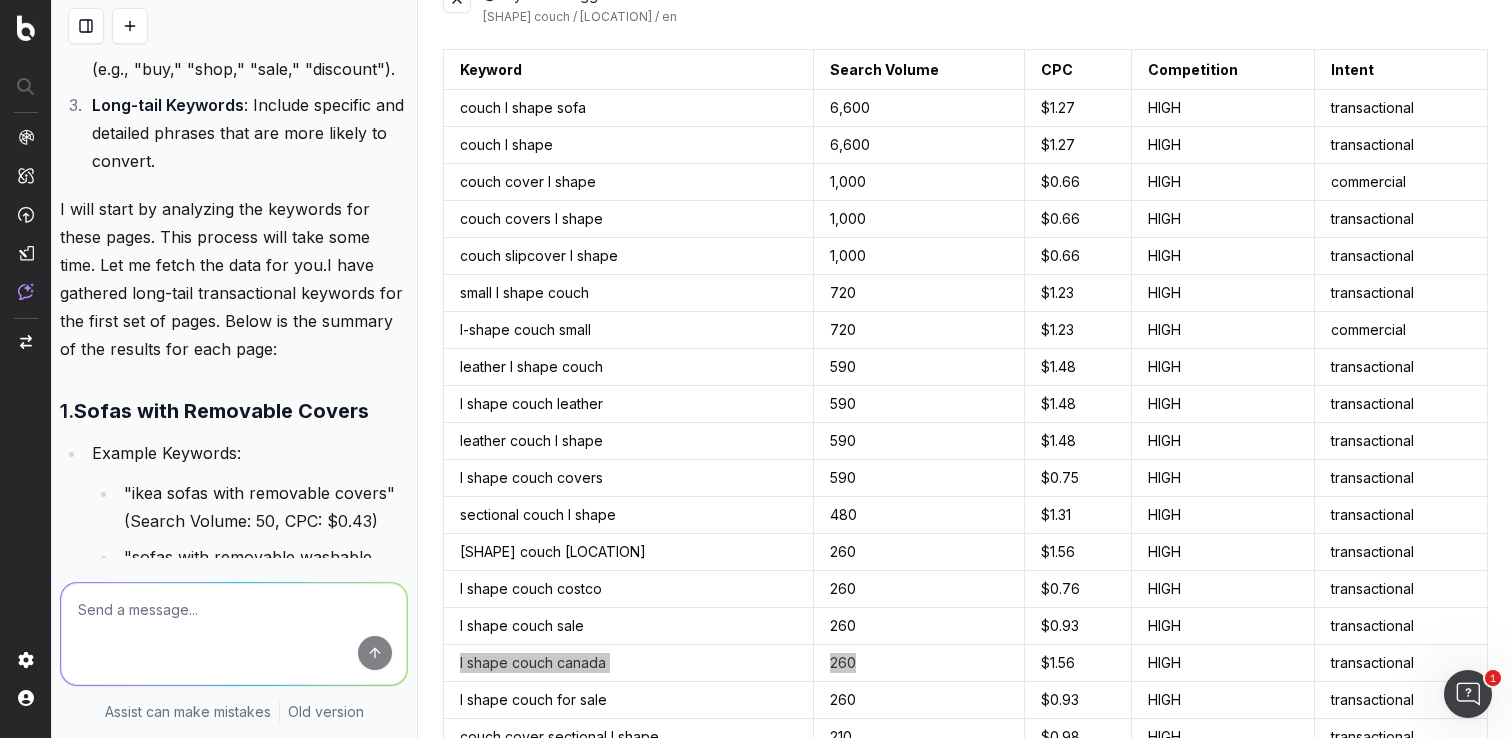 scroll, scrollTop: 0, scrollLeft: 0, axis: both 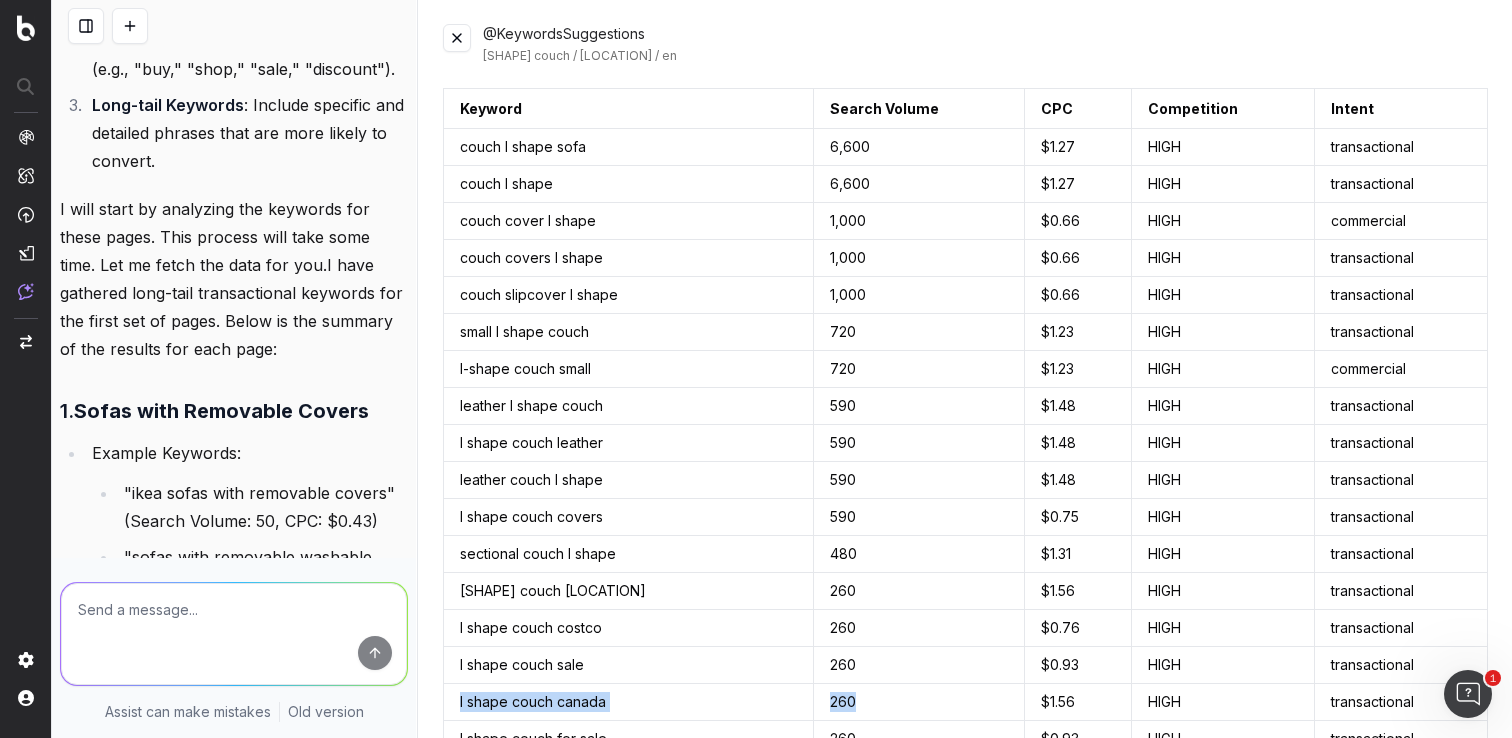 click at bounding box center (457, 38) 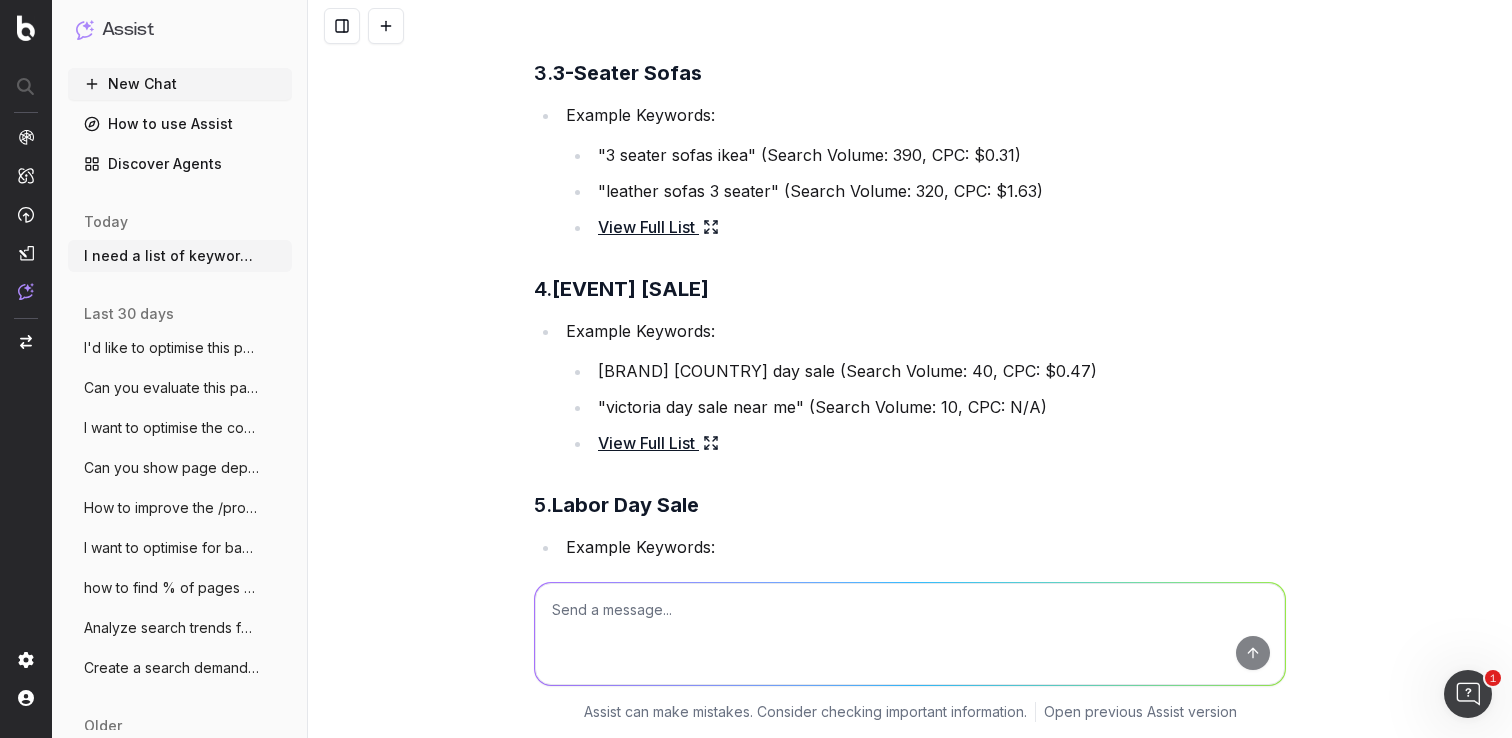 scroll, scrollTop: 1987, scrollLeft: 0, axis: vertical 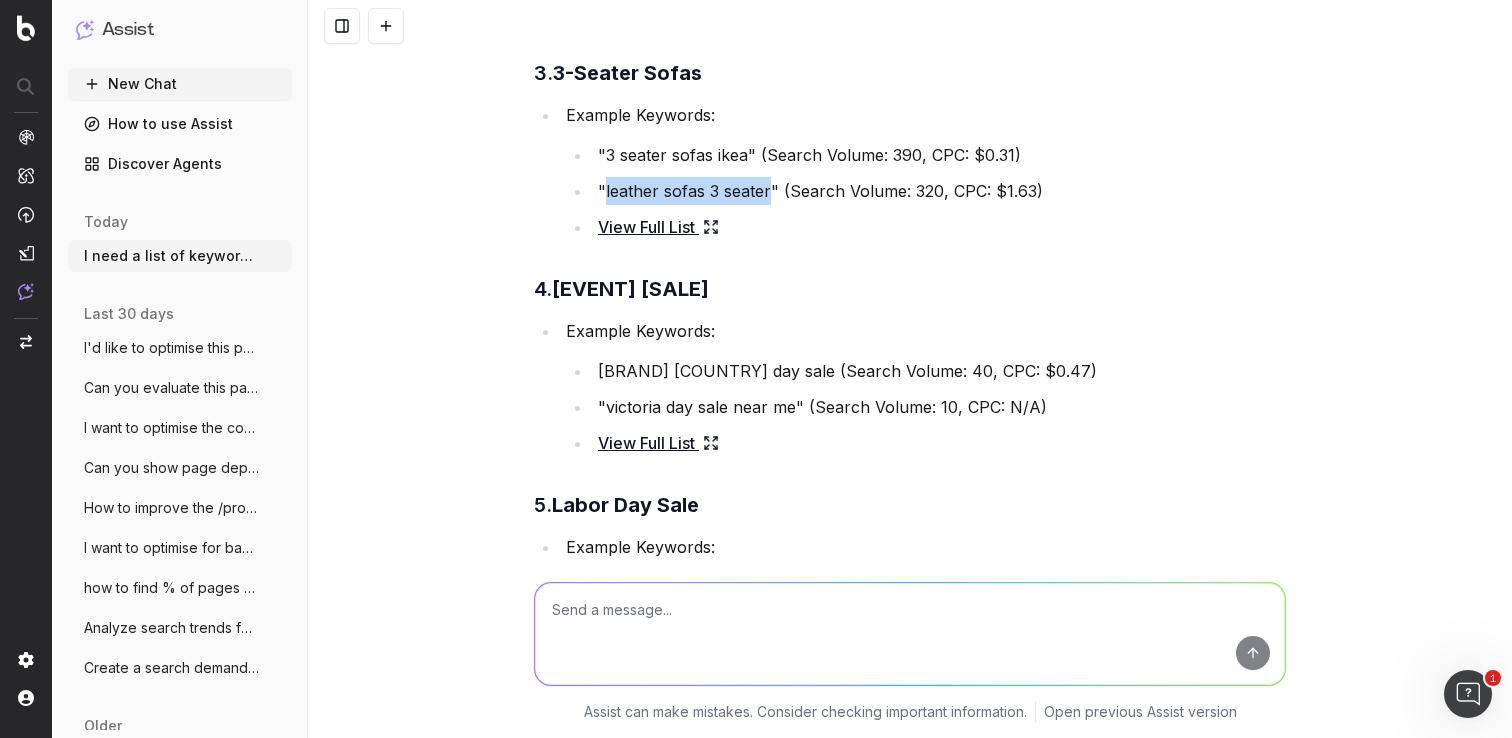 drag, startPoint x: 763, startPoint y: 192, endPoint x: 596, endPoint y: 194, distance: 167.01198 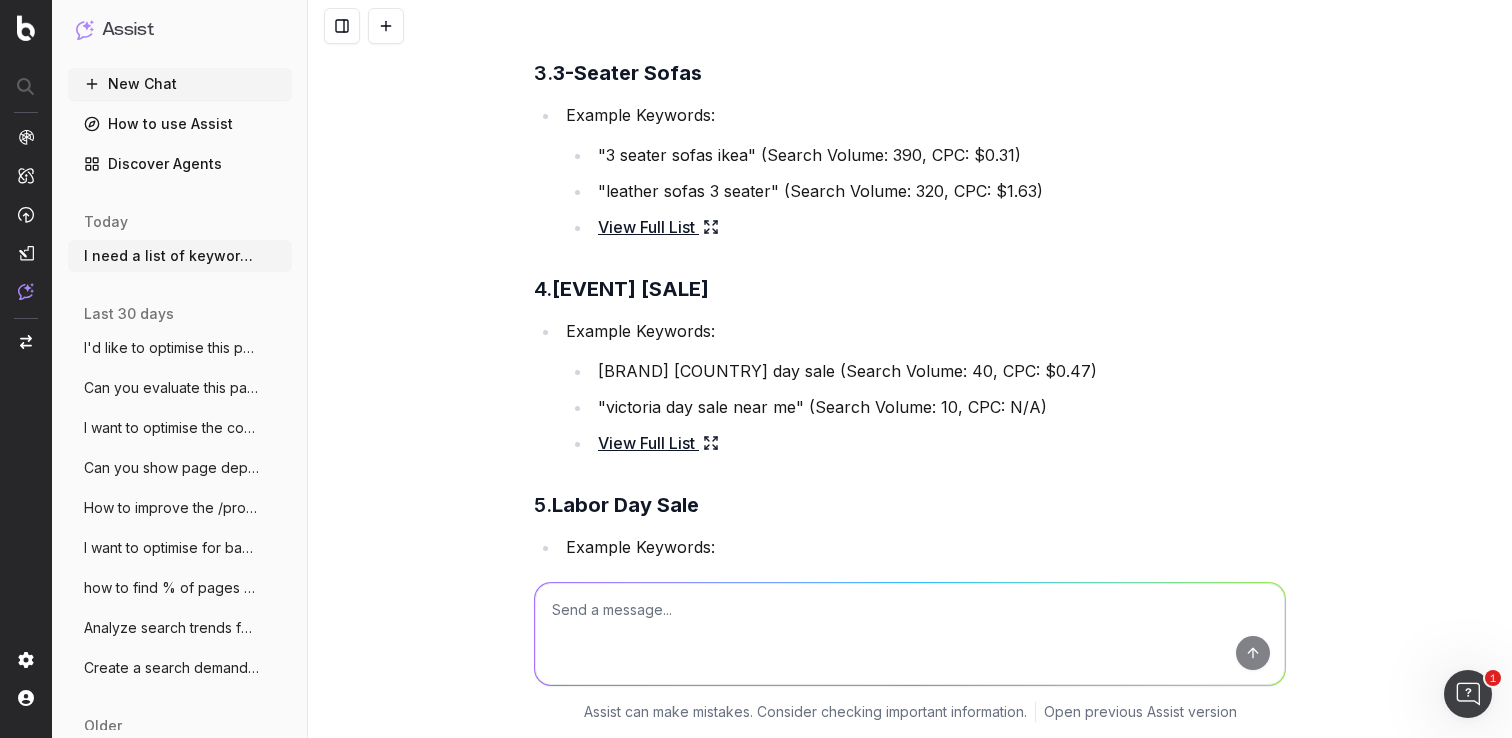 click 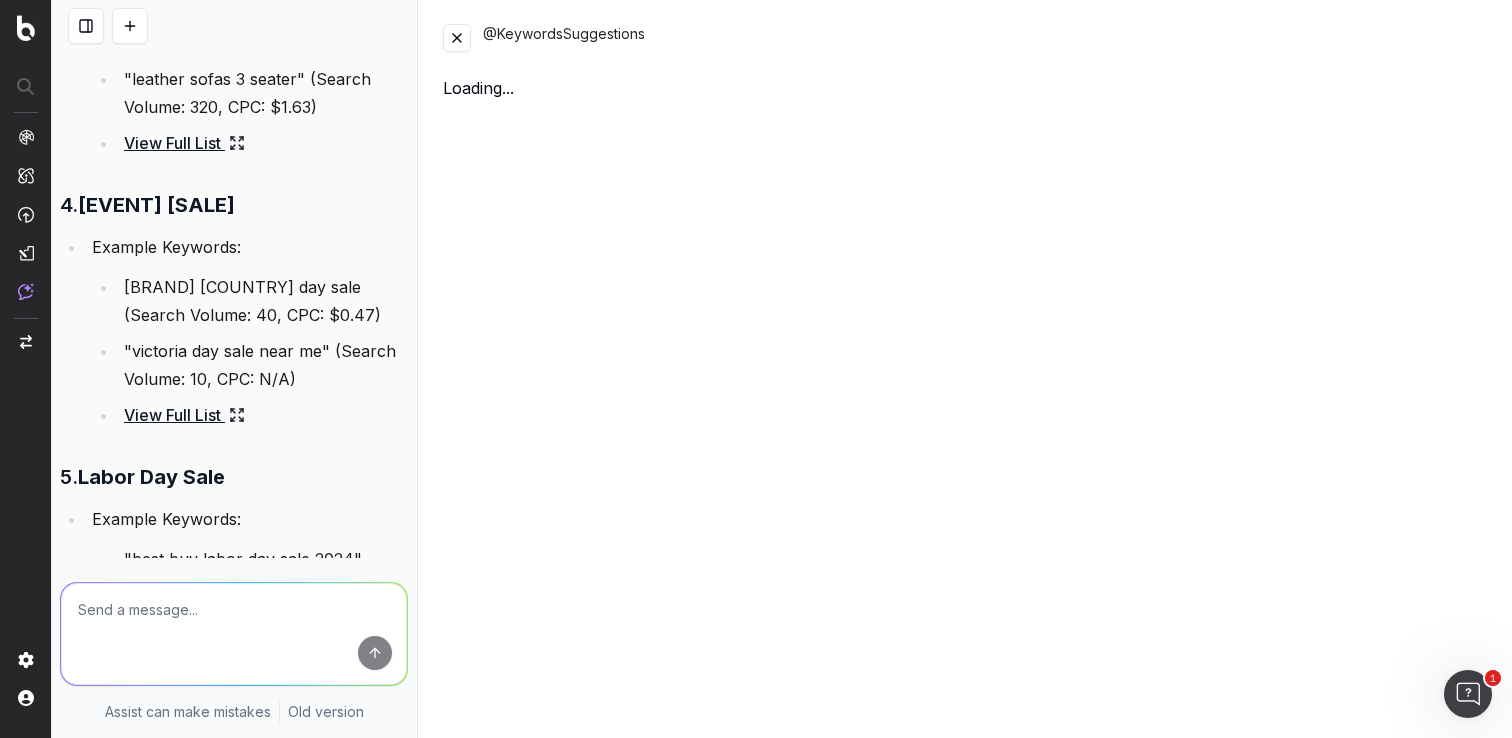 scroll, scrollTop: 2435, scrollLeft: 0, axis: vertical 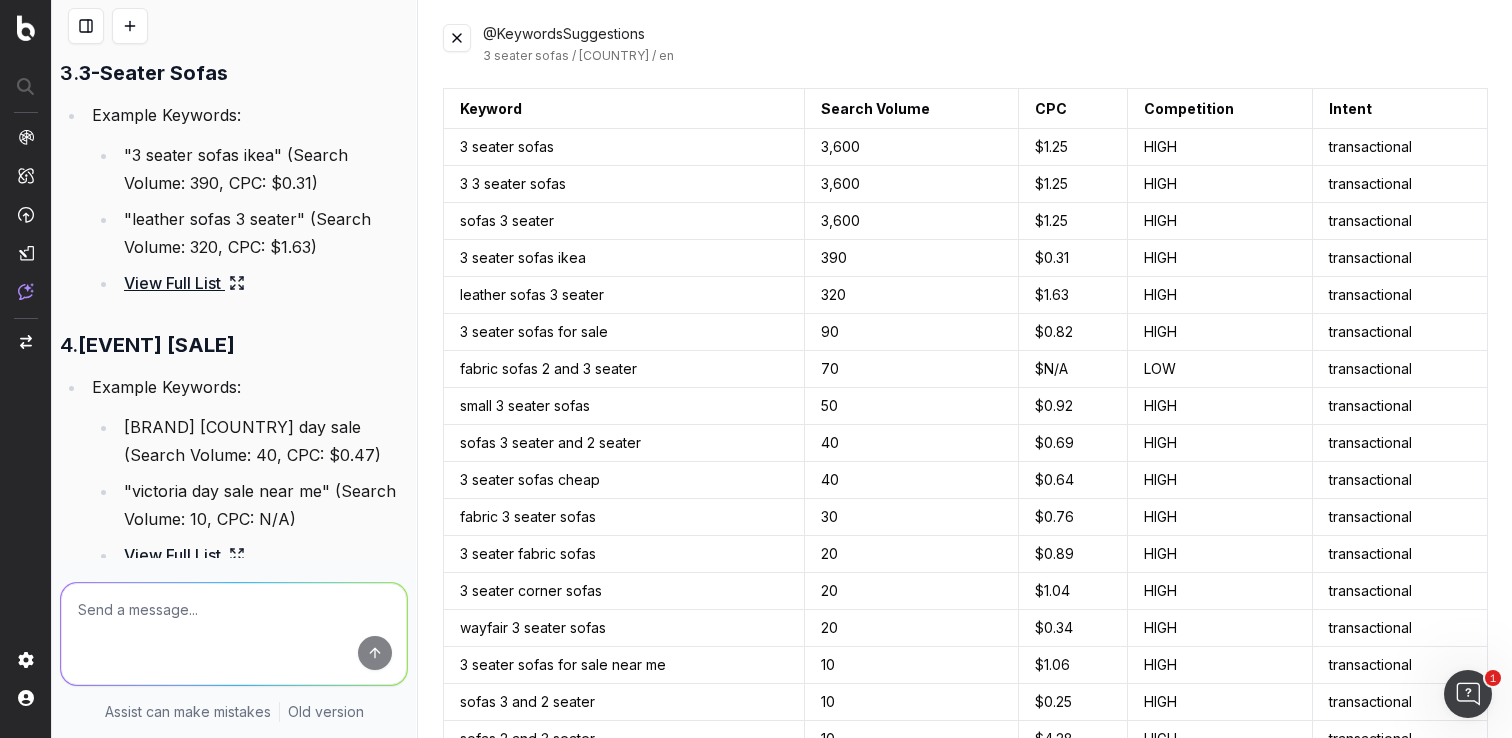 click at bounding box center [457, 38] 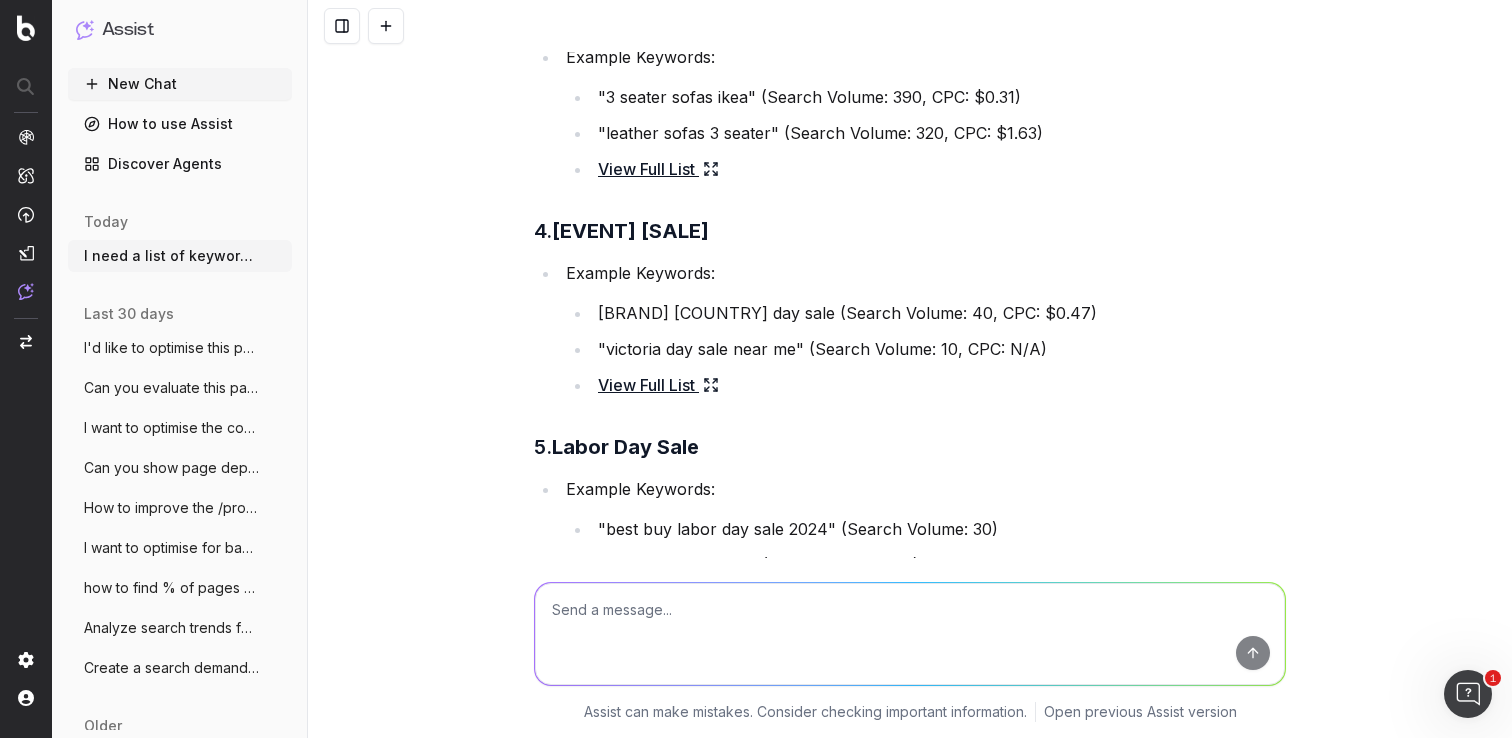 scroll, scrollTop: 2049, scrollLeft: 0, axis: vertical 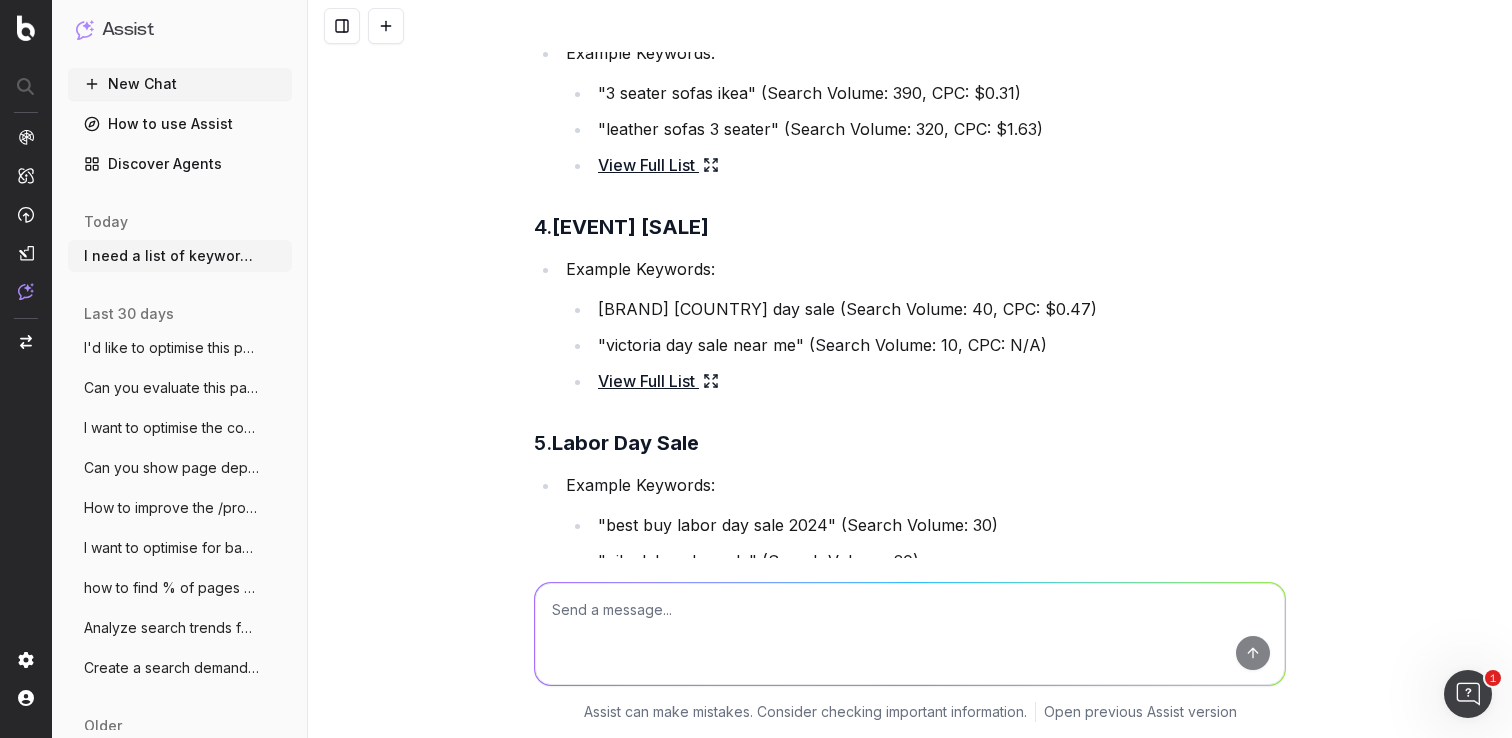 click 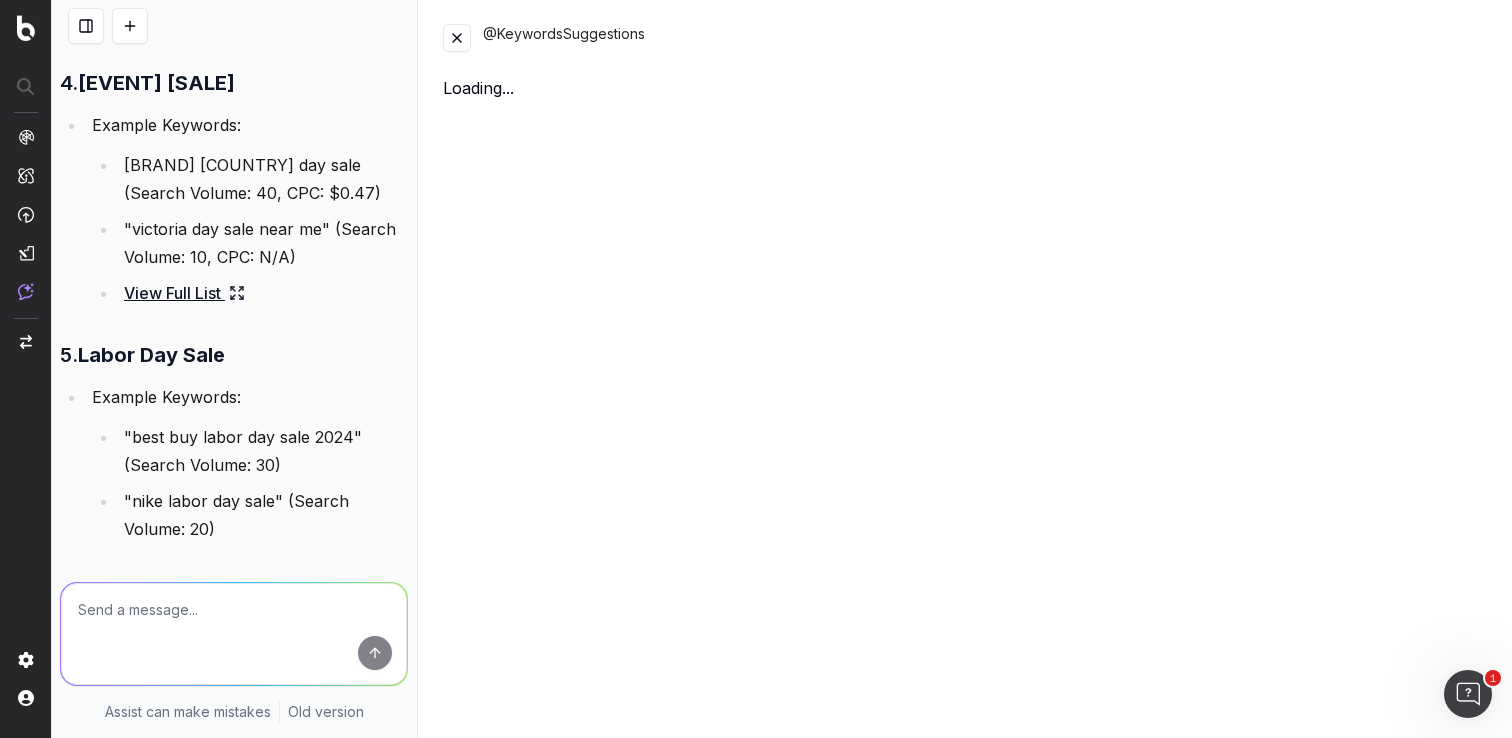 scroll, scrollTop: 2497, scrollLeft: 0, axis: vertical 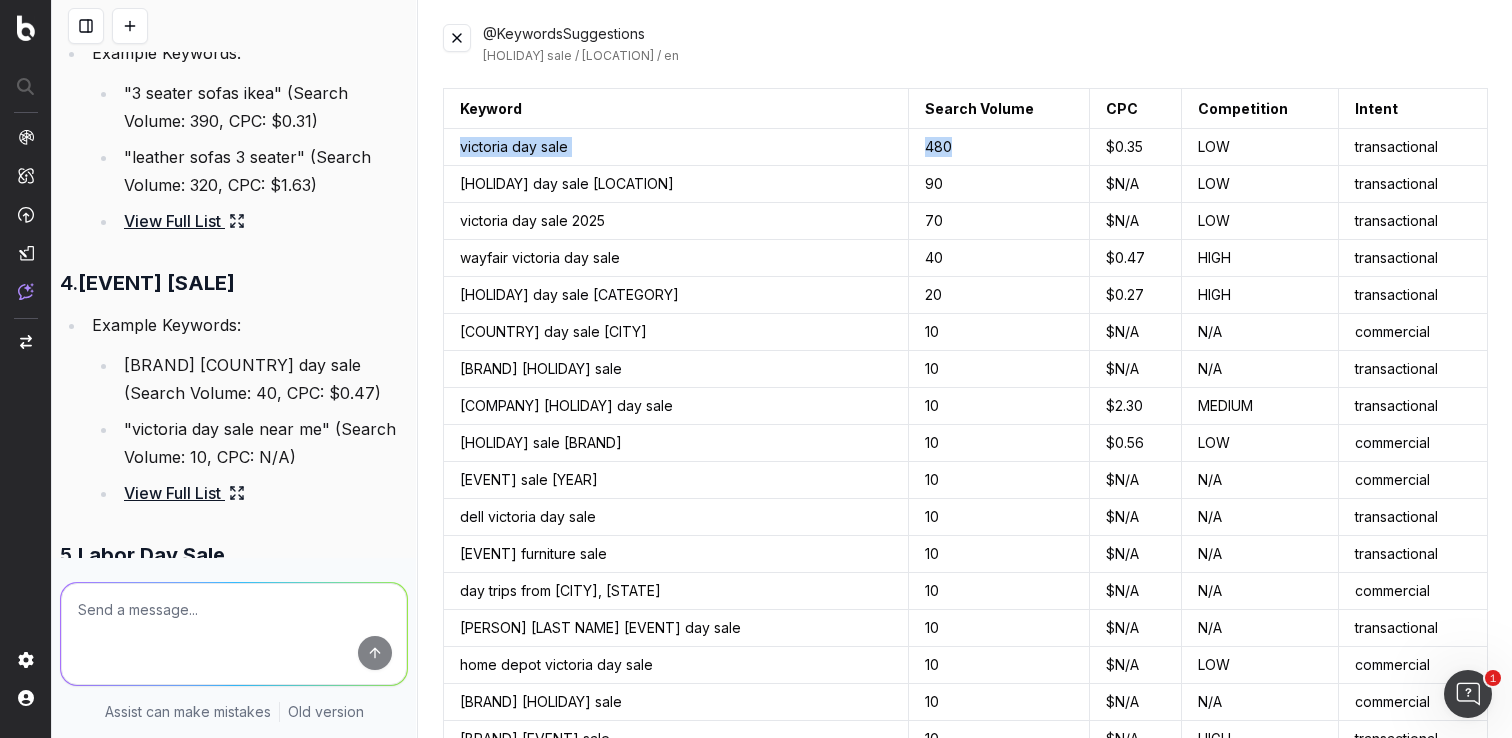 drag, startPoint x: 923, startPoint y: 146, endPoint x: 458, endPoint y: 152, distance: 465.0387 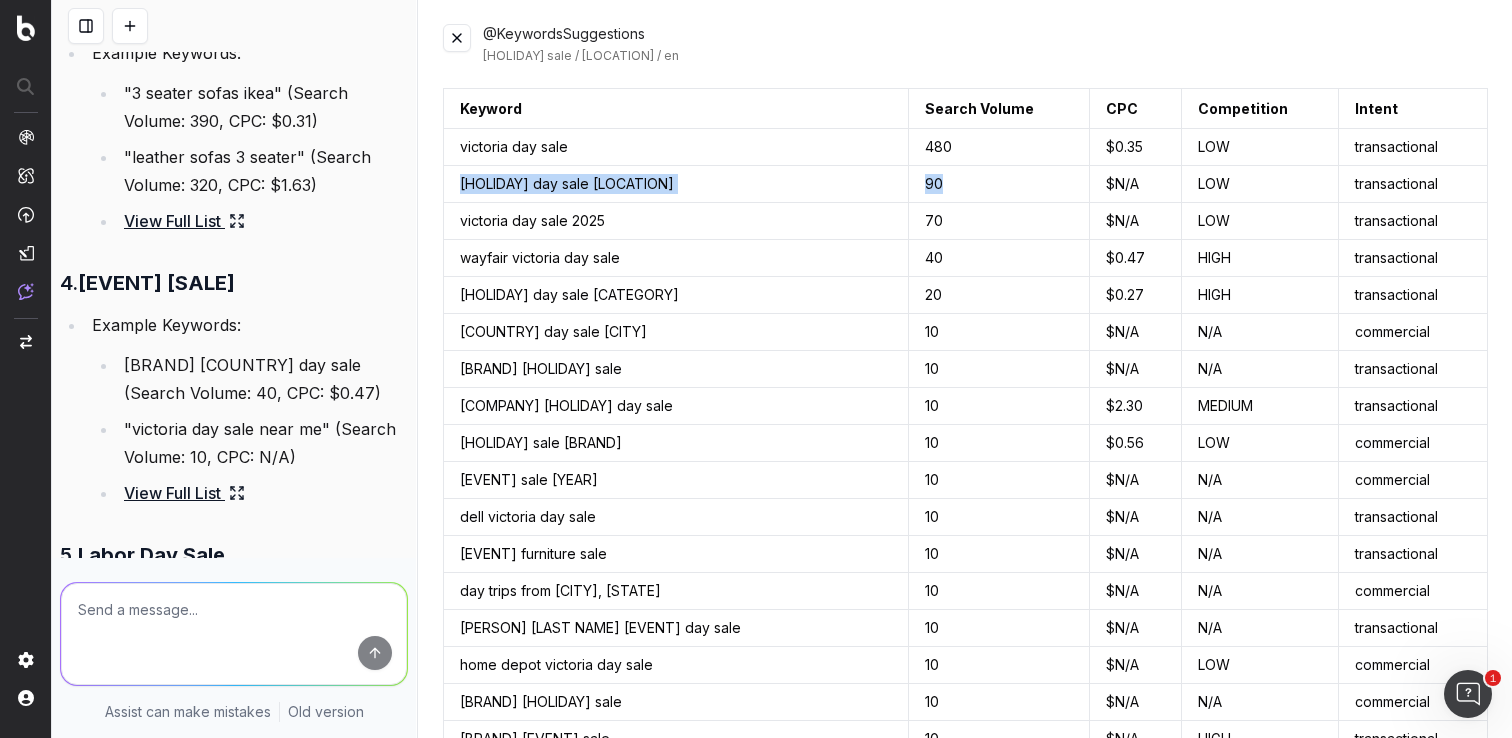 drag, startPoint x: 944, startPoint y: 187, endPoint x: 458, endPoint y: 187, distance: 486 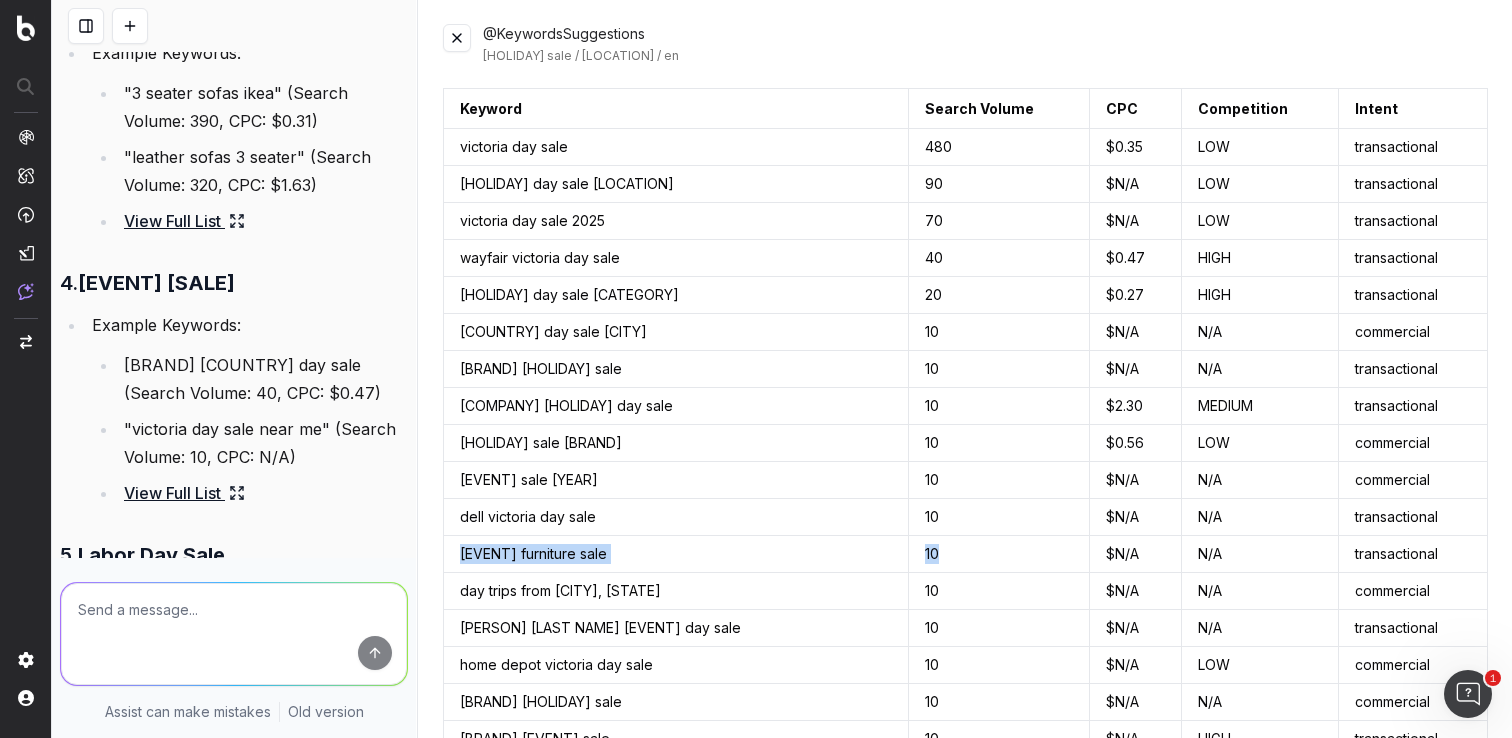drag, startPoint x: 934, startPoint y: 553, endPoint x: 458, endPoint y: 551, distance: 476.0042 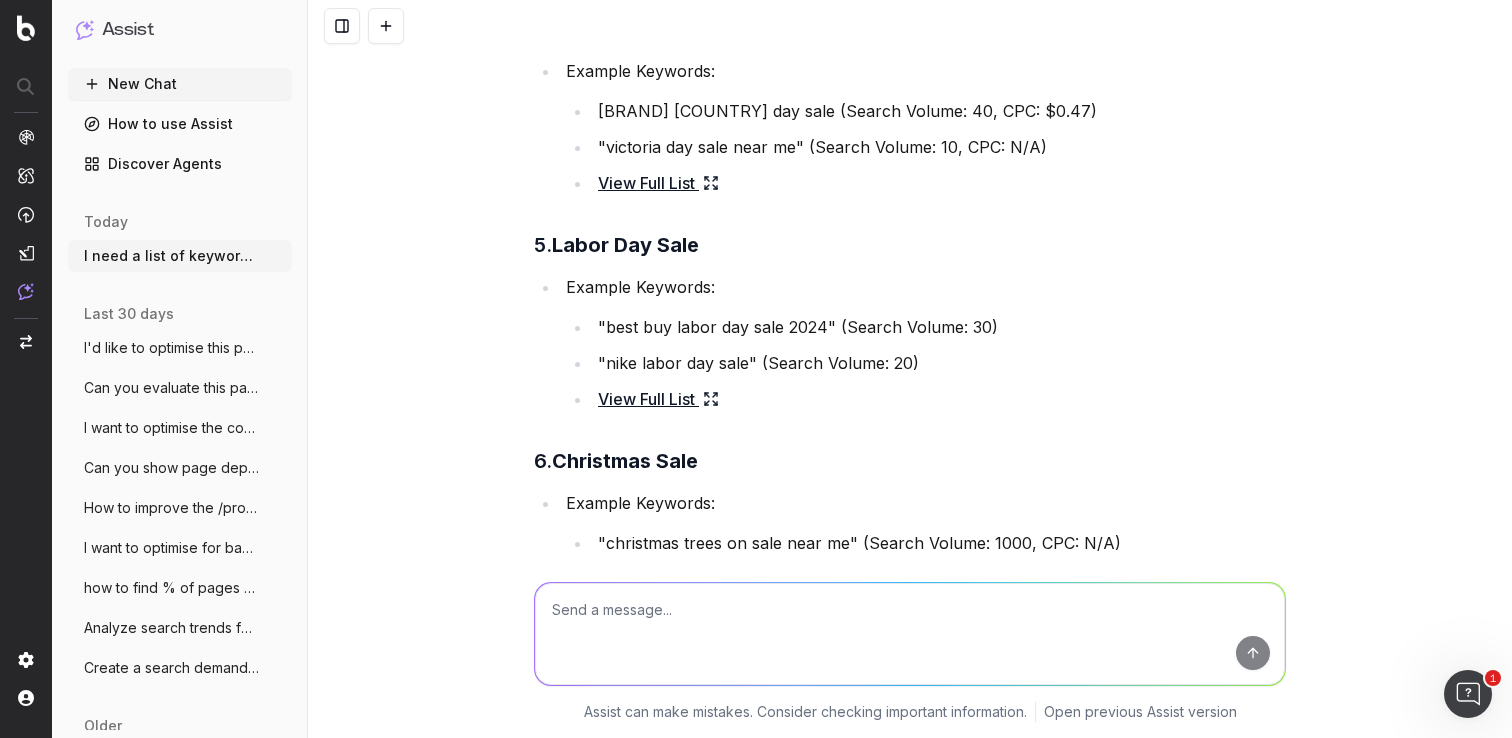 scroll, scrollTop: 2255, scrollLeft: 0, axis: vertical 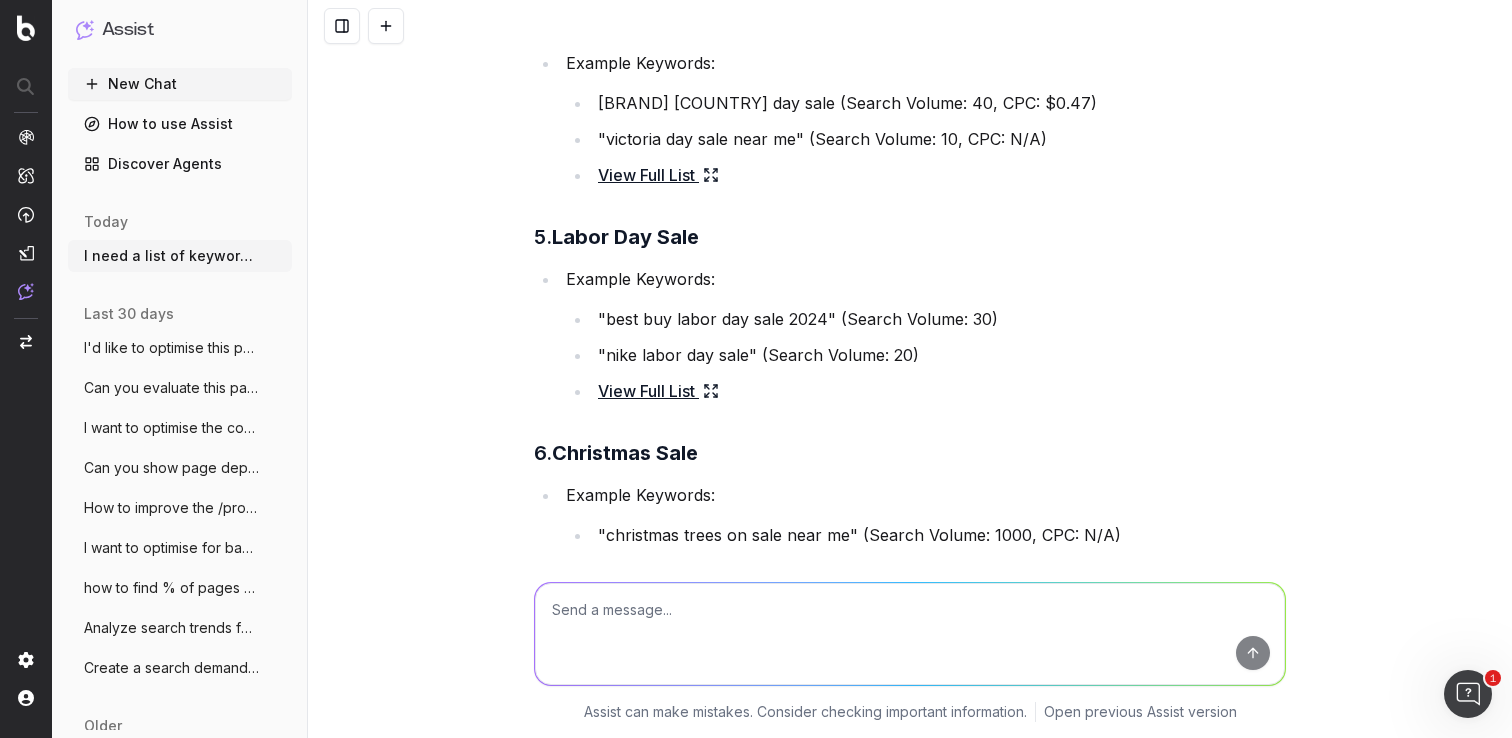 click 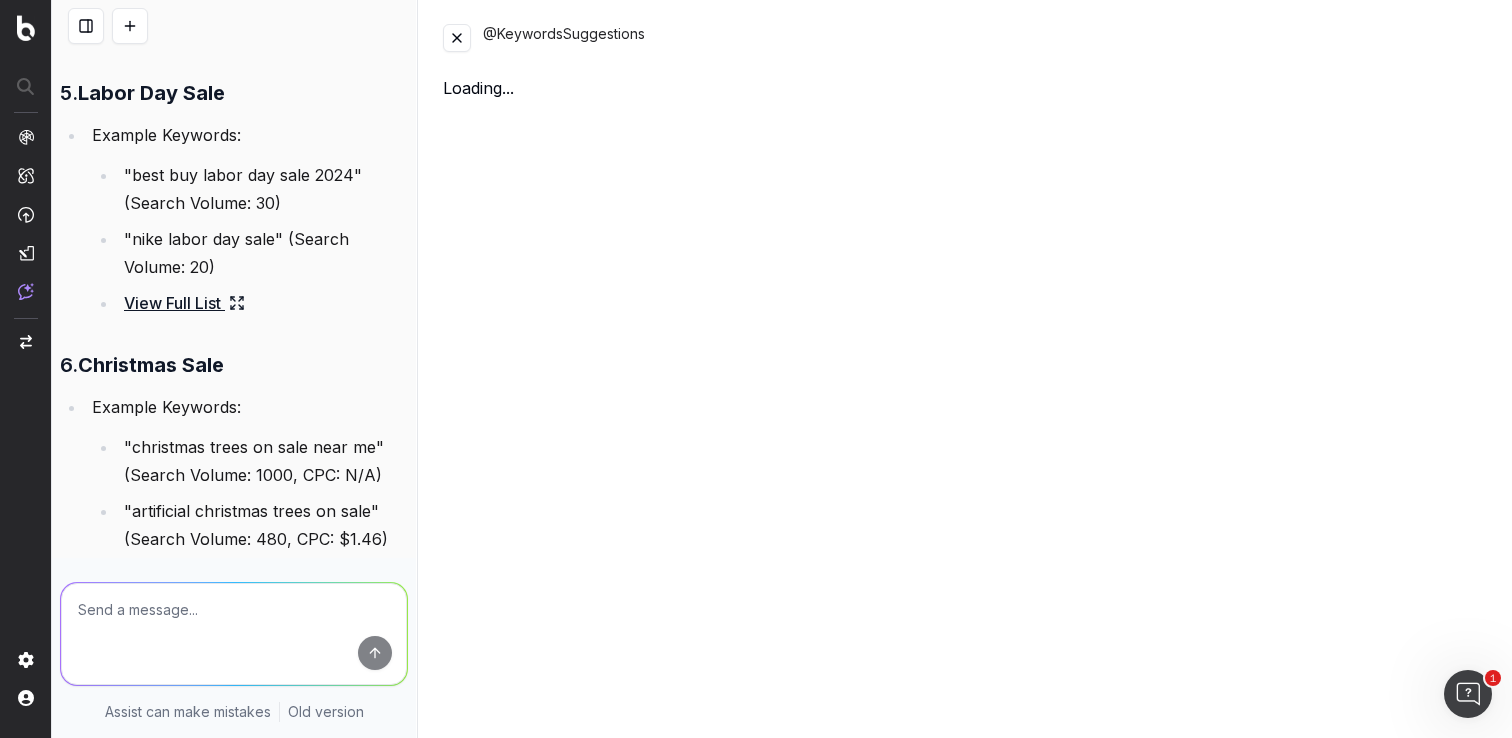scroll, scrollTop: 2759, scrollLeft: 0, axis: vertical 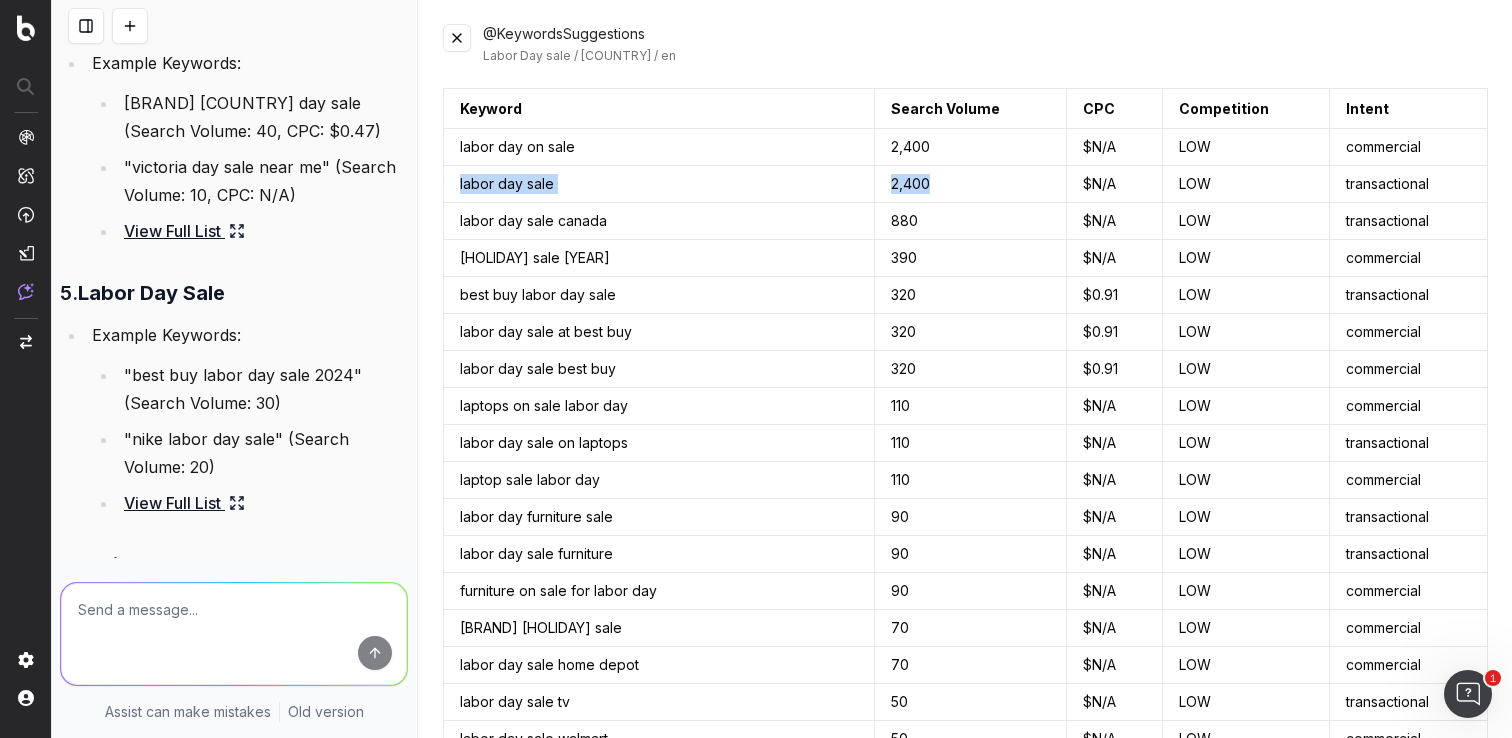 drag, startPoint x: 917, startPoint y: 183, endPoint x: 459, endPoint y: 188, distance: 458.02728 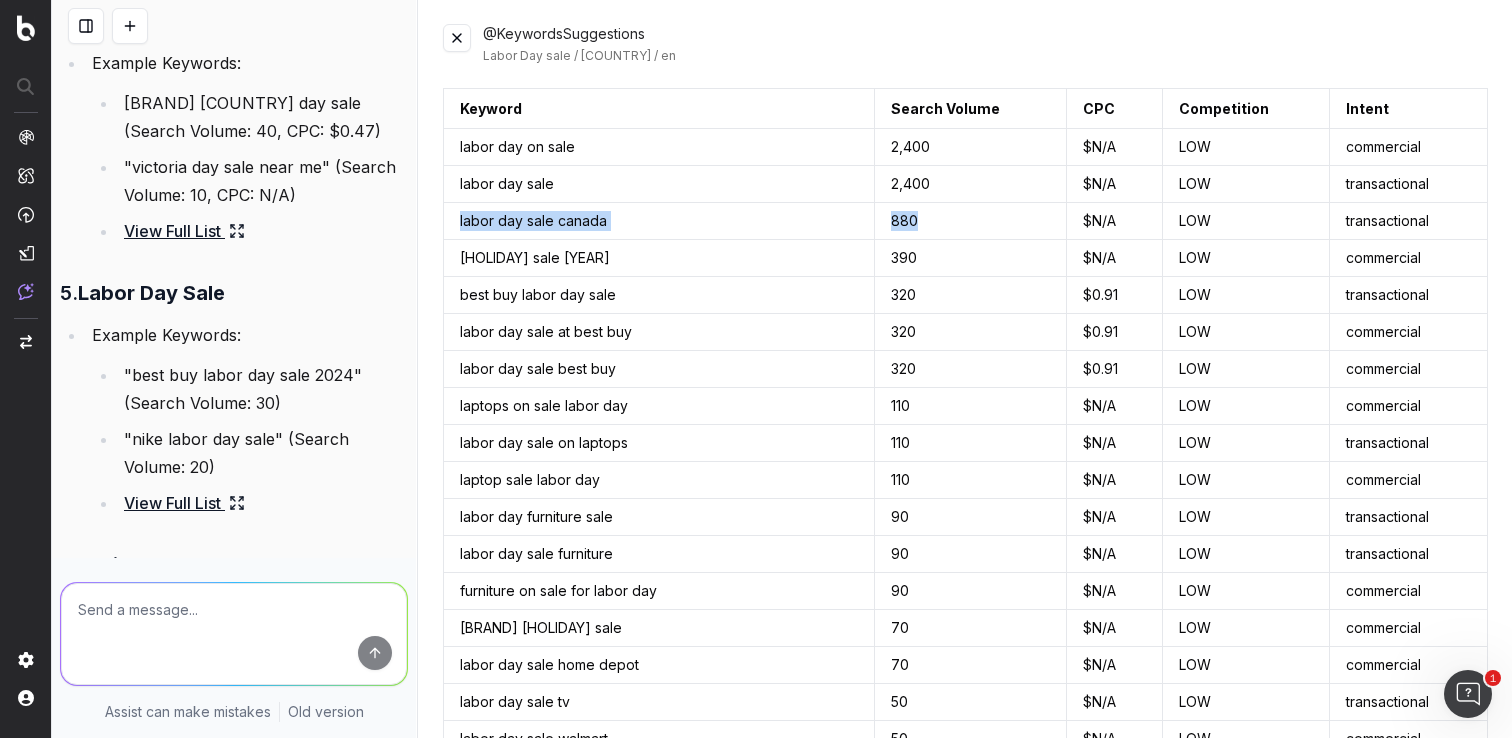 drag, startPoint x: 903, startPoint y: 221, endPoint x: 452, endPoint y: 221, distance: 451 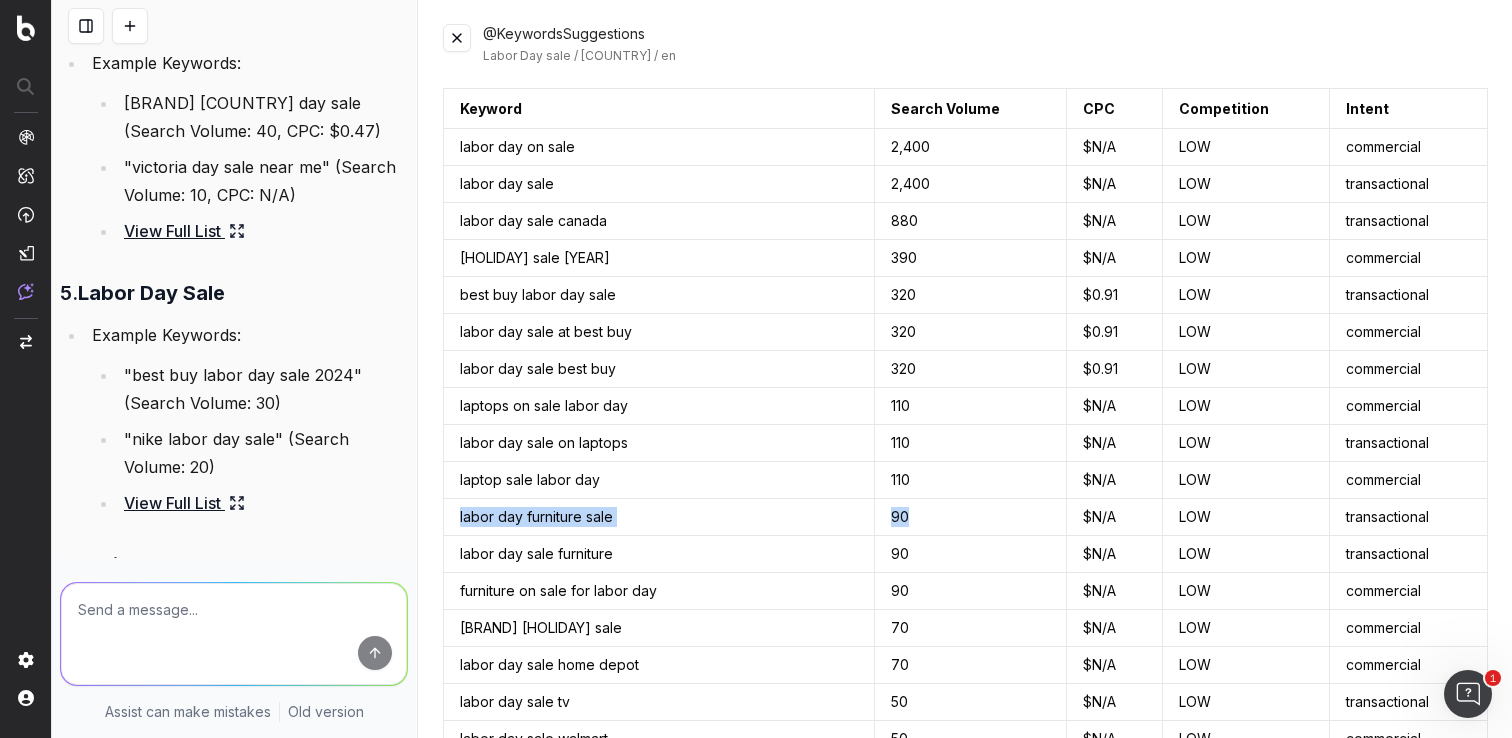 drag, startPoint x: 913, startPoint y: 521, endPoint x: 447, endPoint y: 523, distance: 466.0043 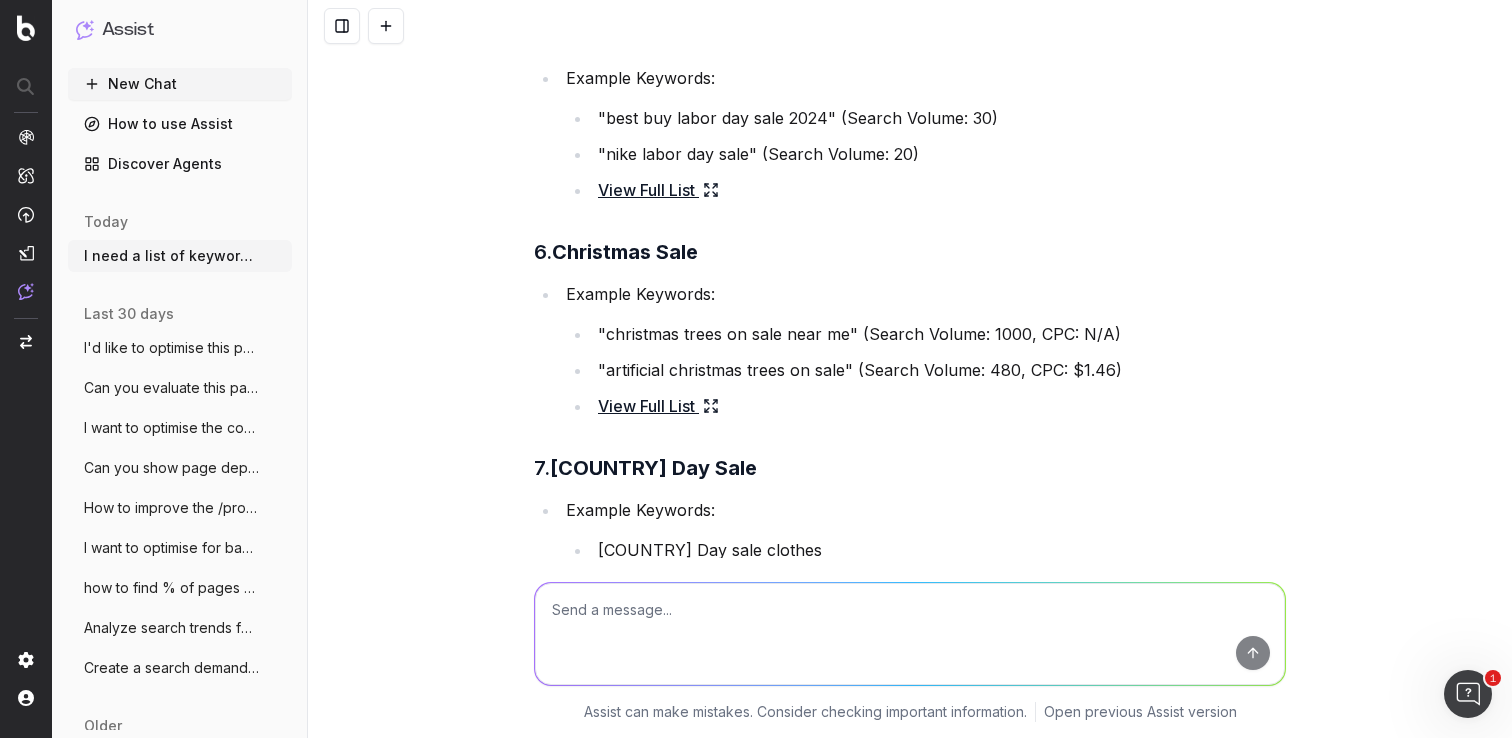 scroll, scrollTop: 2457, scrollLeft: 0, axis: vertical 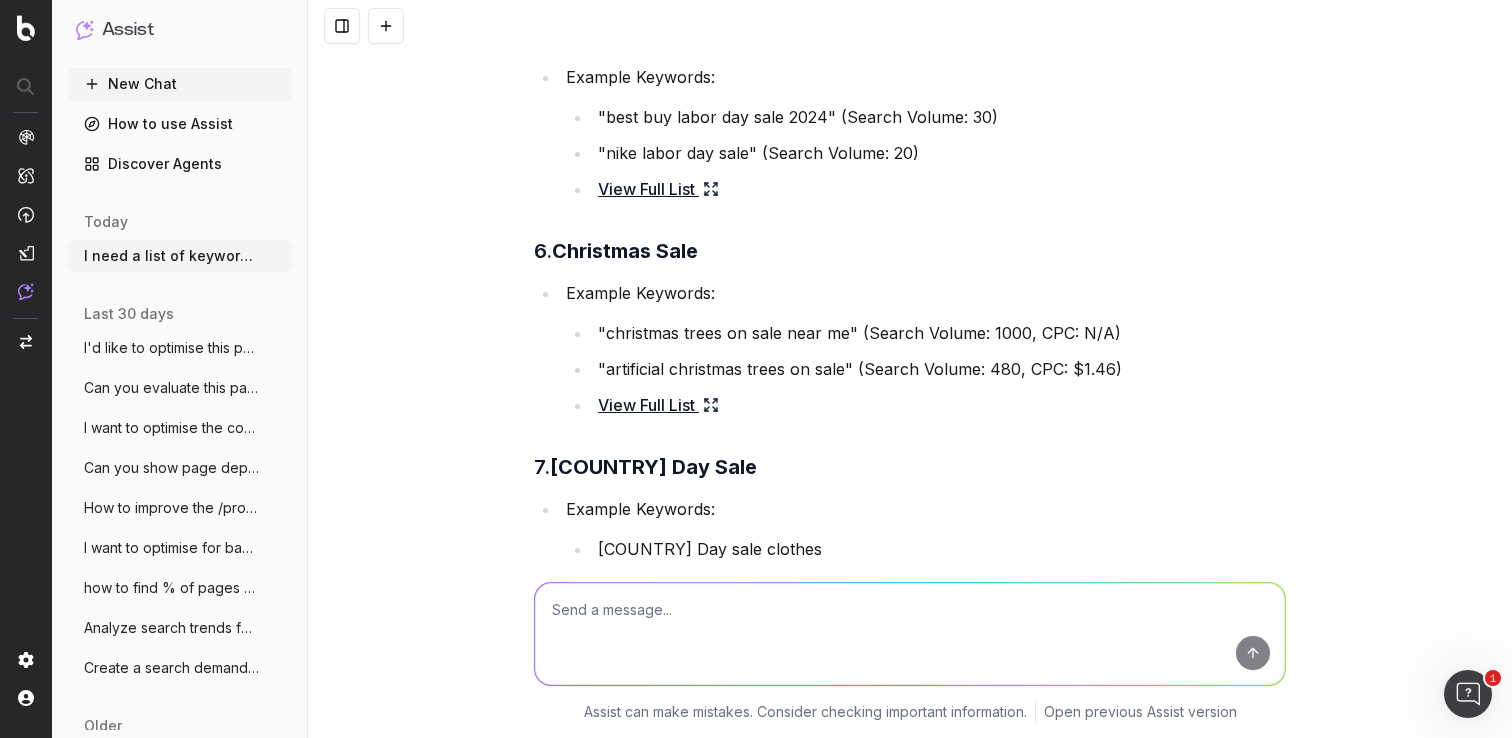 click 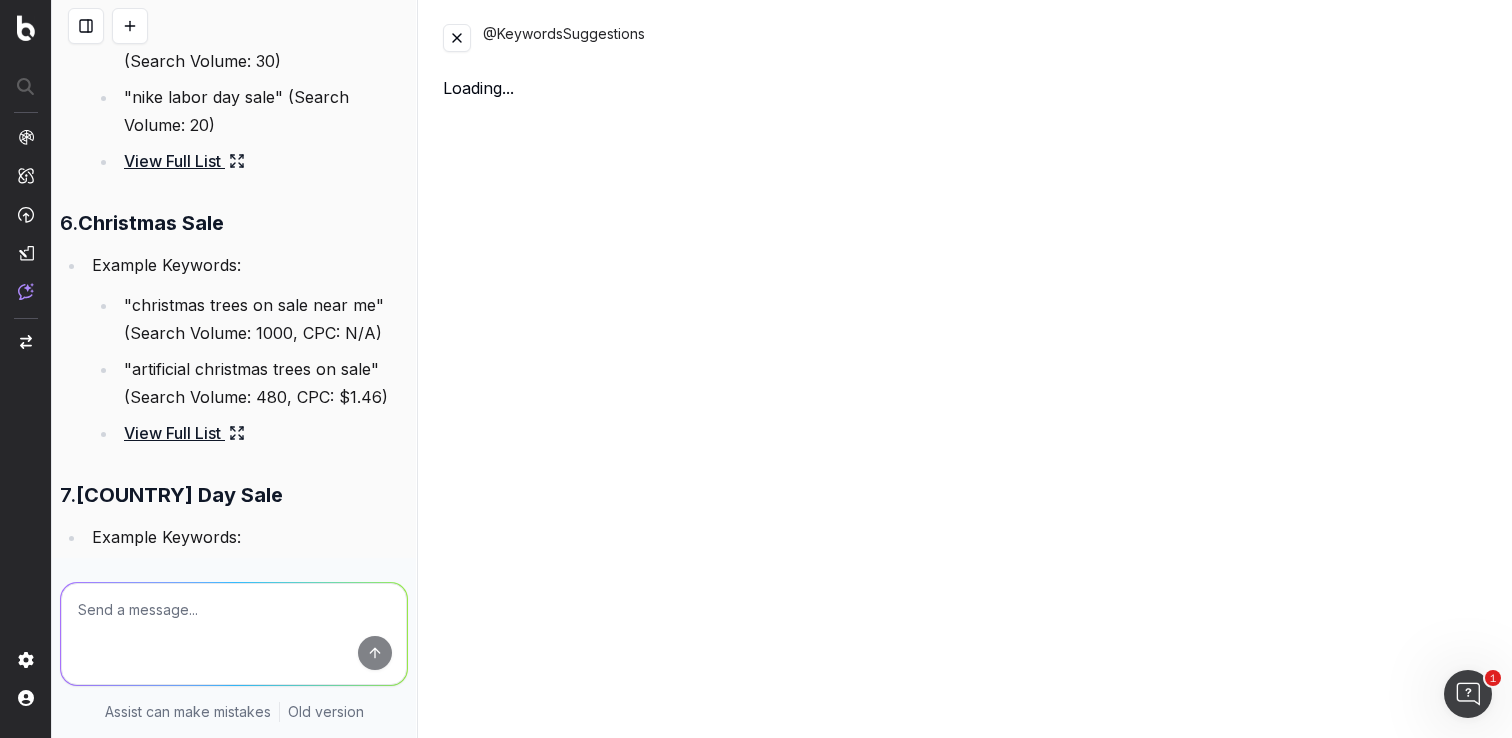 scroll, scrollTop: 3017, scrollLeft: 0, axis: vertical 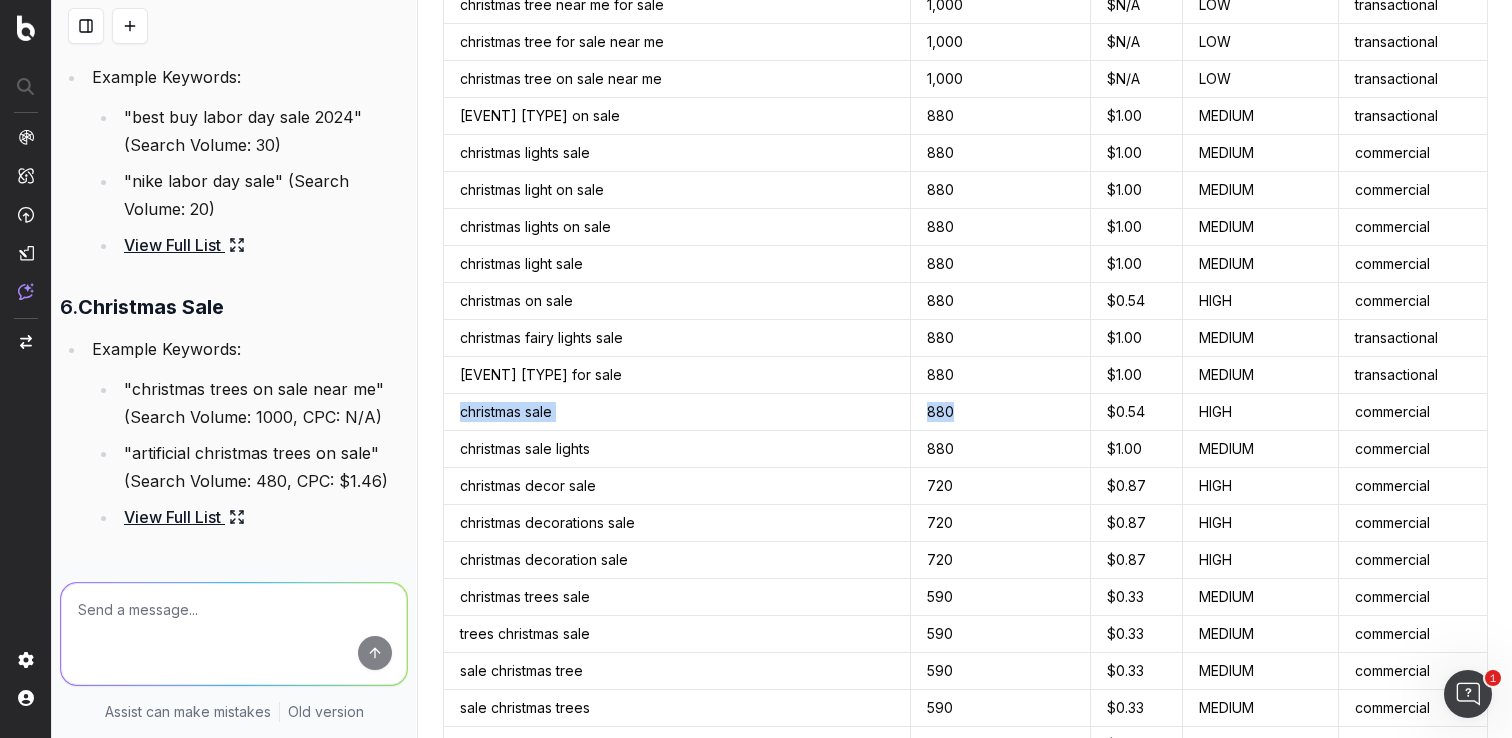 drag, startPoint x: 962, startPoint y: 412, endPoint x: 455, endPoint y: 410, distance: 507.00394 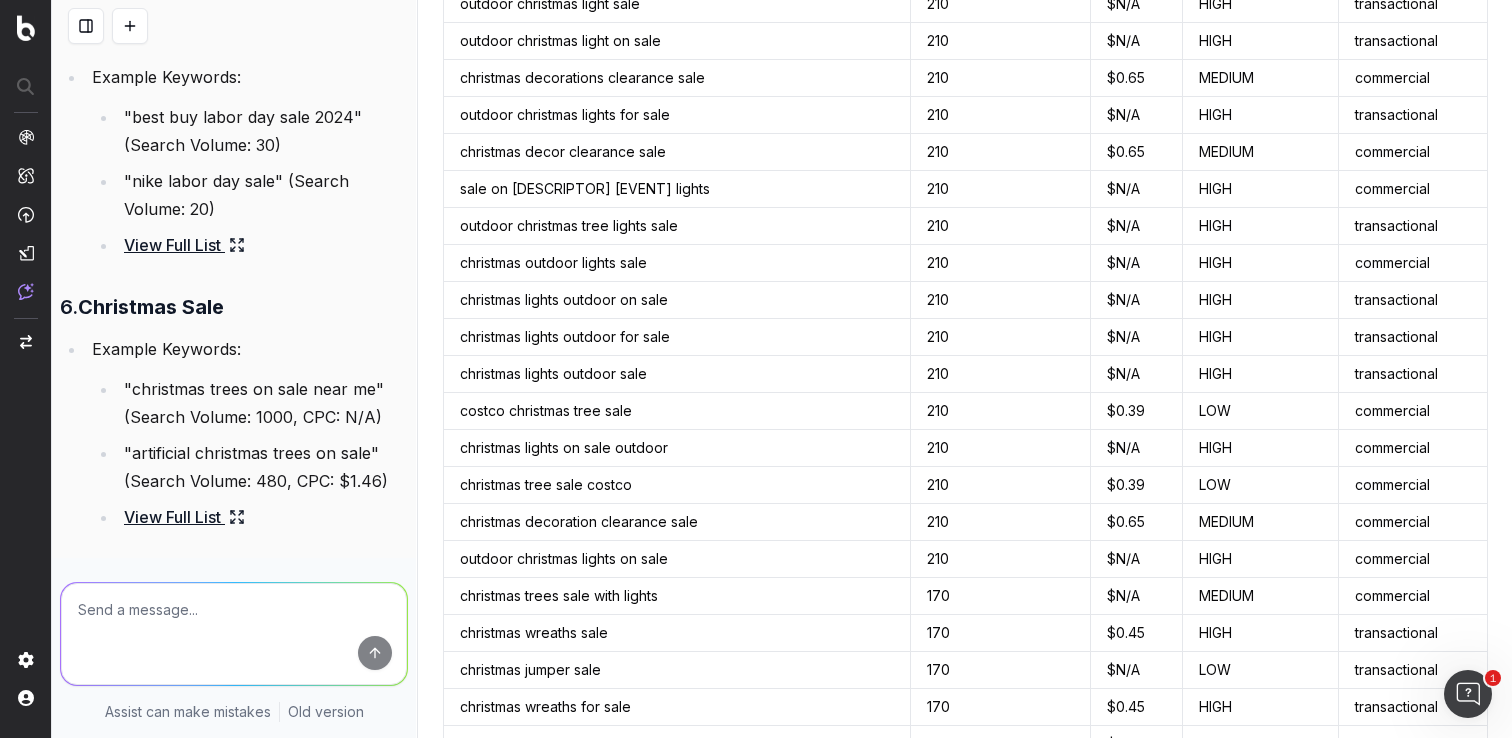 scroll, scrollTop: 4734, scrollLeft: 0, axis: vertical 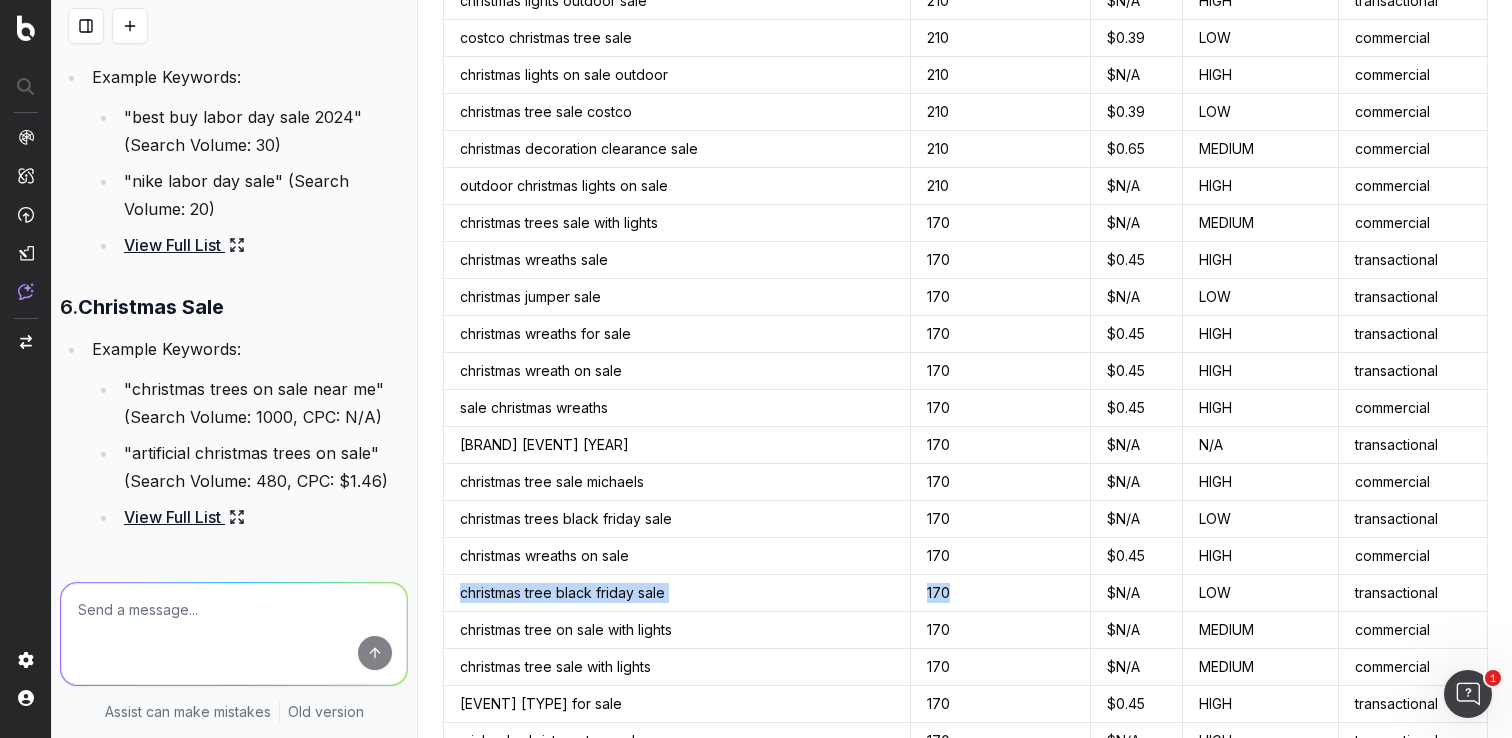 drag, startPoint x: 973, startPoint y: 589, endPoint x: 455, endPoint y: 594, distance: 518.0241 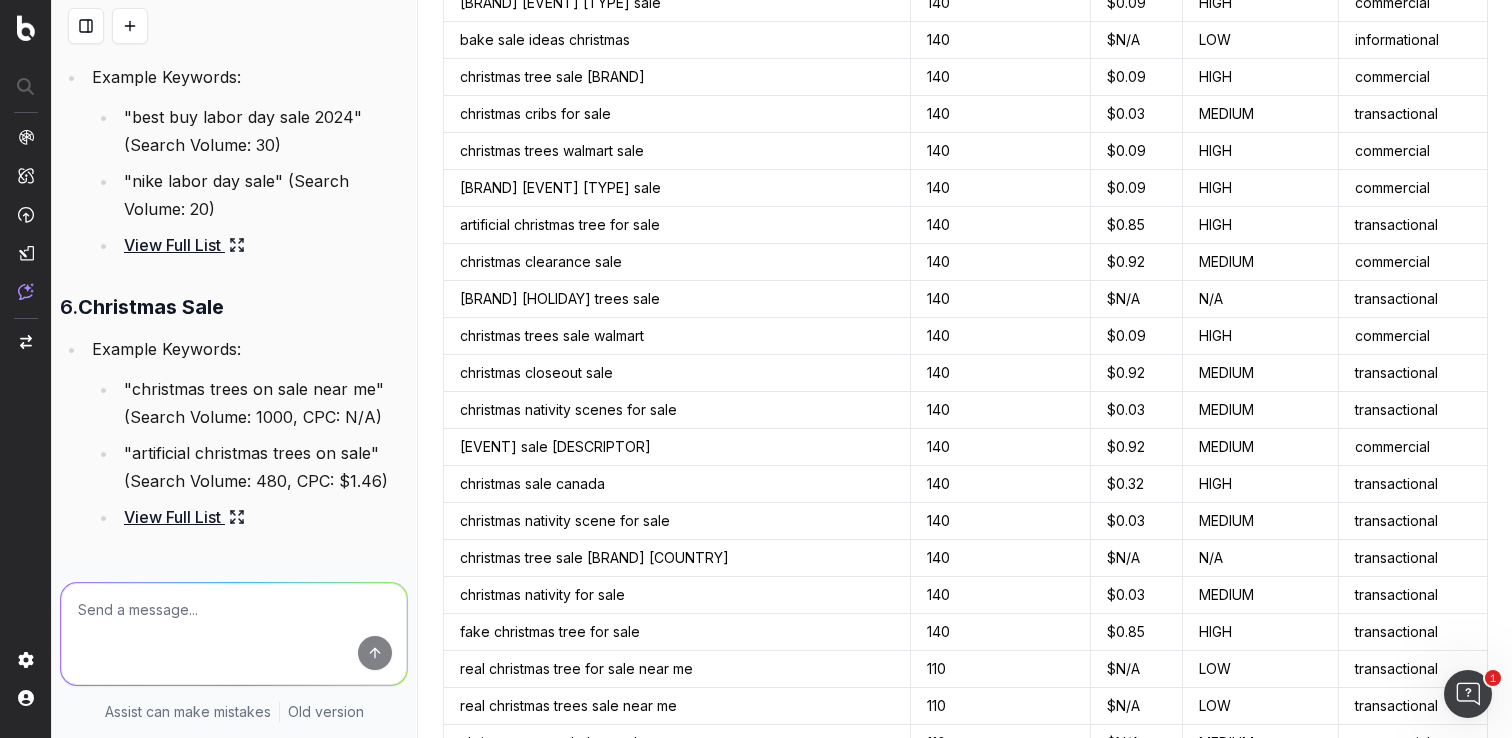 scroll, scrollTop: 6688, scrollLeft: 0, axis: vertical 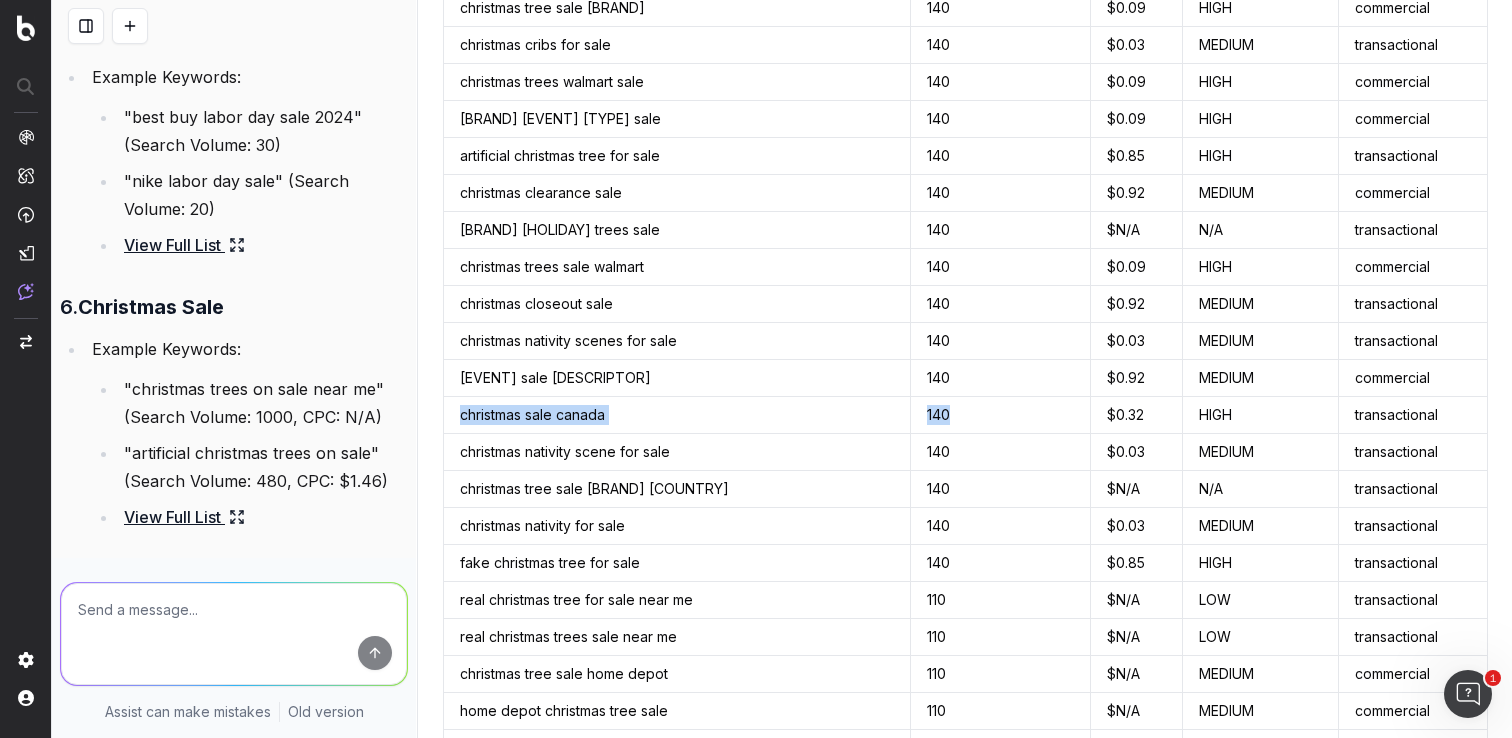 drag, startPoint x: 976, startPoint y: 415, endPoint x: 445, endPoint y: 420, distance: 531.02356 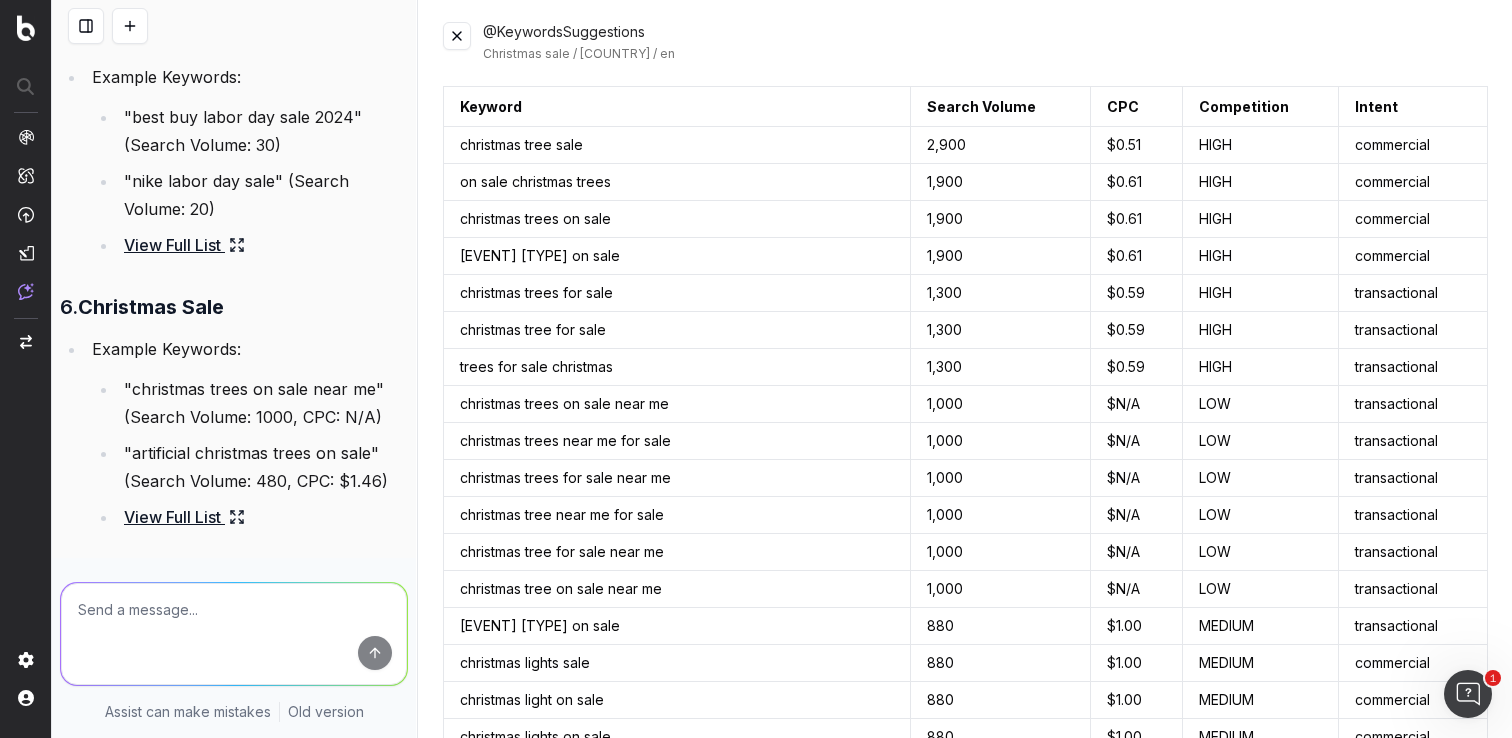 scroll, scrollTop: 0, scrollLeft: 0, axis: both 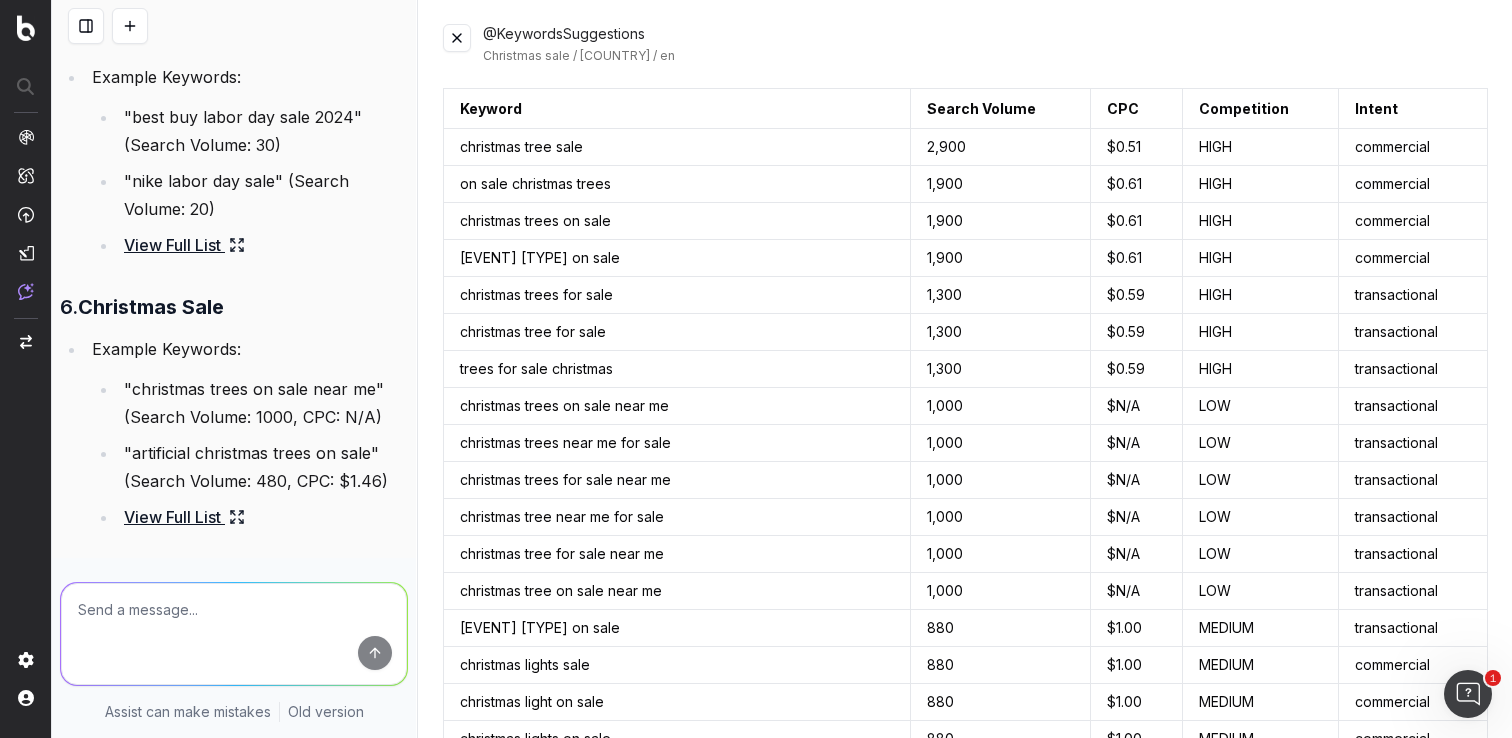 click at bounding box center [457, 38] 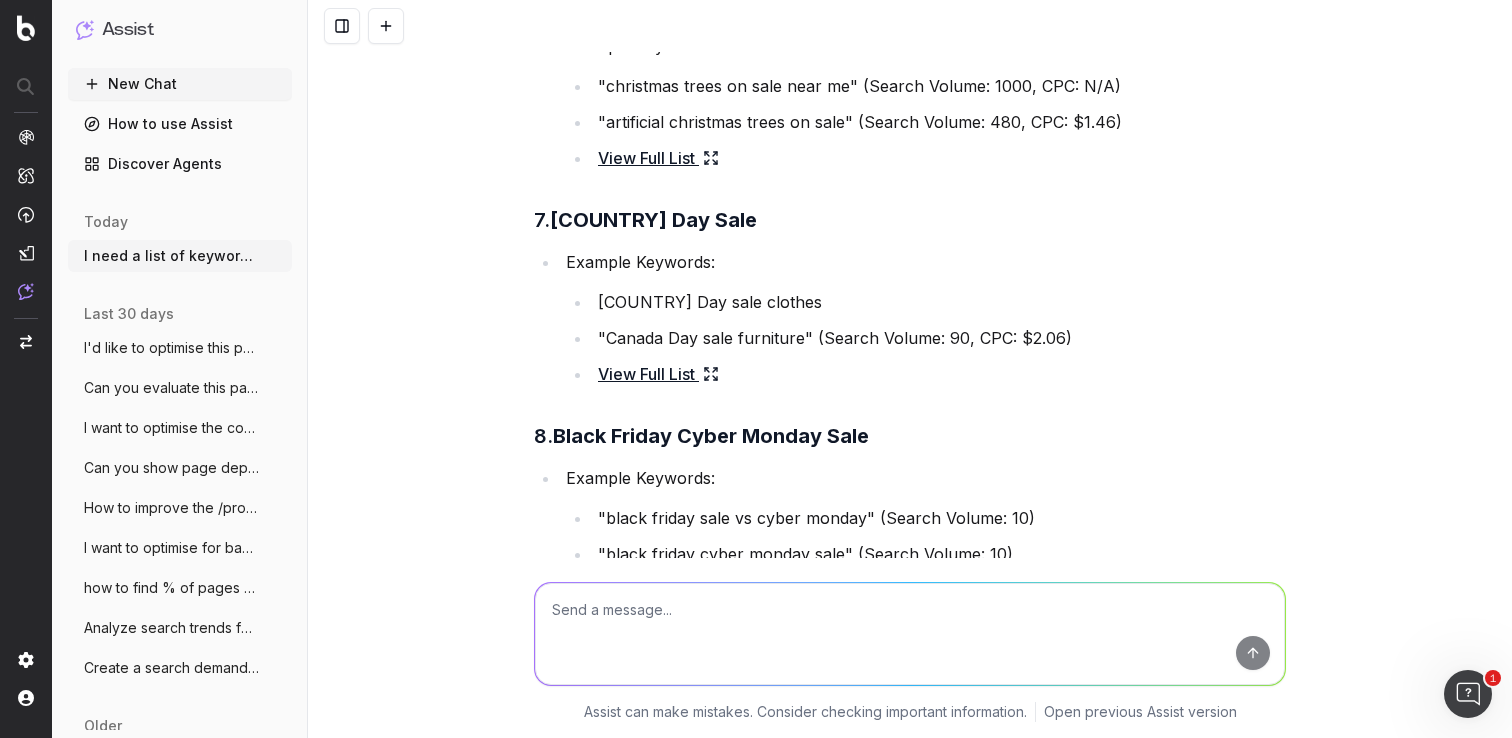 scroll, scrollTop: 2706, scrollLeft: 0, axis: vertical 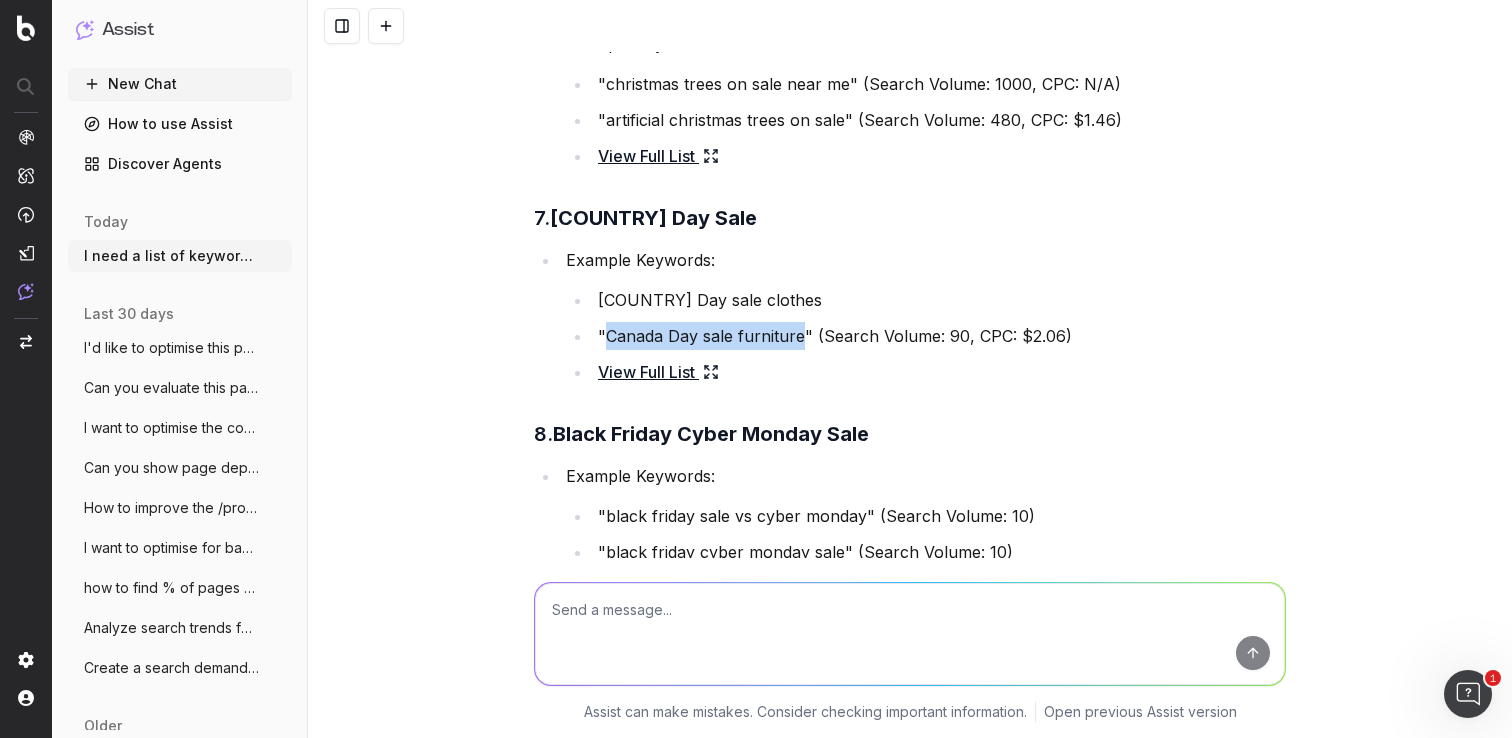 drag, startPoint x: 793, startPoint y: 335, endPoint x: 599, endPoint y: 338, distance: 194.0232 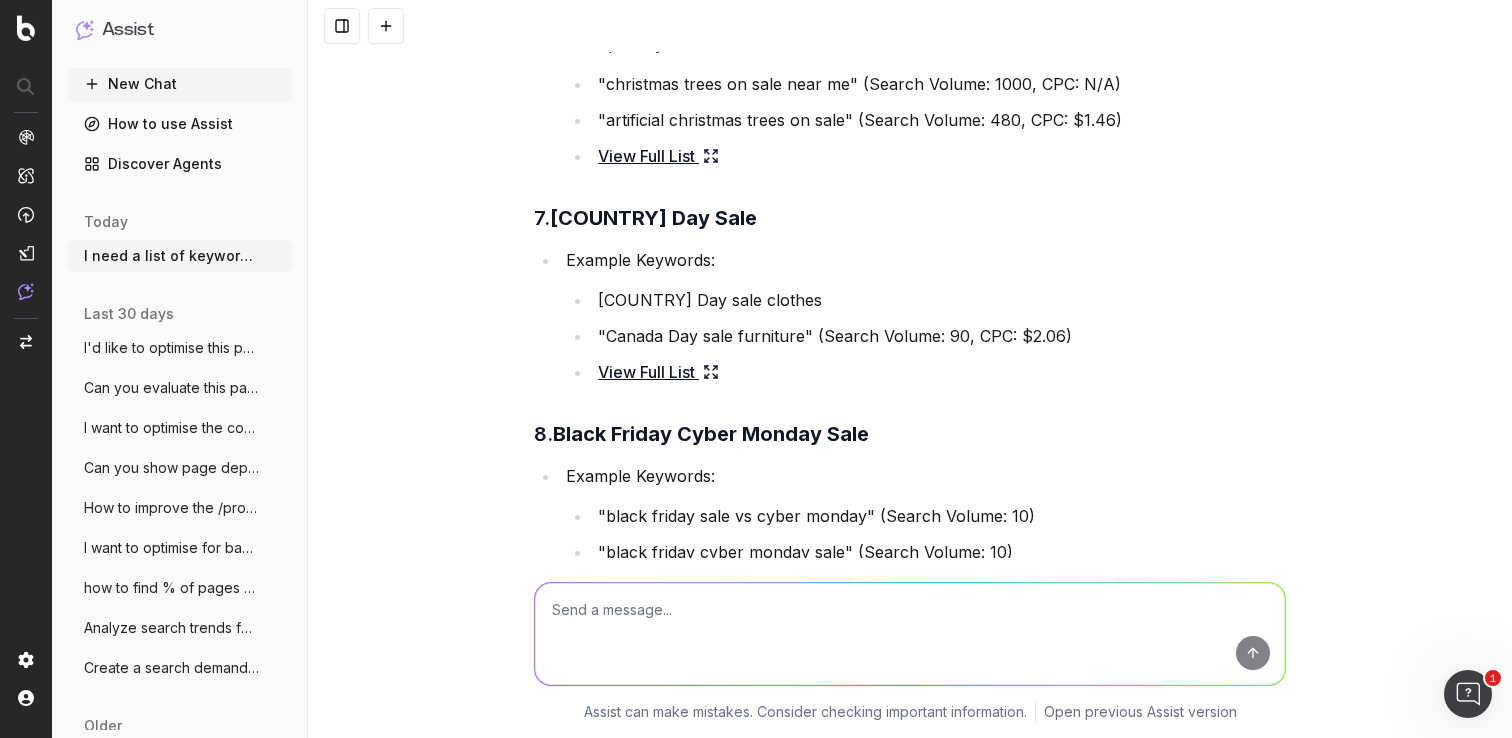 click 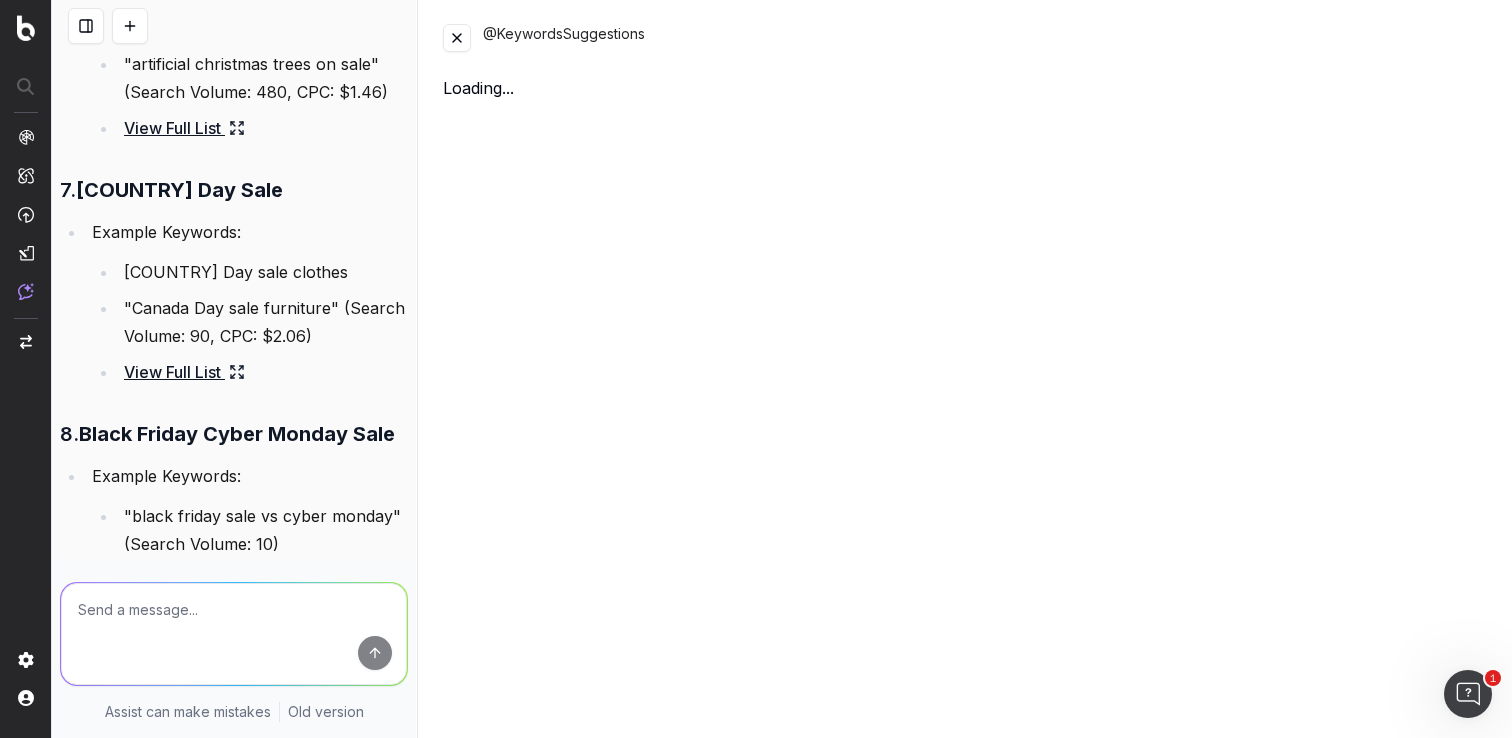 scroll, scrollTop: 3322, scrollLeft: 0, axis: vertical 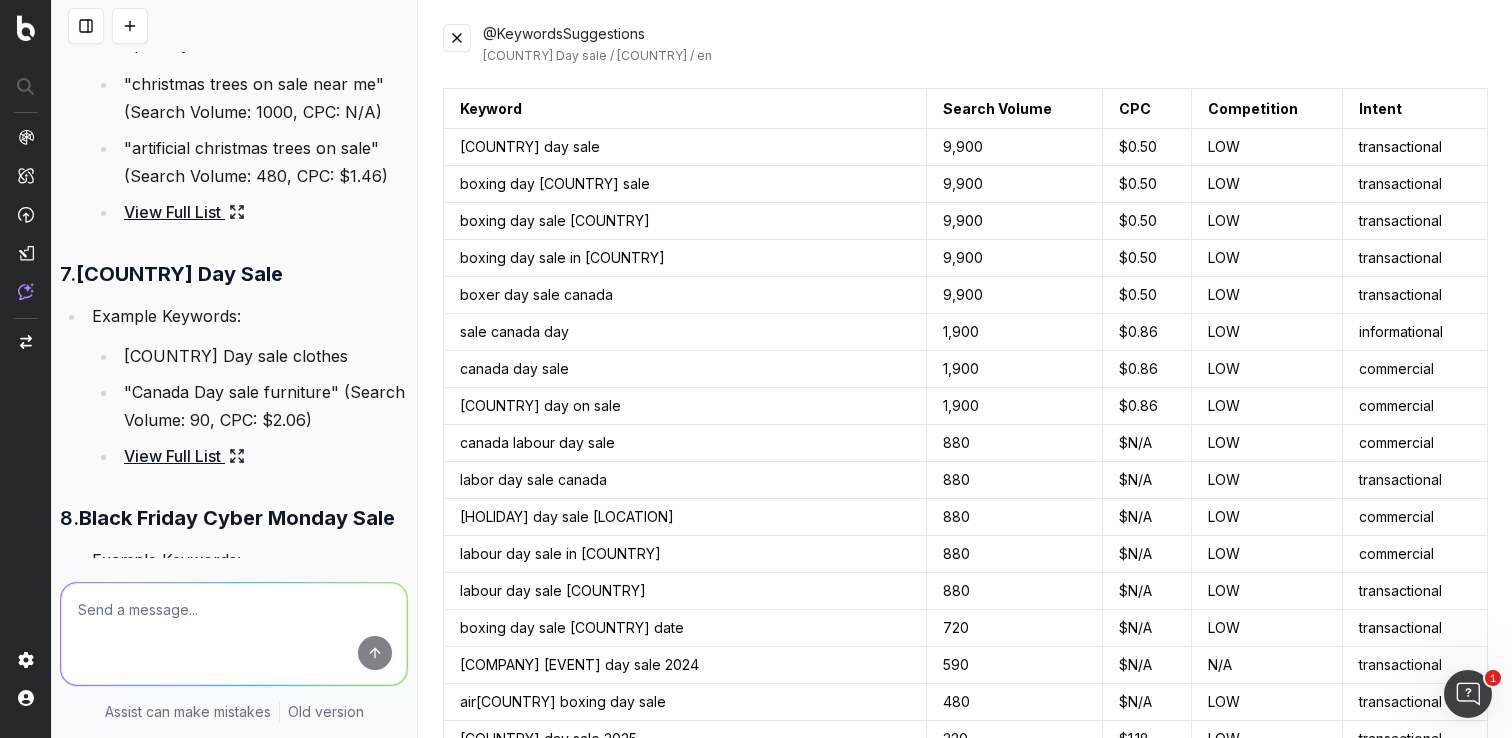 click at bounding box center [457, 38] 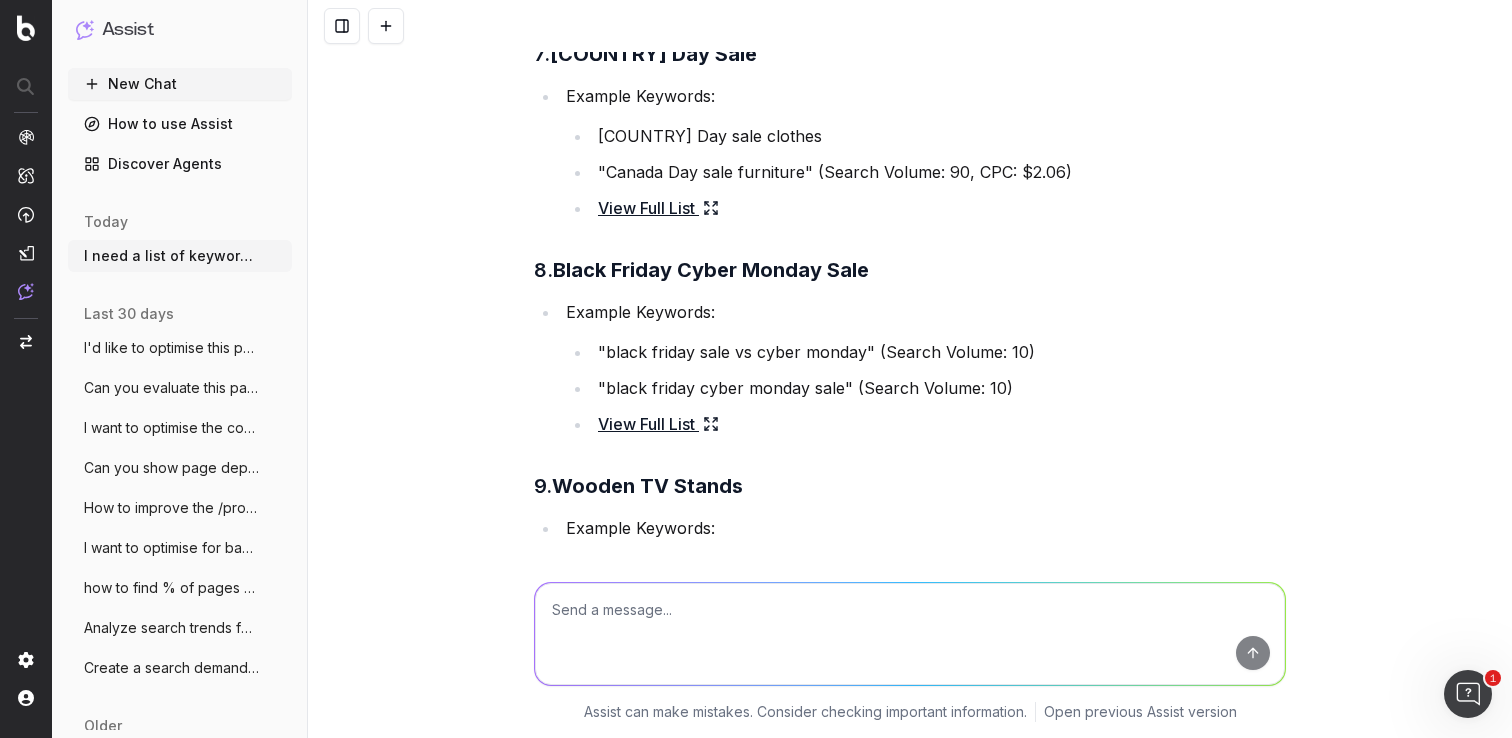 scroll, scrollTop: 2879, scrollLeft: 0, axis: vertical 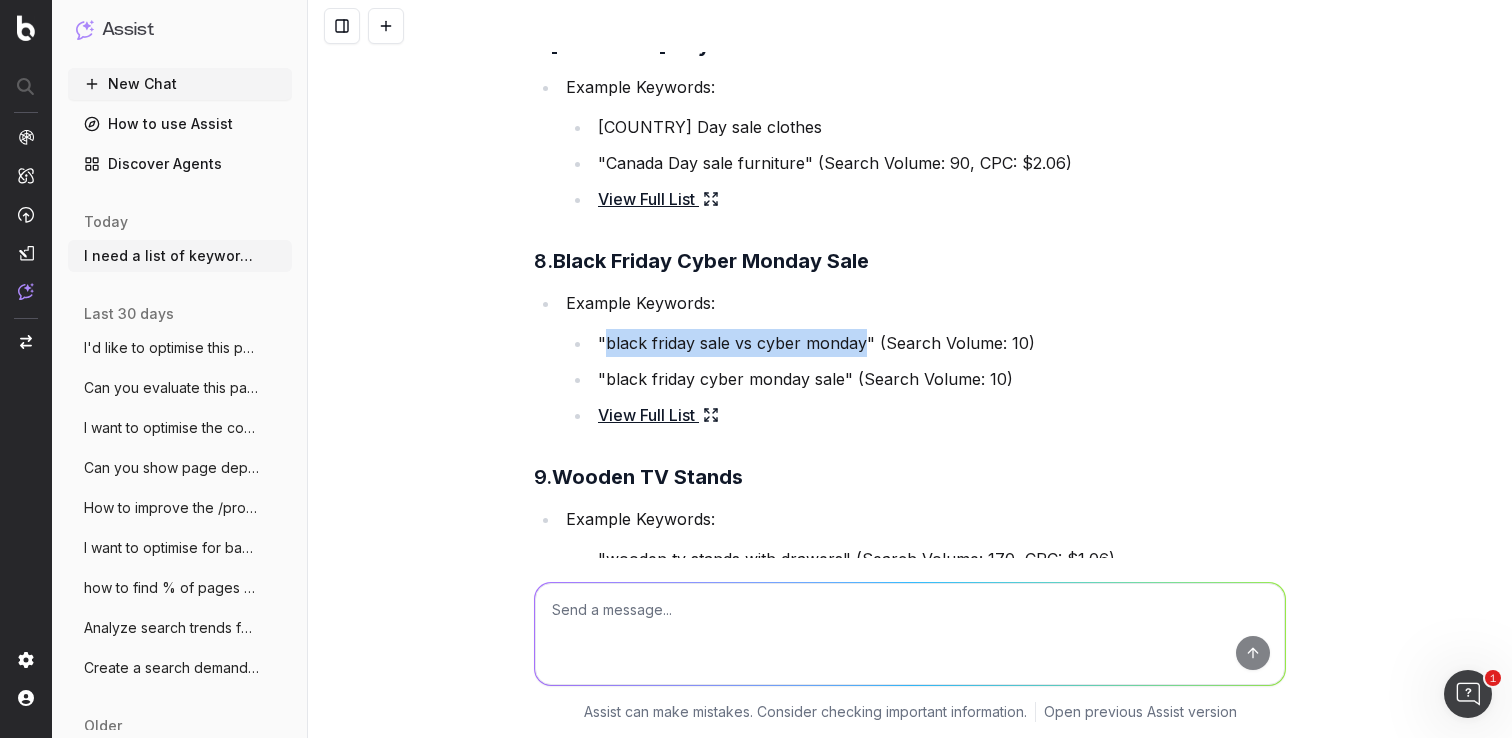 drag, startPoint x: 859, startPoint y: 341, endPoint x: 601, endPoint y: 334, distance: 258.09494 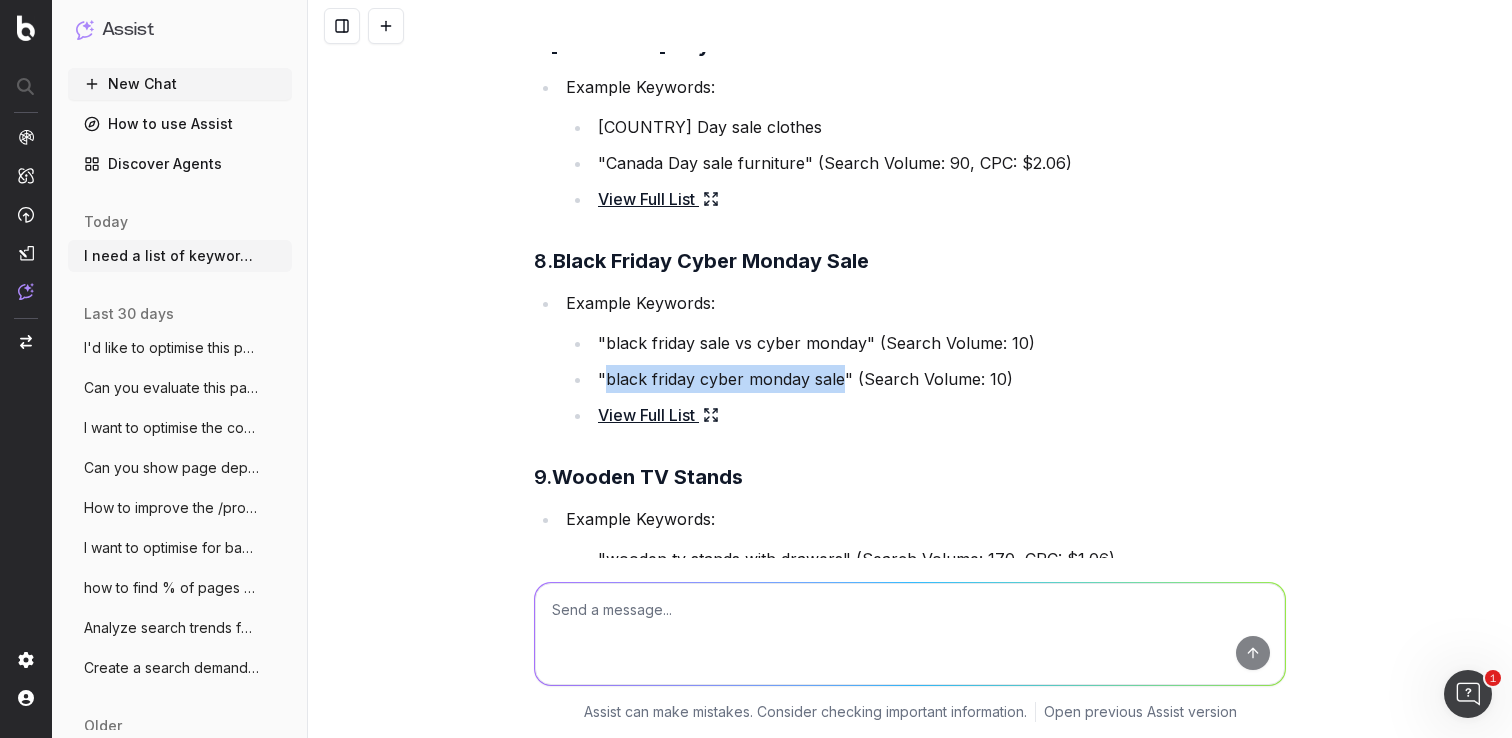 drag, startPoint x: 835, startPoint y: 379, endPoint x: 595, endPoint y: 384, distance: 240.05208 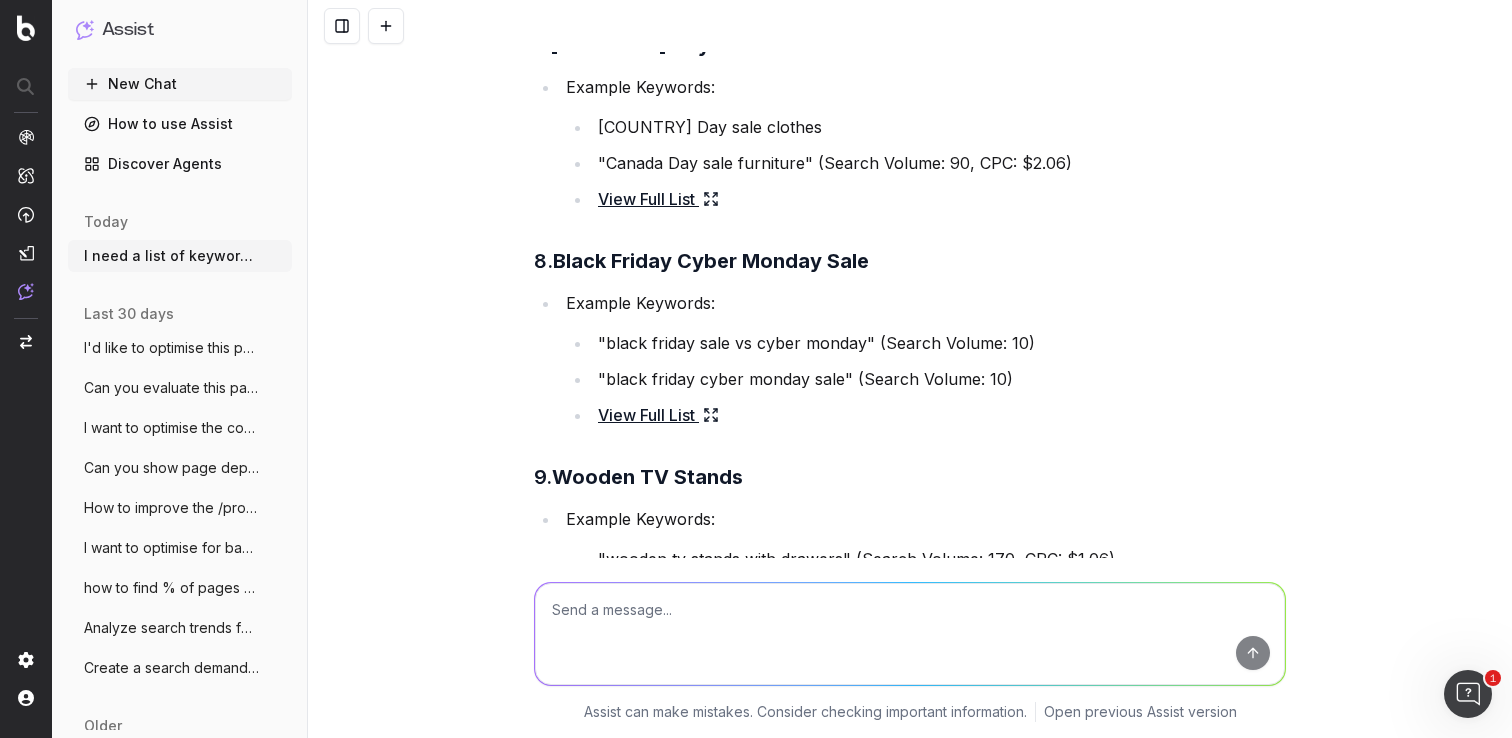 click 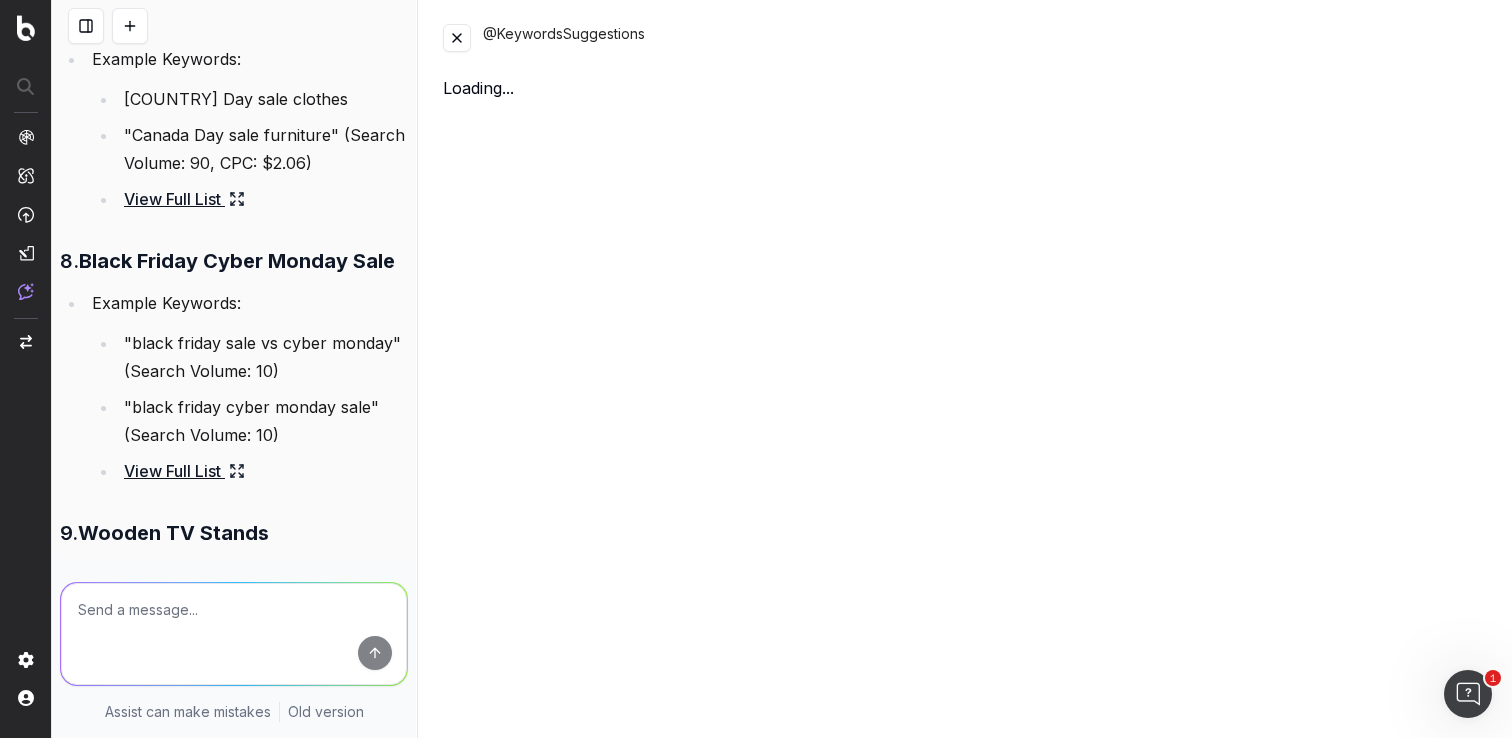 scroll, scrollTop: 3551, scrollLeft: 0, axis: vertical 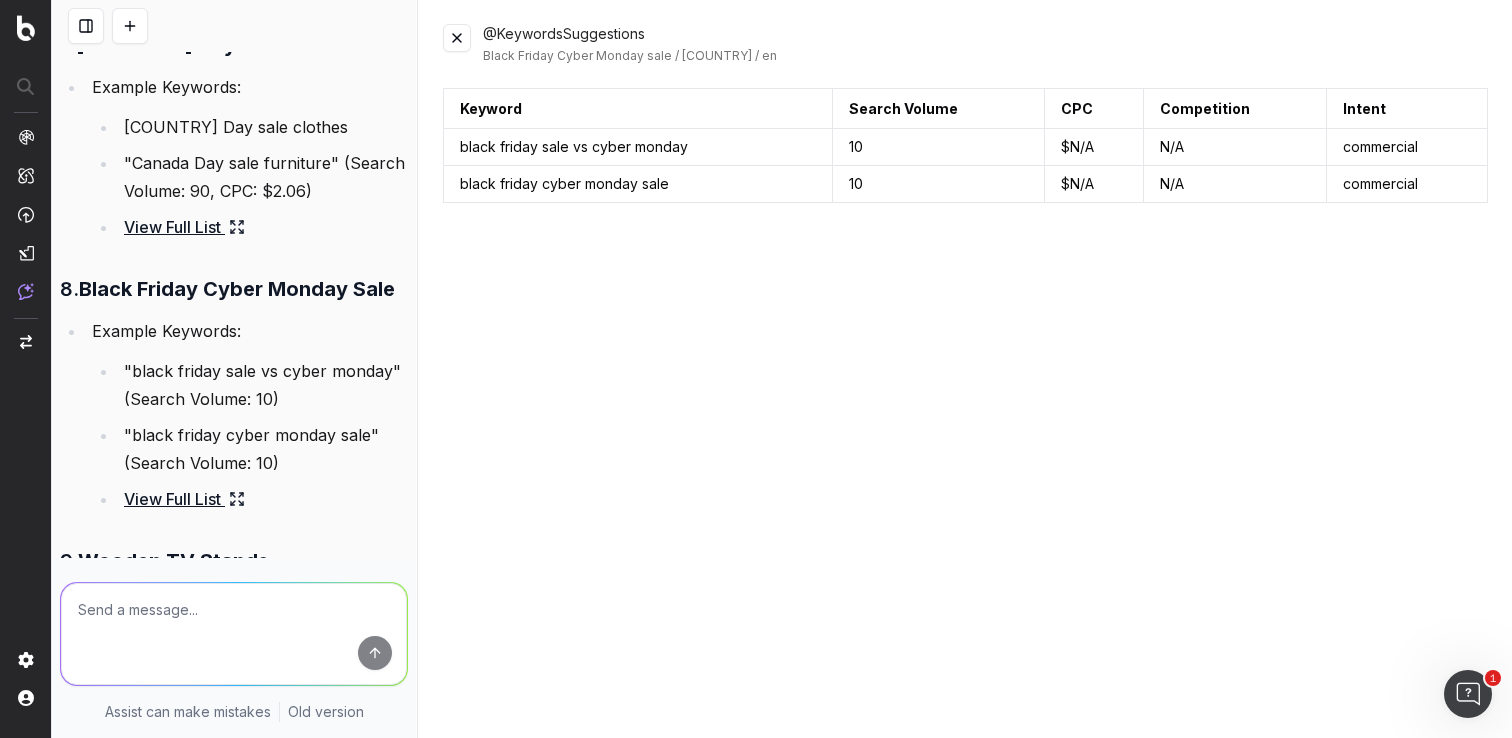click at bounding box center (457, 38) 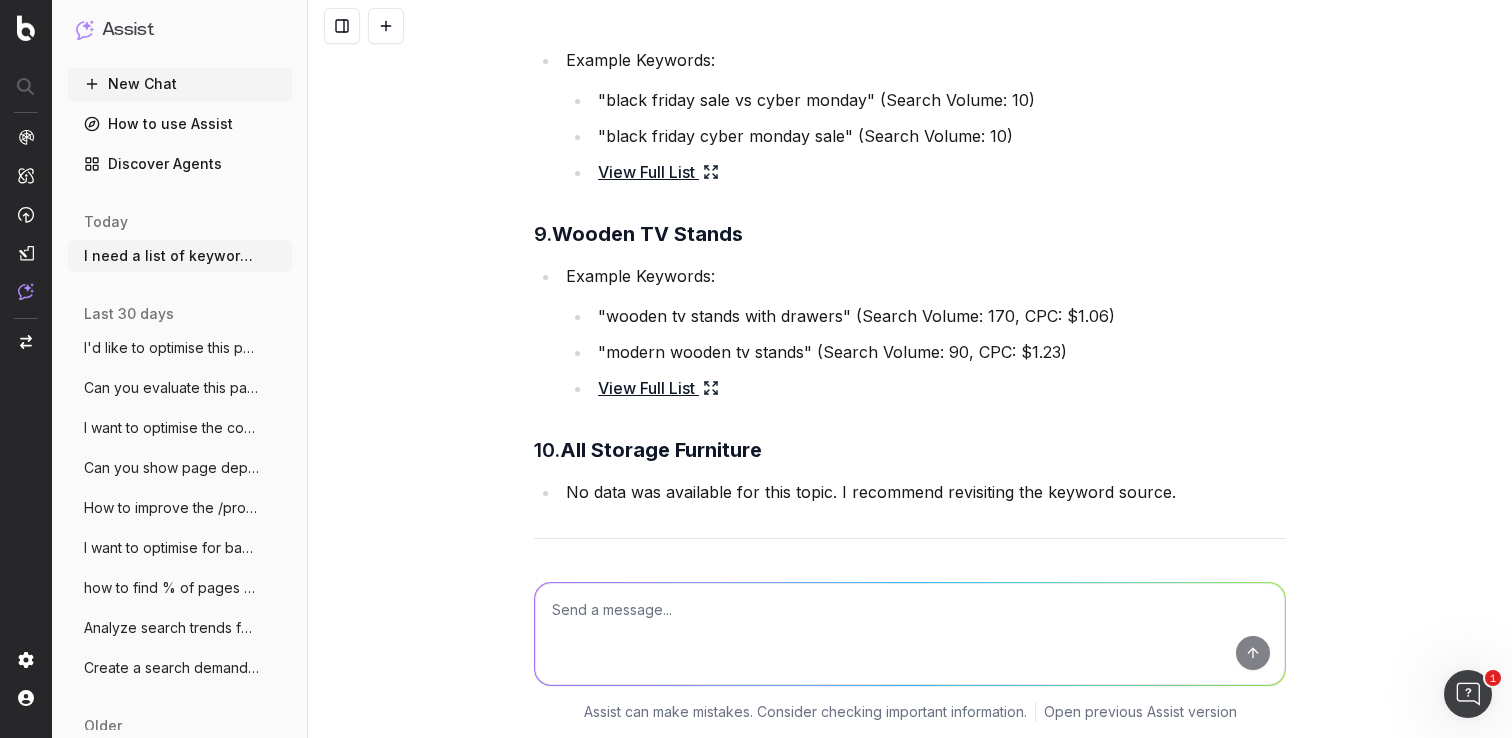 scroll, scrollTop: 3223, scrollLeft: 0, axis: vertical 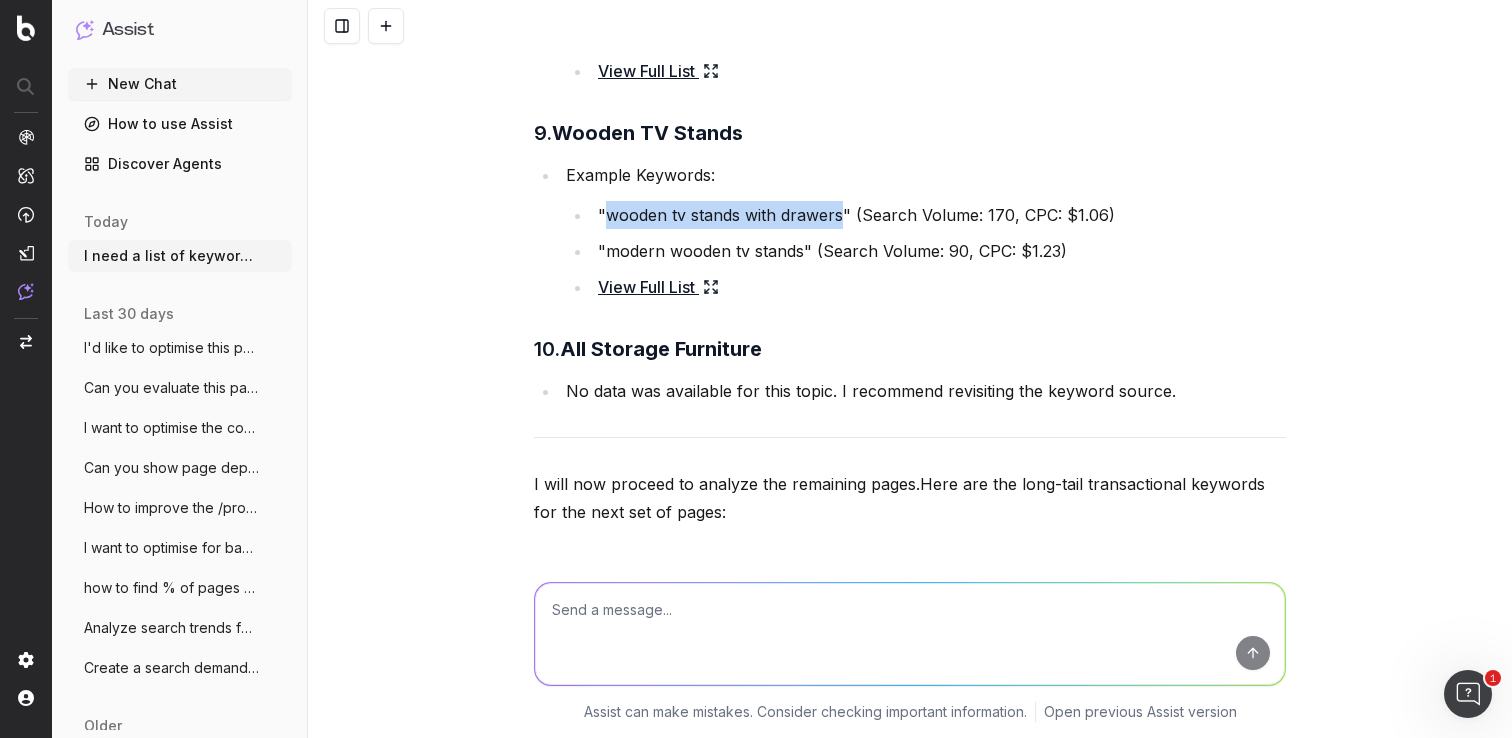 drag, startPoint x: 836, startPoint y: 215, endPoint x: 603, endPoint y: 210, distance: 233.05363 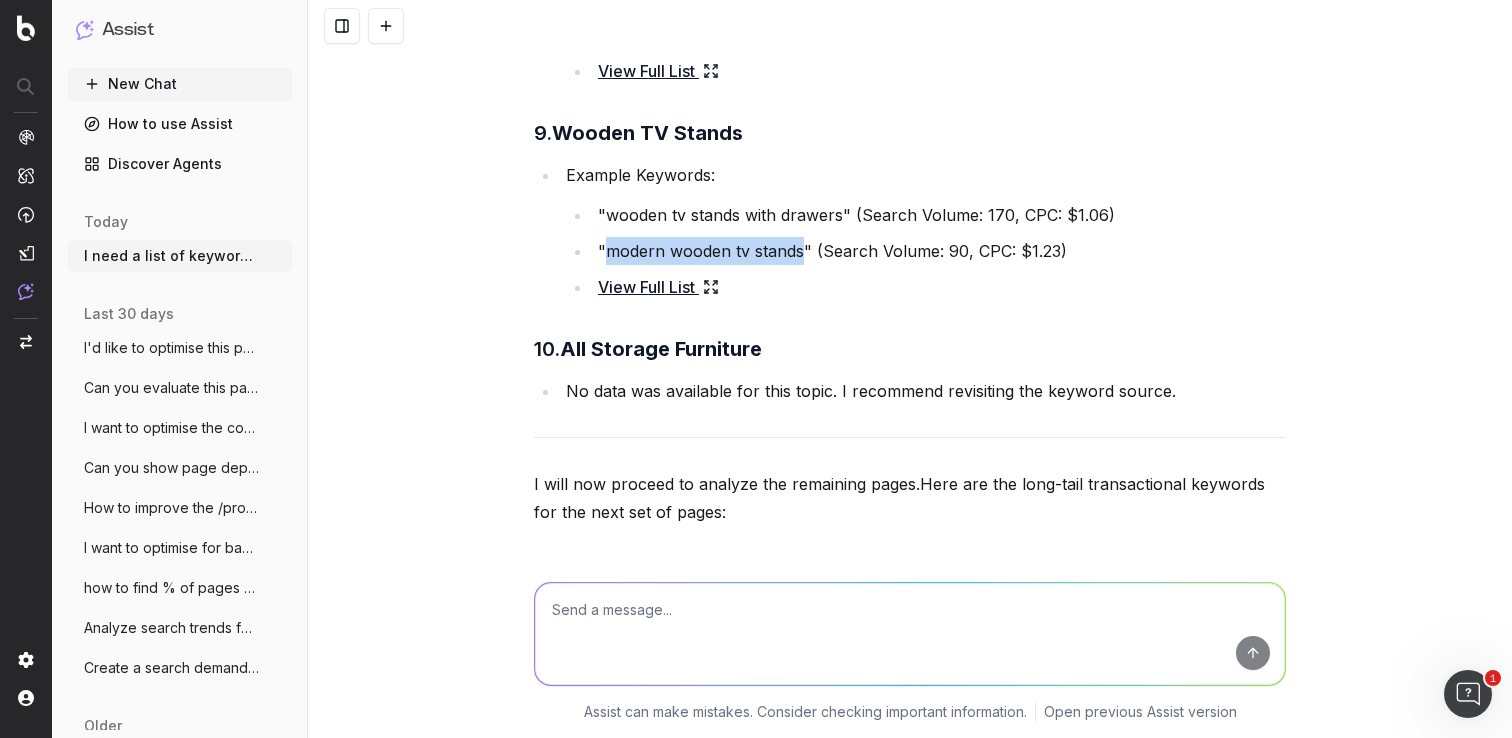 drag, startPoint x: 795, startPoint y: 250, endPoint x: 599, endPoint y: 255, distance: 196.06377 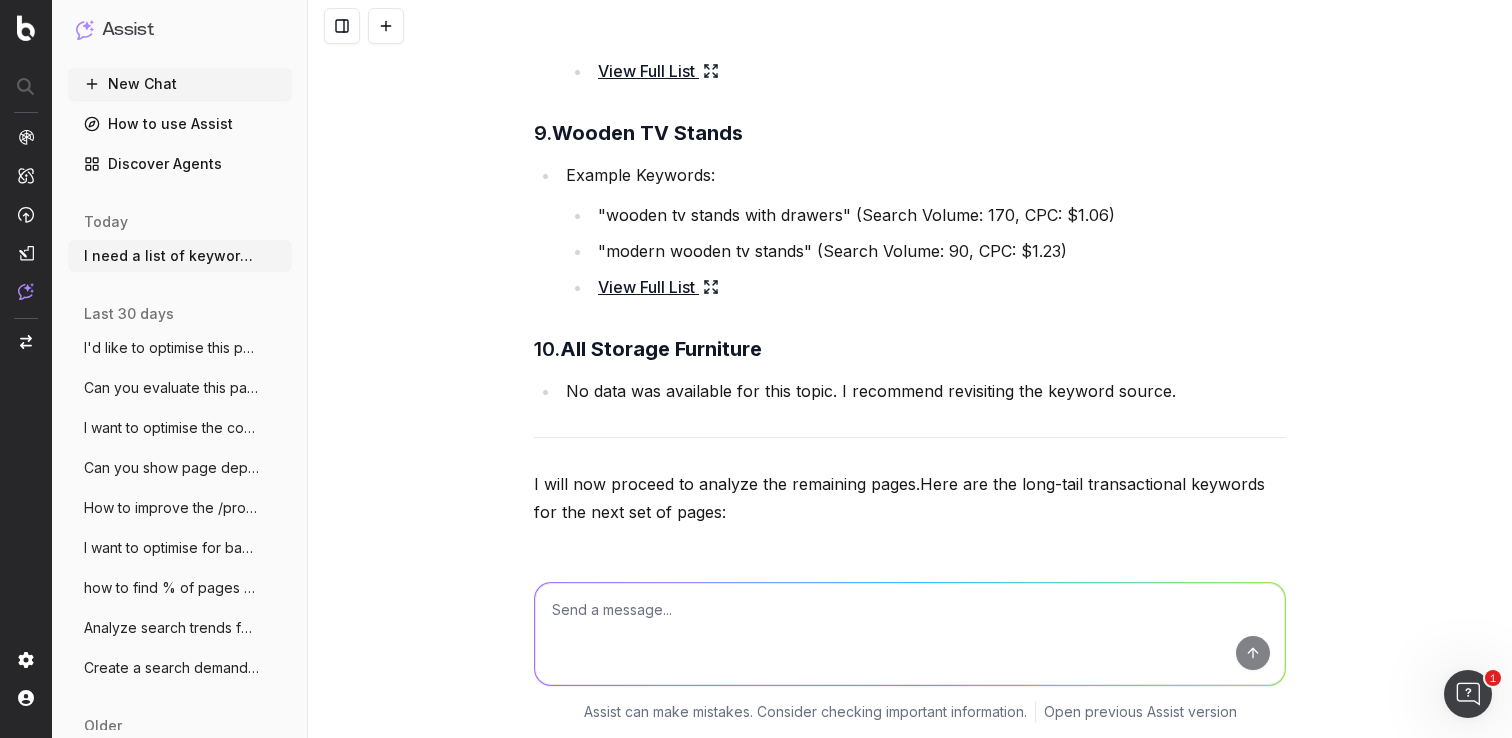 click 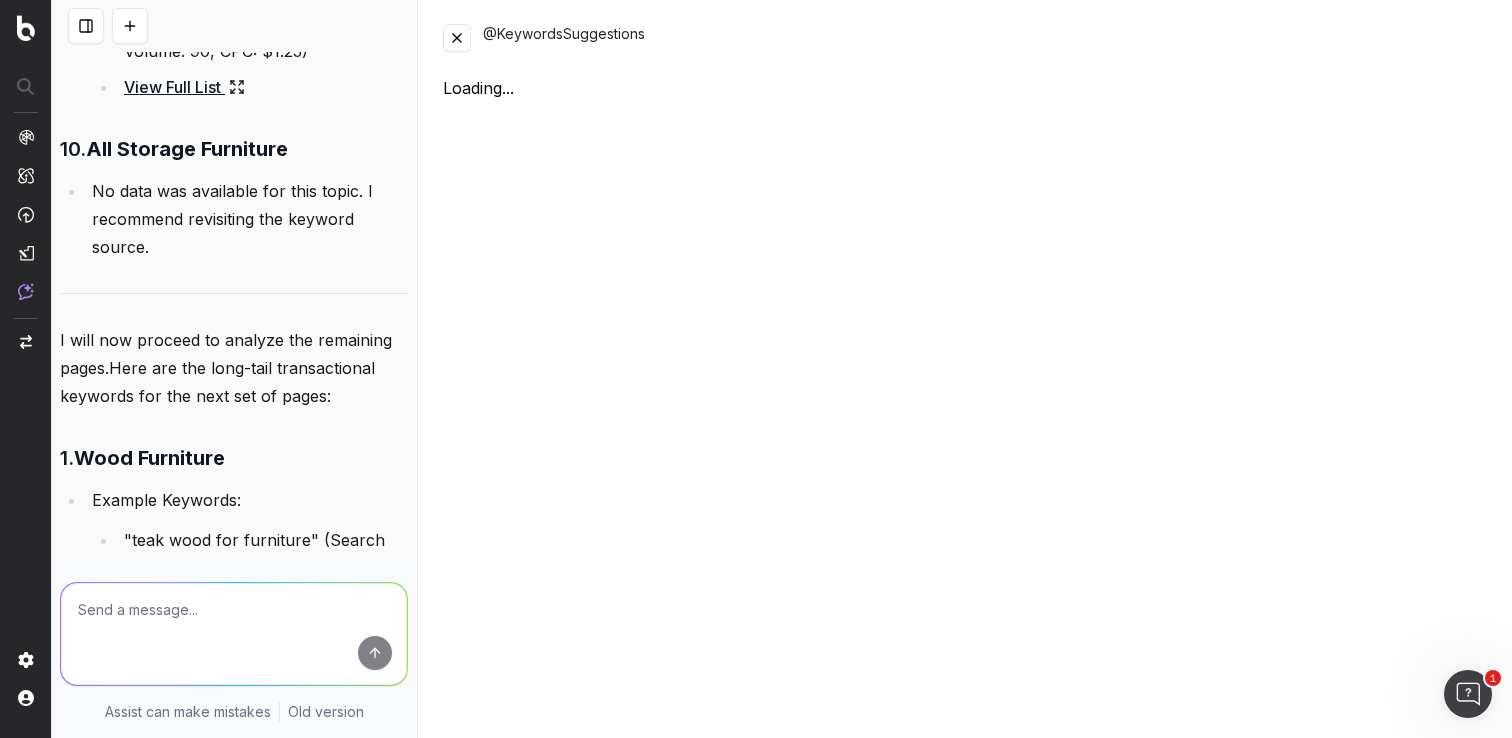 scroll, scrollTop: 3983, scrollLeft: 0, axis: vertical 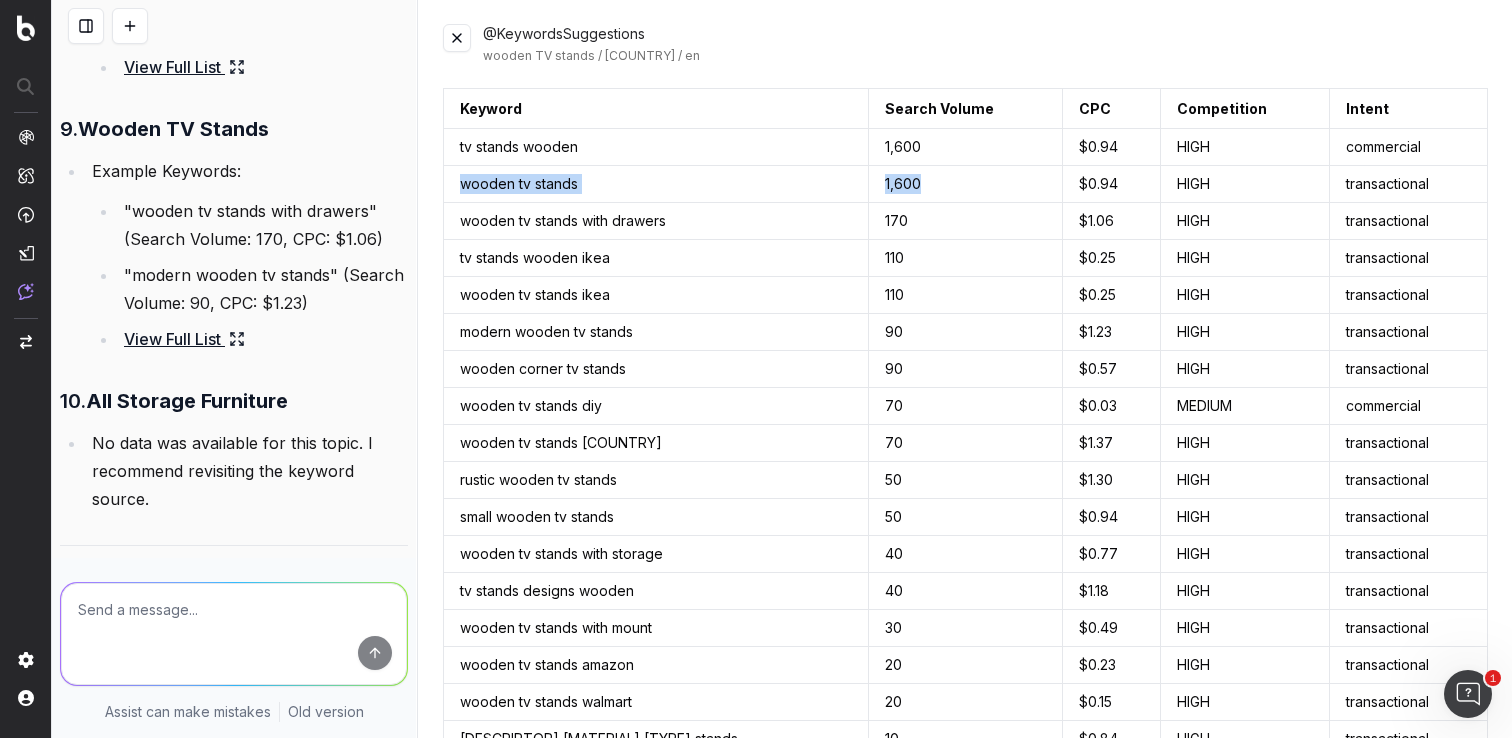 drag, startPoint x: 893, startPoint y: 182, endPoint x: 453, endPoint y: 183, distance: 440.00113 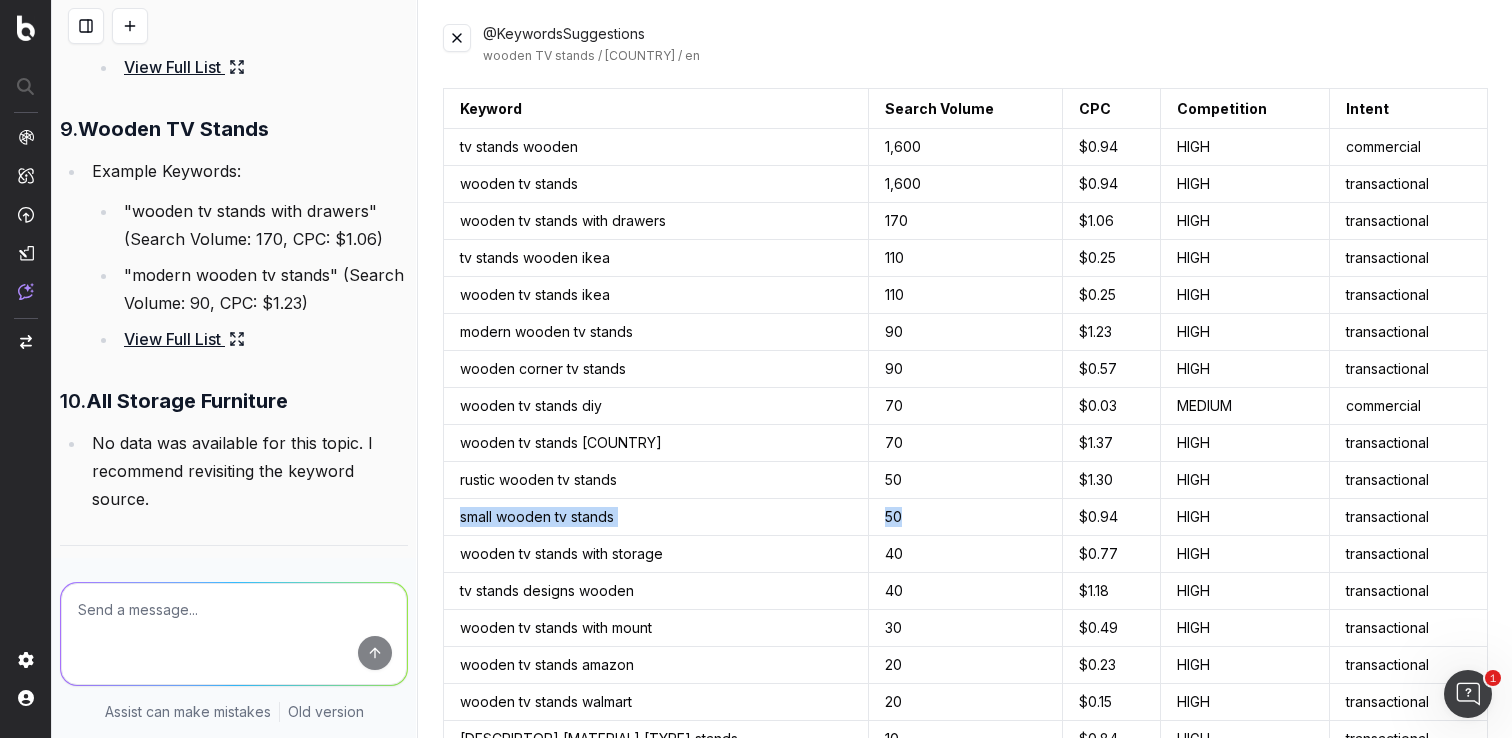 drag, startPoint x: 879, startPoint y: 516, endPoint x: 452, endPoint y: 516, distance: 427 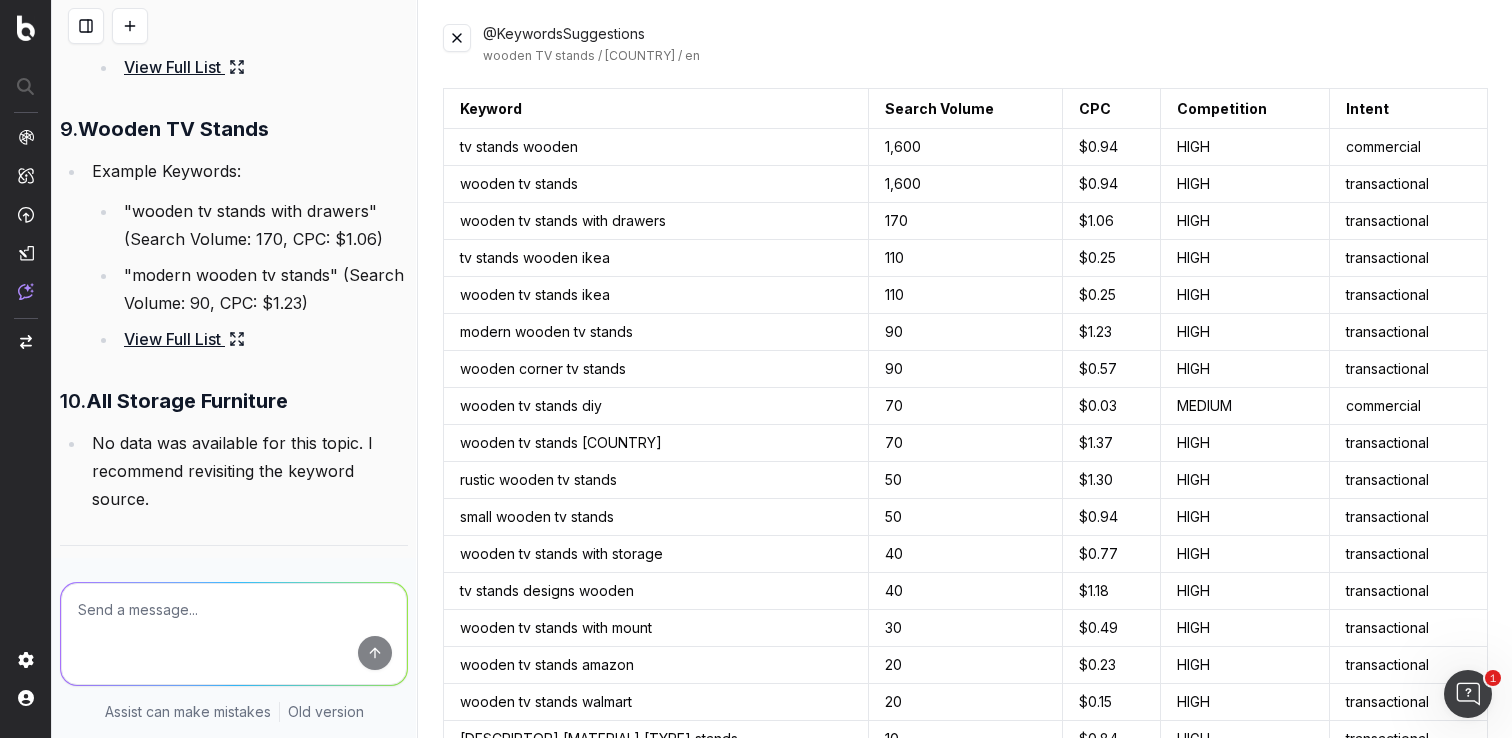 click on "40" at bounding box center (966, 554) 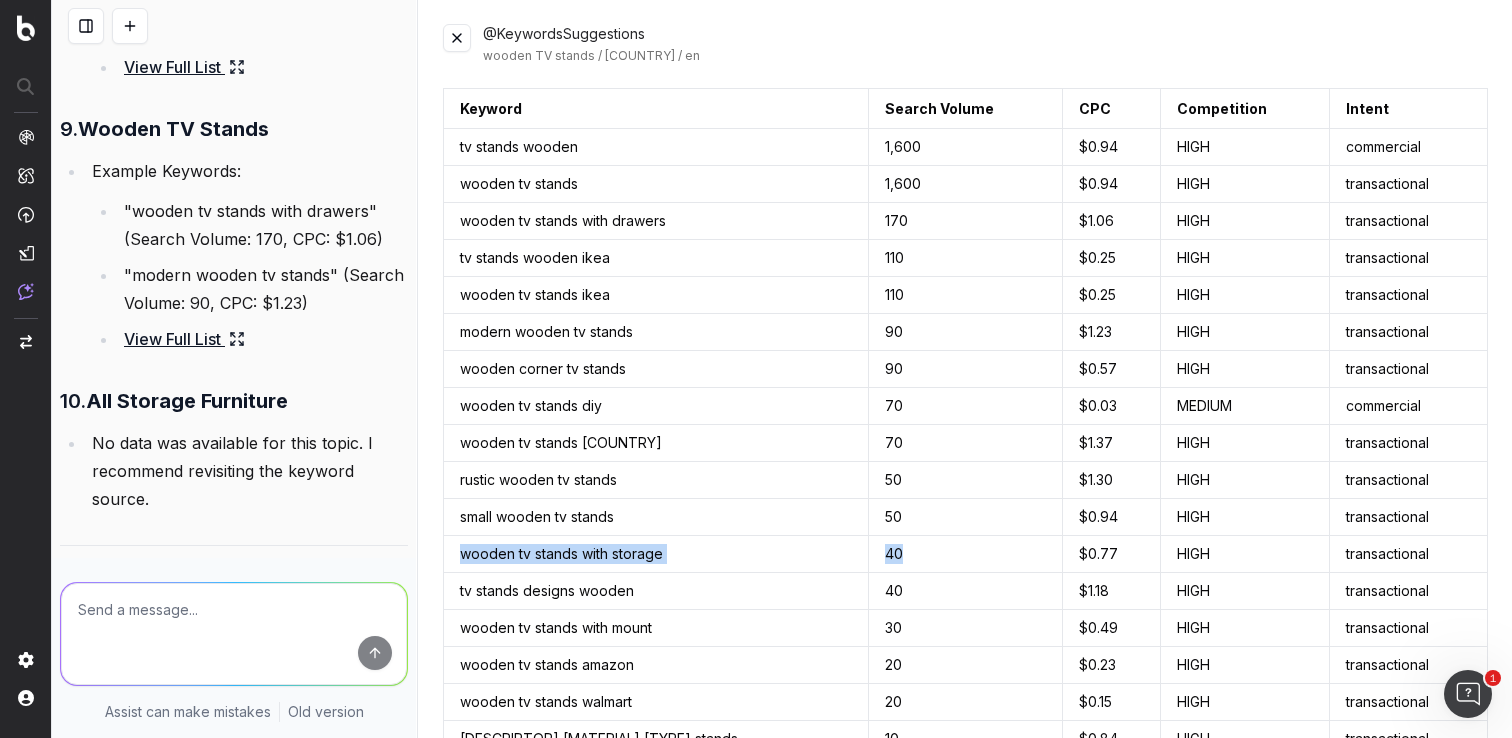 drag, startPoint x: 873, startPoint y: 552, endPoint x: 459, endPoint y: 559, distance: 414.05917 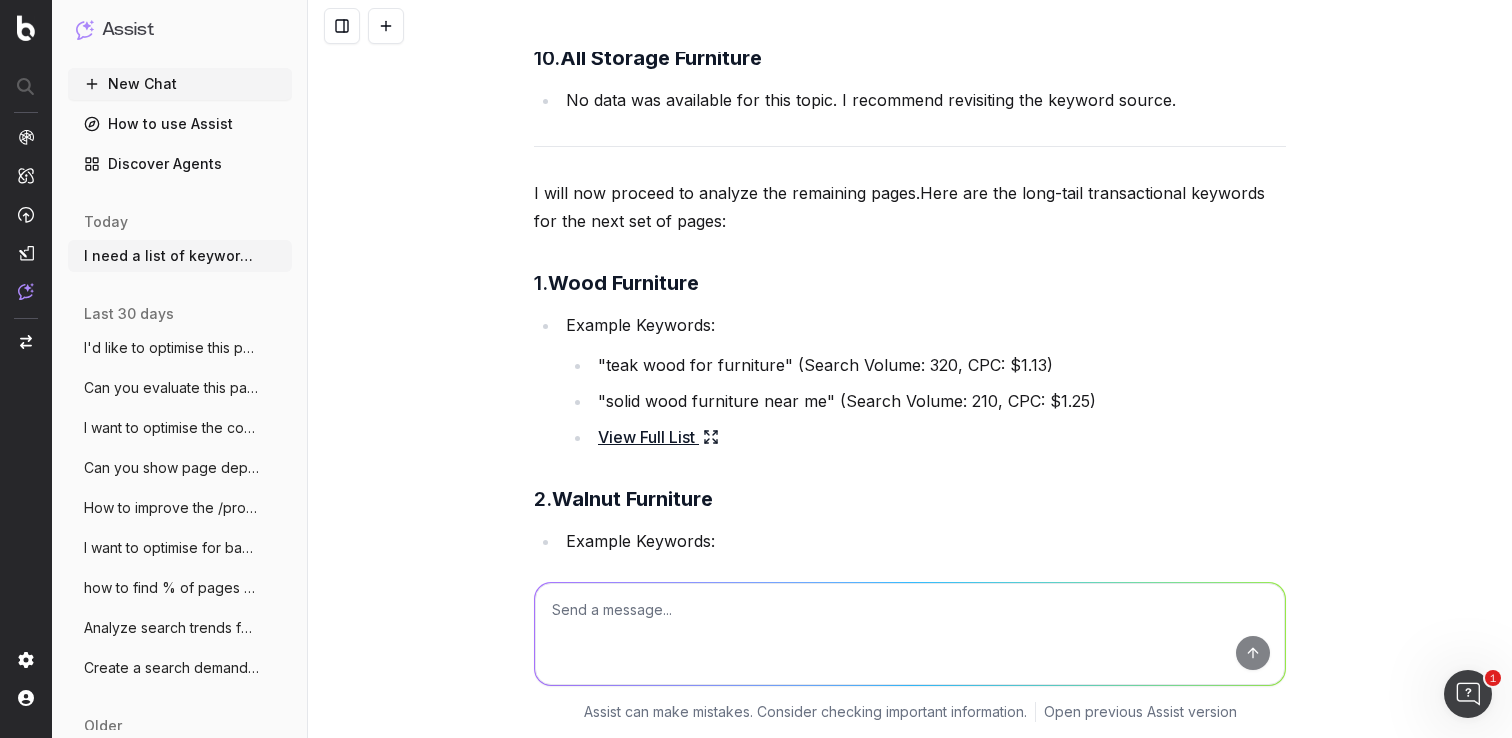 scroll, scrollTop: 3561, scrollLeft: 0, axis: vertical 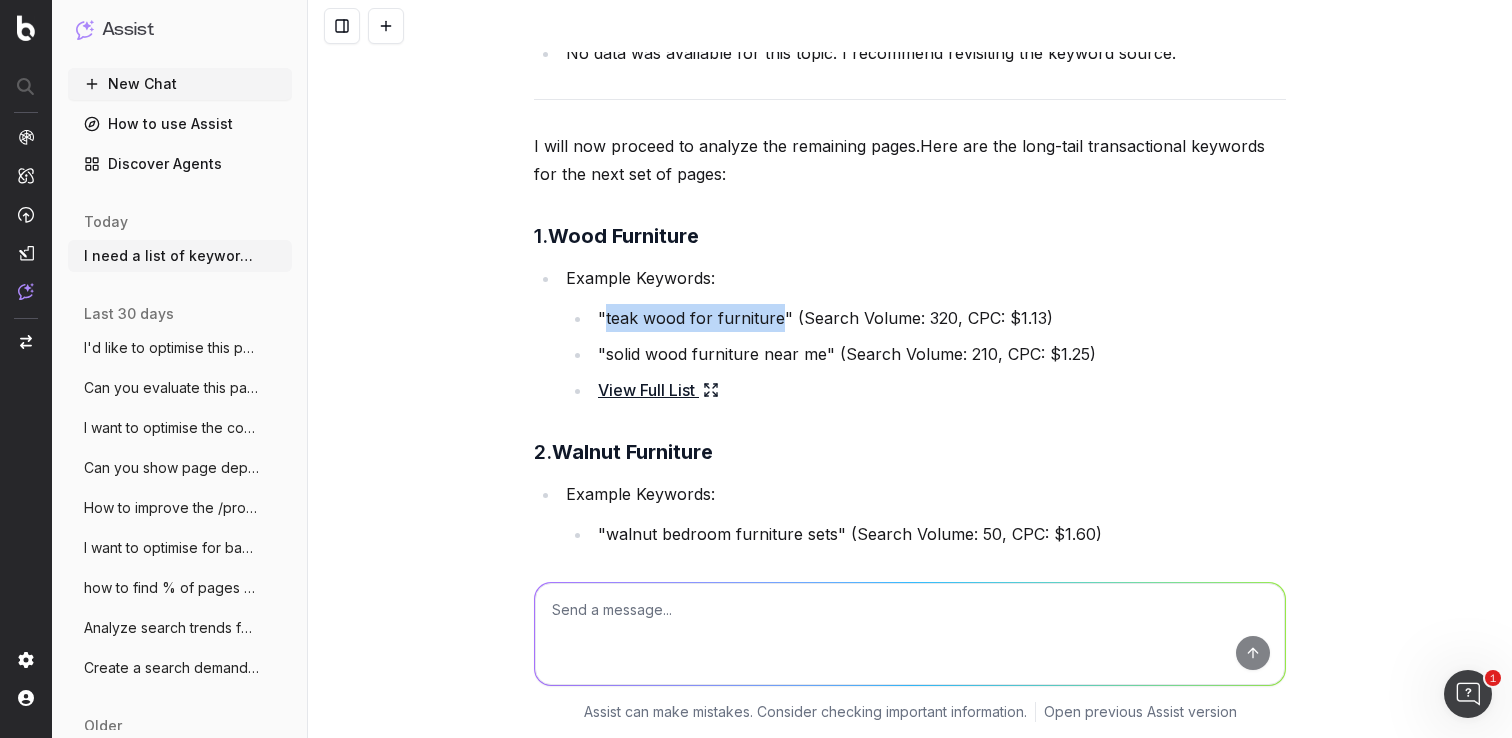 drag, startPoint x: 773, startPoint y: 317, endPoint x: 595, endPoint y: 308, distance: 178.22739 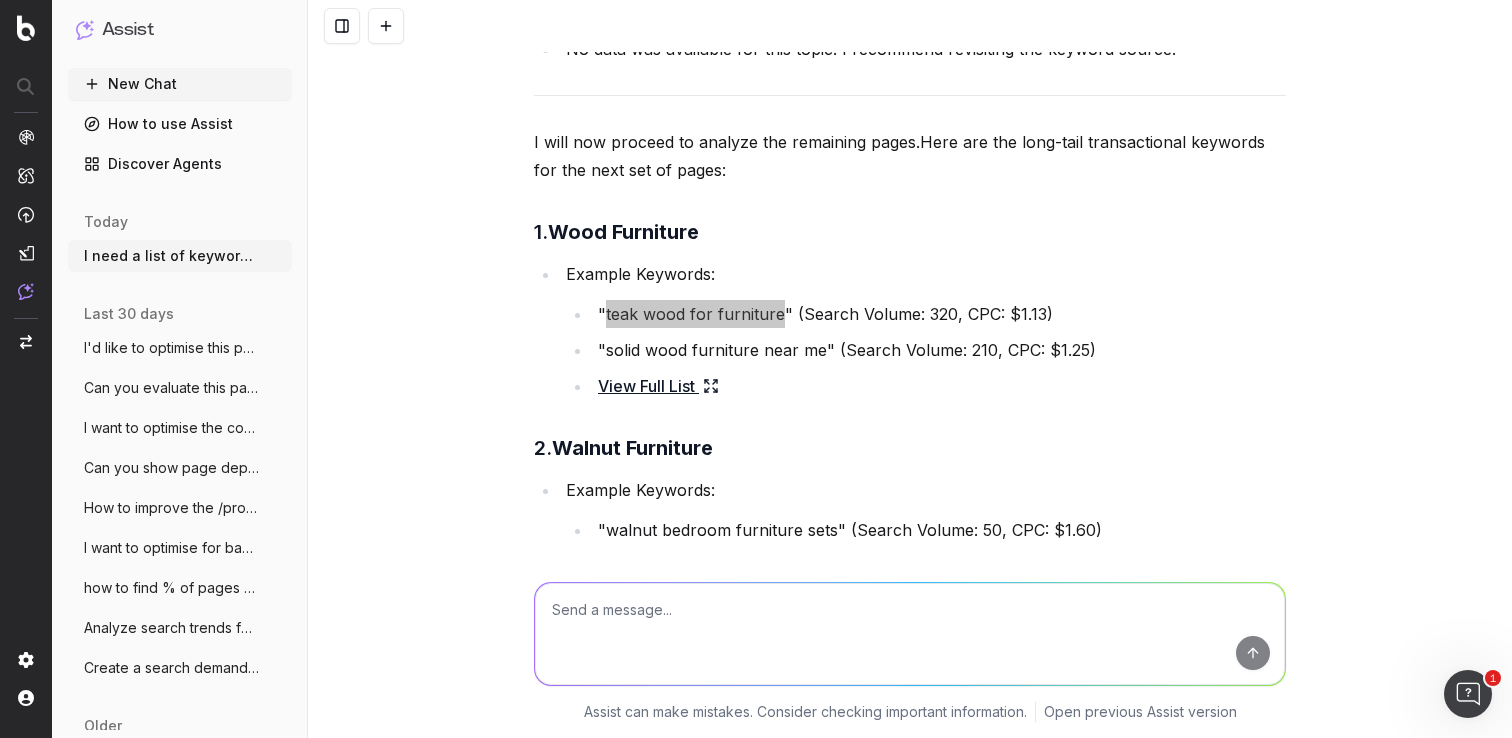 scroll, scrollTop: 3569, scrollLeft: 0, axis: vertical 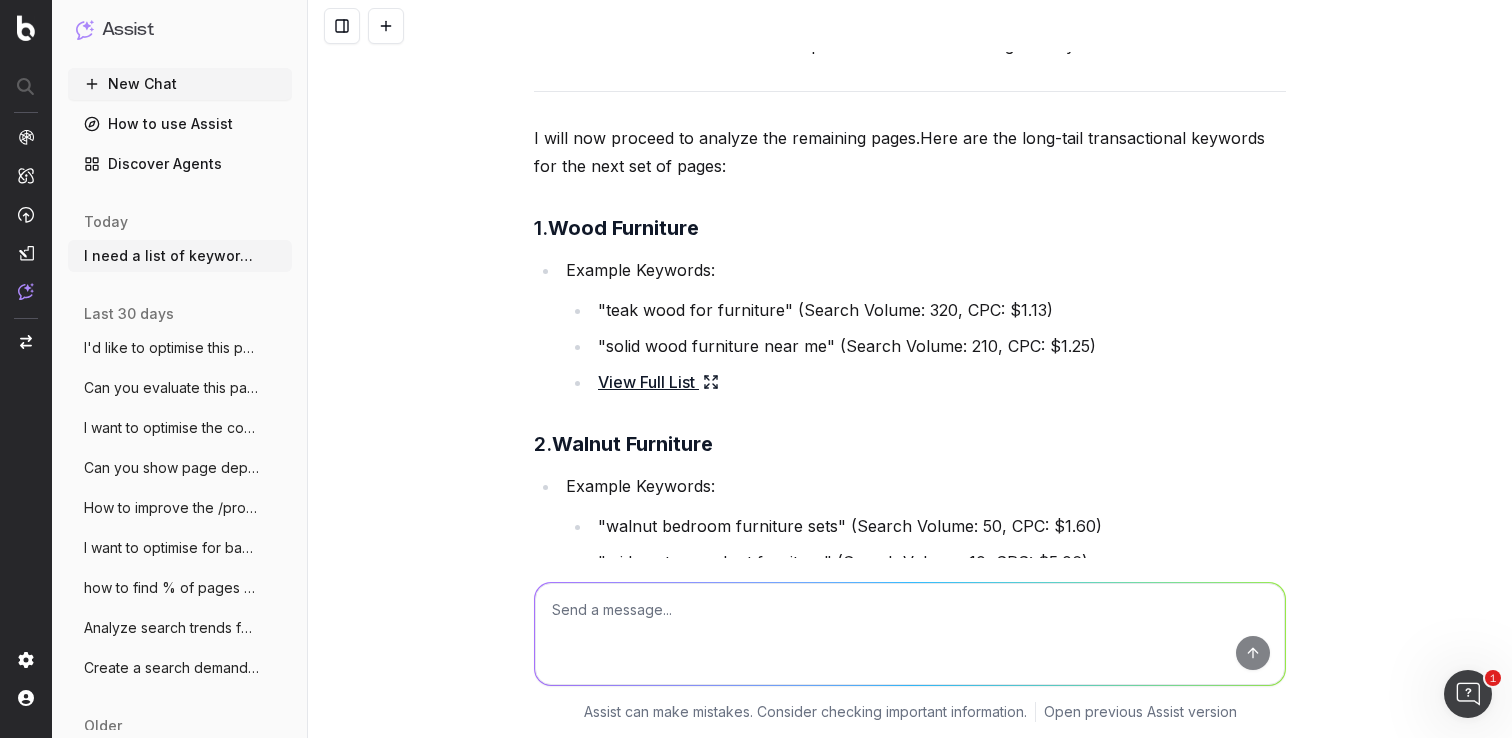 click 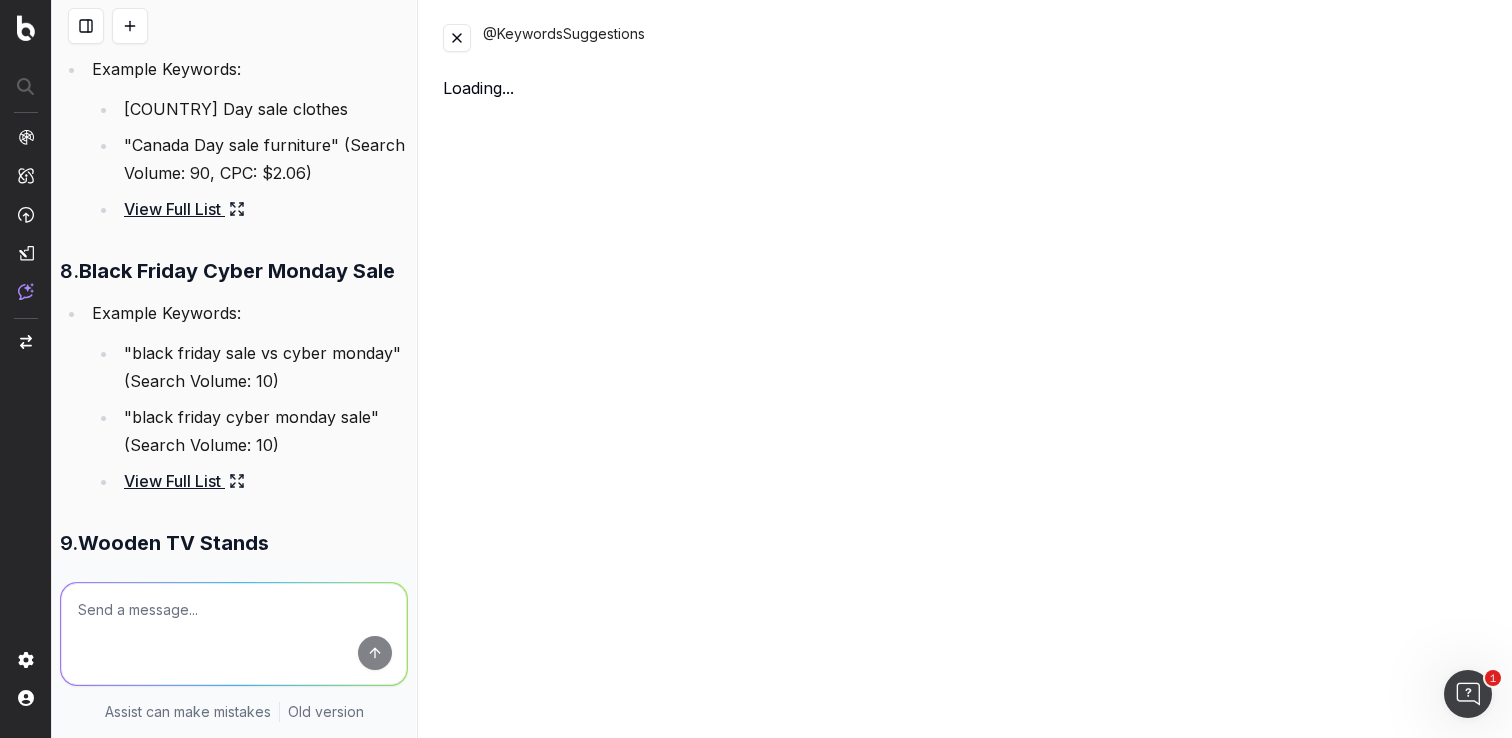 scroll, scrollTop: 4441, scrollLeft: 0, axis: vertical 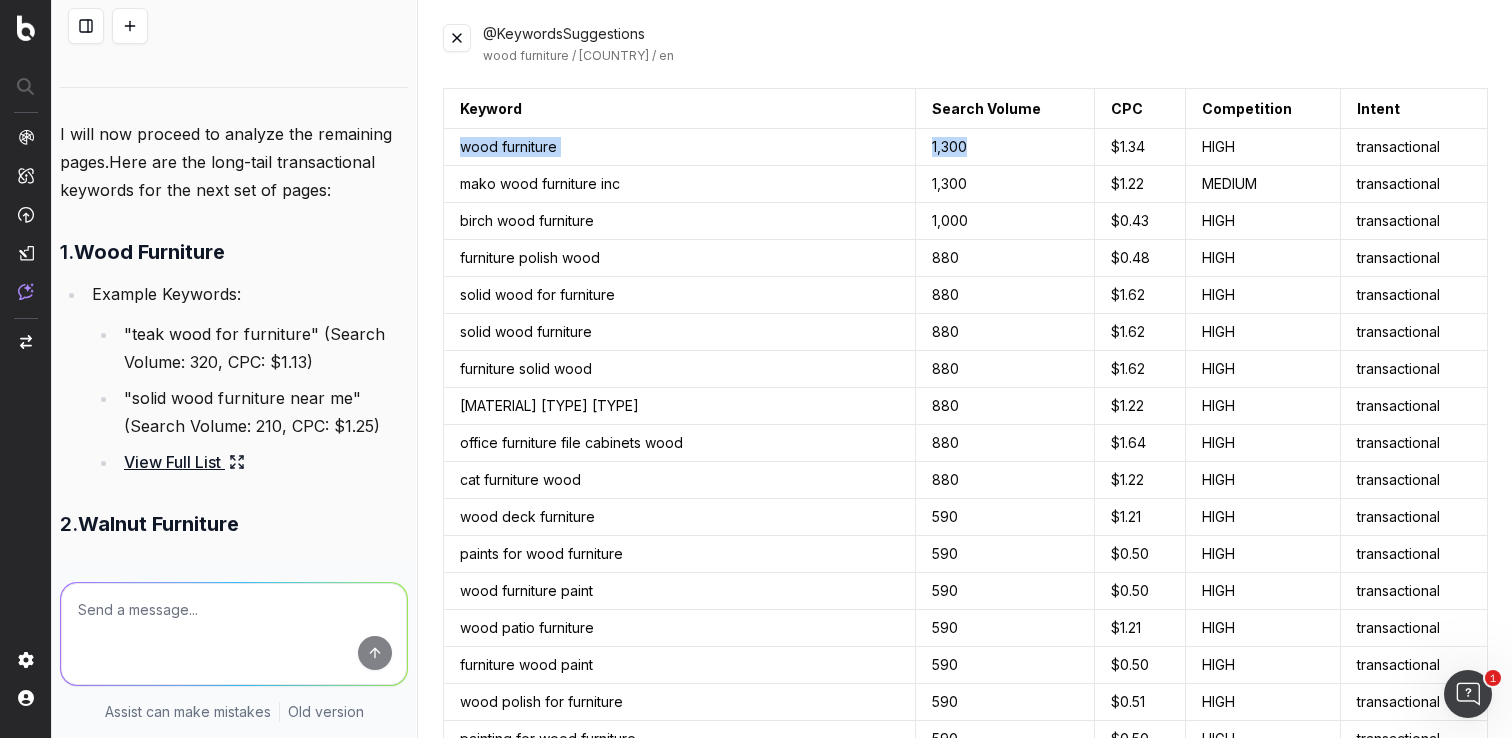 drag, startPoint x: 960, startPoint y: 147, endPoint x: 464, endPoint y: 153, distance: 496.0363 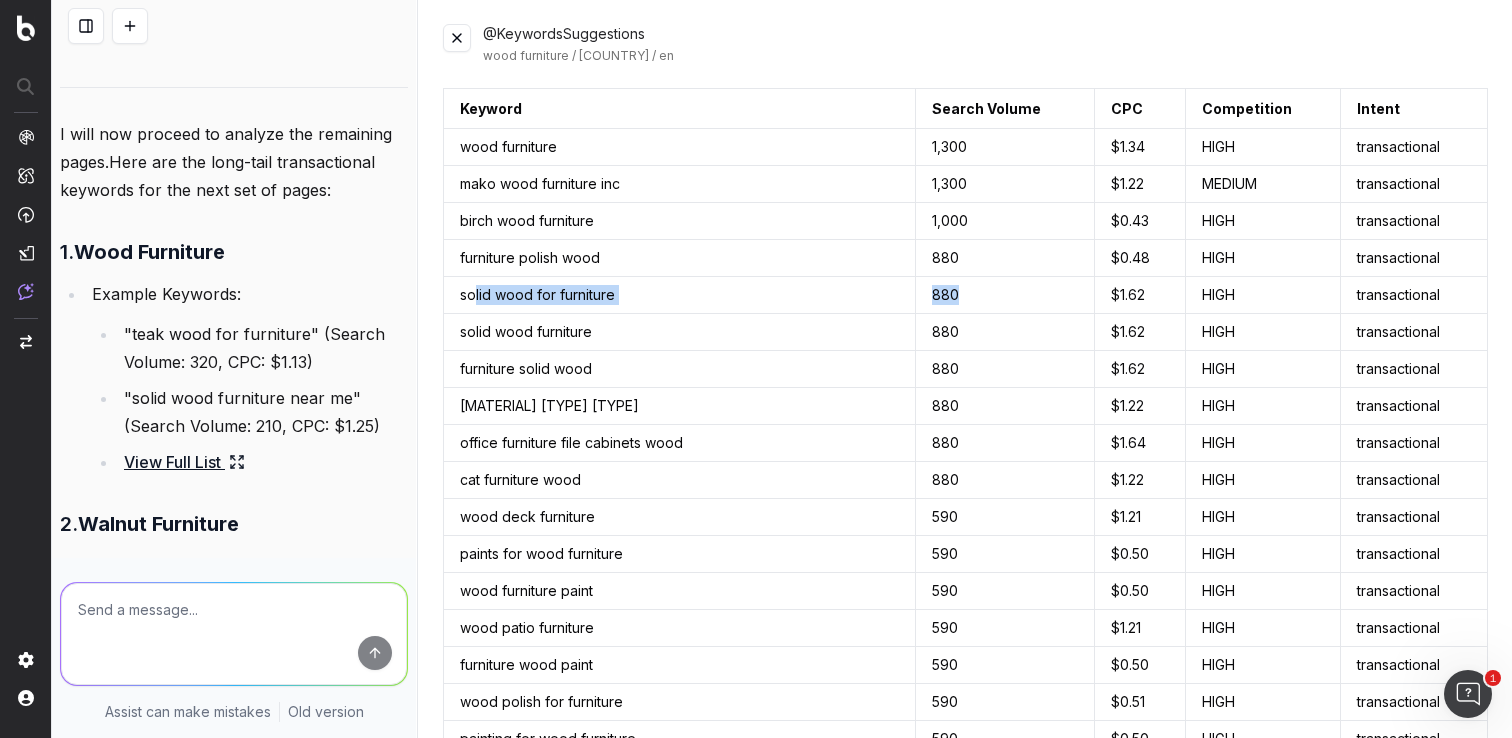 drag, startPoint x: 943, startPoint y: 297, endPoint x: 652, endPoint y: 320, distance: 291.90753 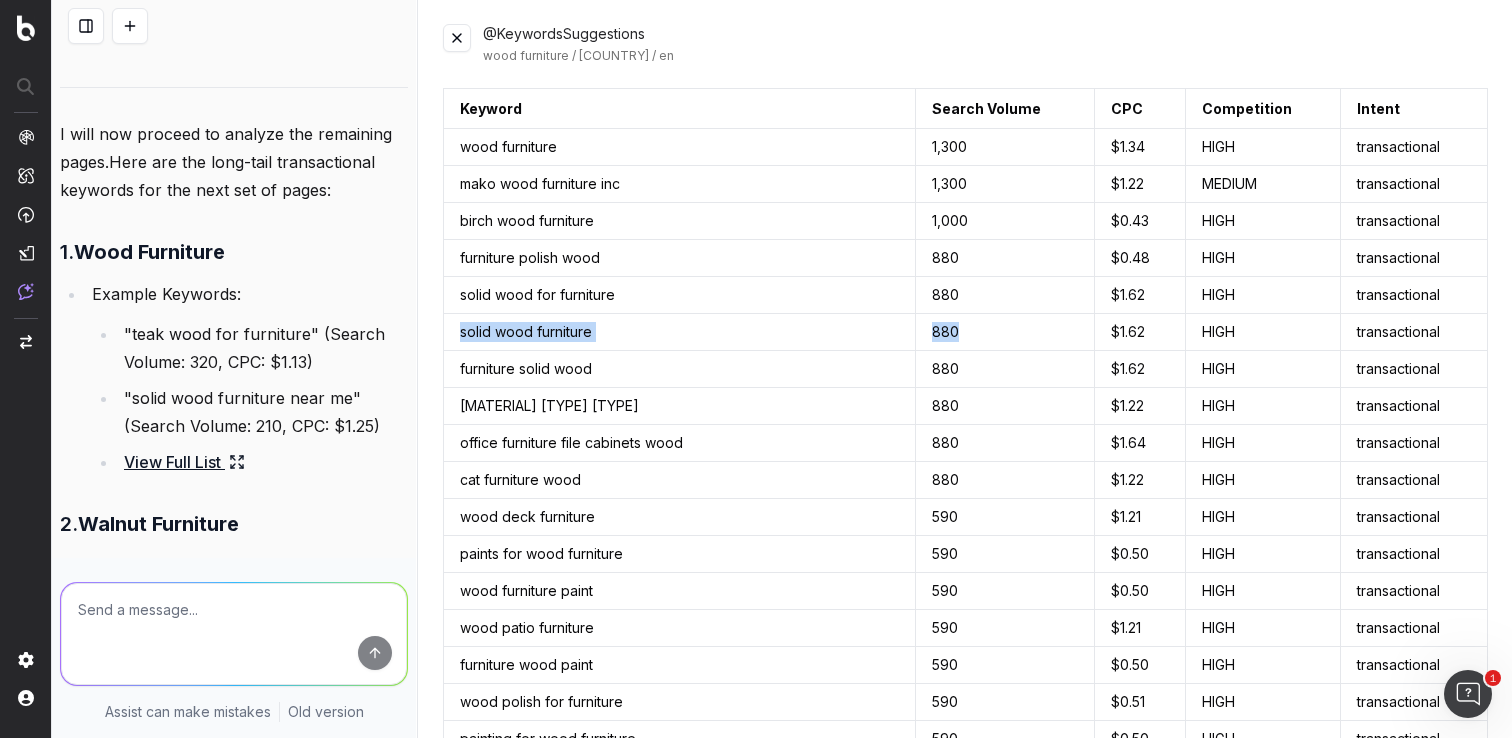 drag, startPoint x: 948, startPoint y: 329, endPoint x: 455, endPoint y: 326, distance: 493.00912 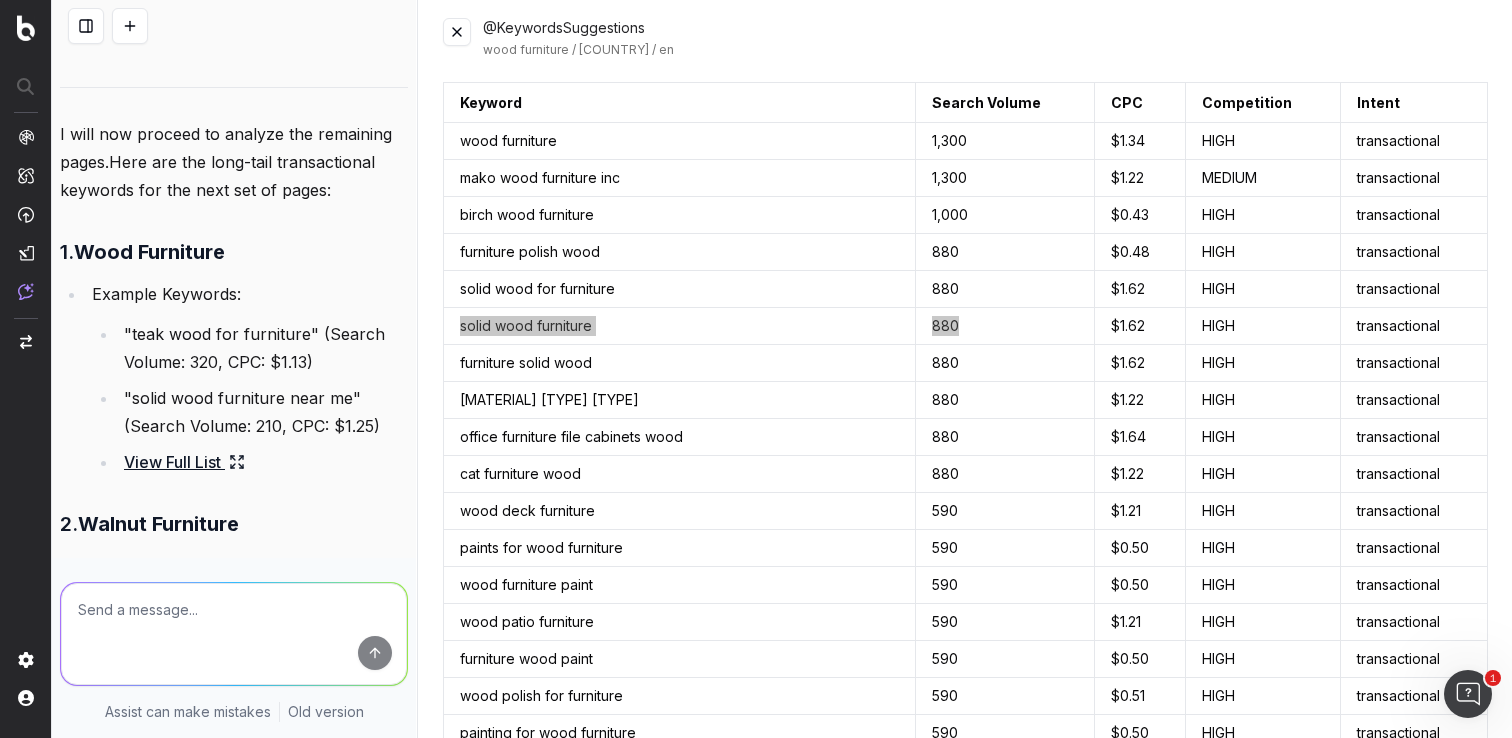 scroll, scrollTop: 0, scrollLeft: 0, axis: both 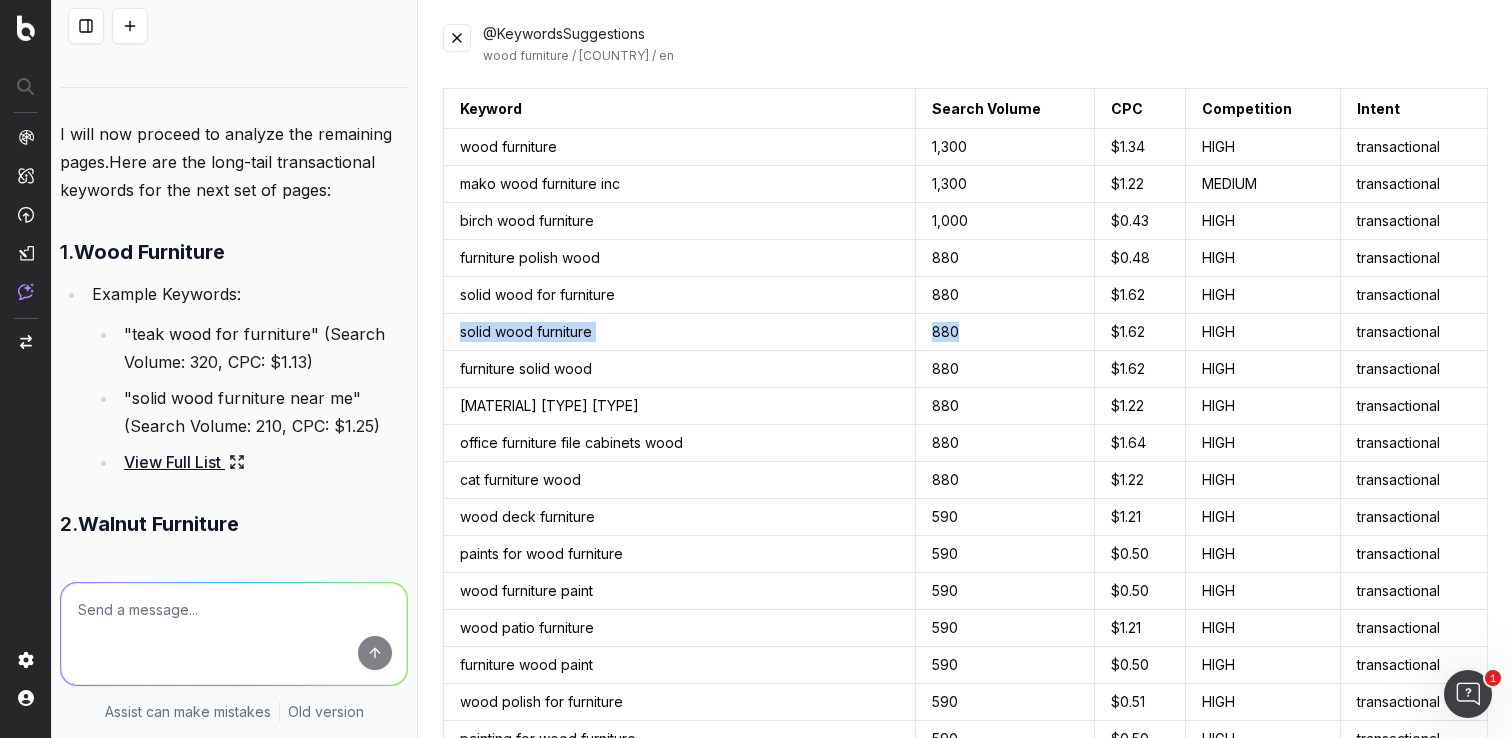 click at bounding box center [457, 38] 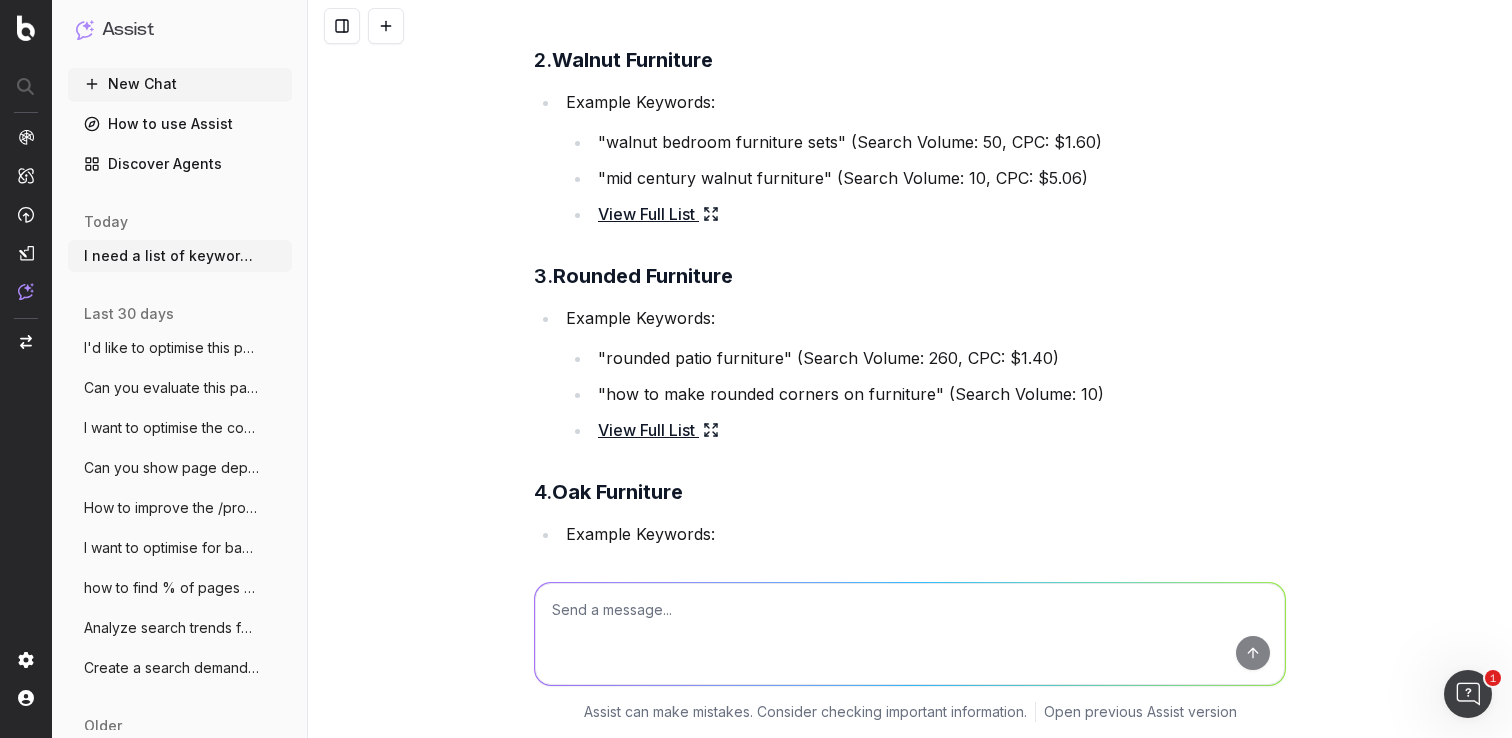 scroll, scrollTop: 3920, scrollLeft: 0, axis: vertical 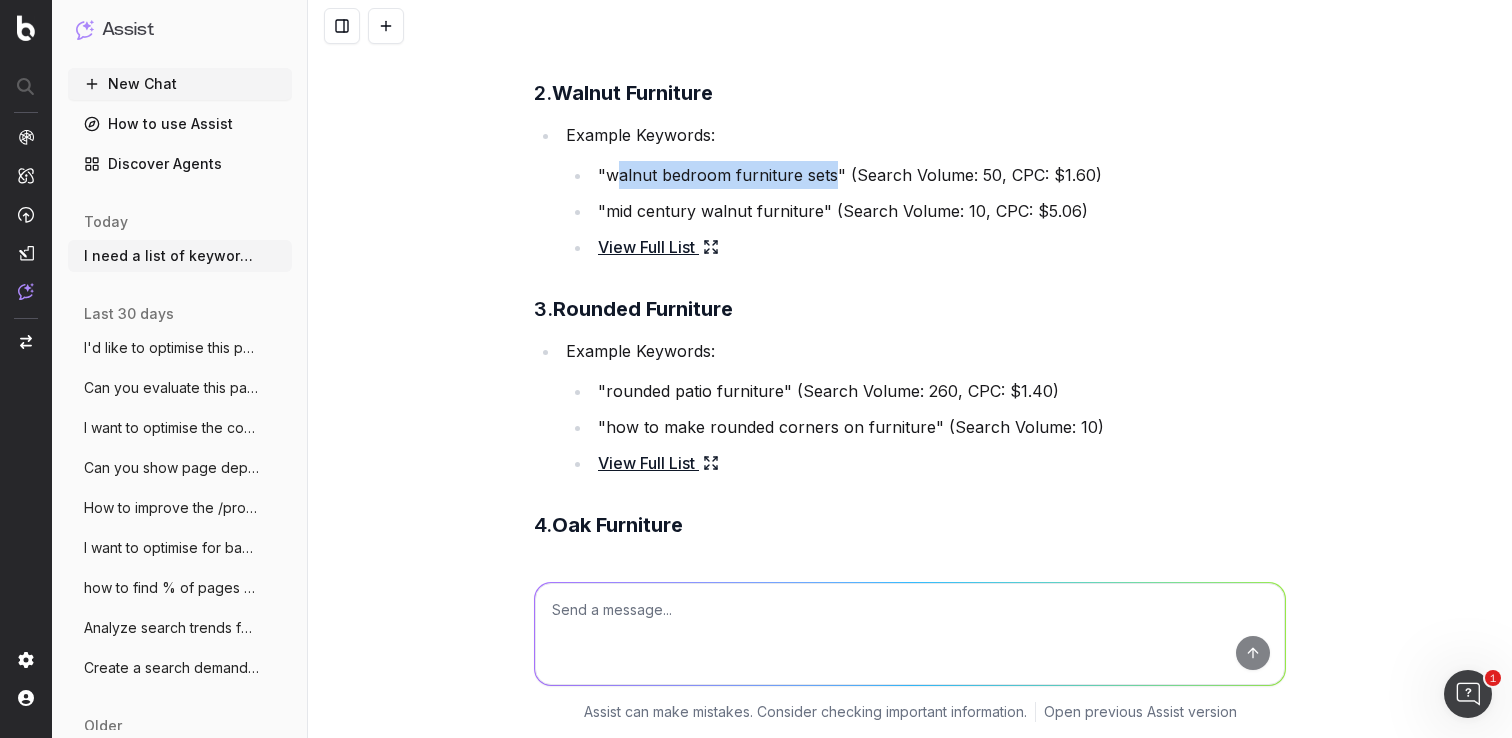 drag, startPoint x: 828, startPoint y: 172, endPoint x: 609, endPoint y: 180, distance: 219.14607 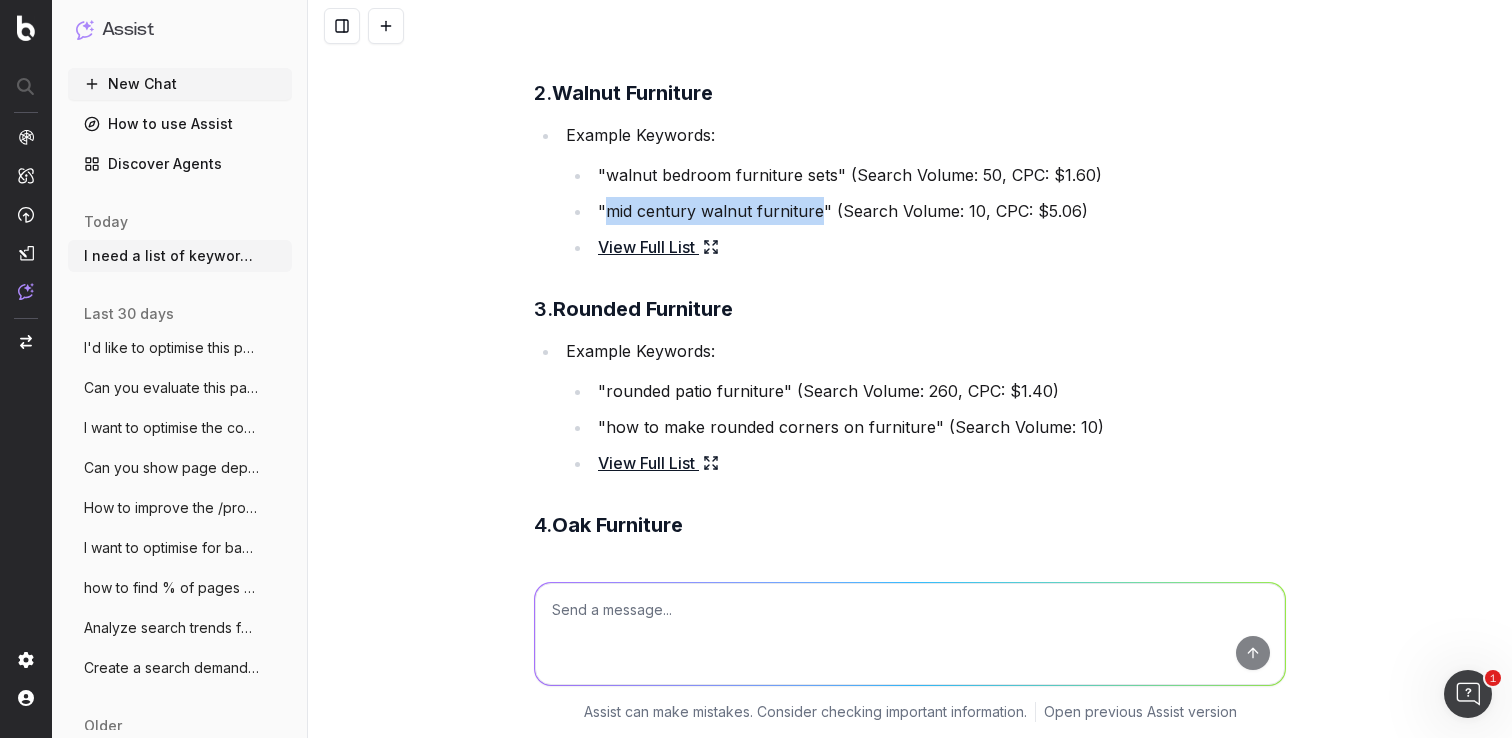 drag, startPoint x: 813, startPoint y: 211, endPoint x: 601, endPoint y: 211, distance: 212 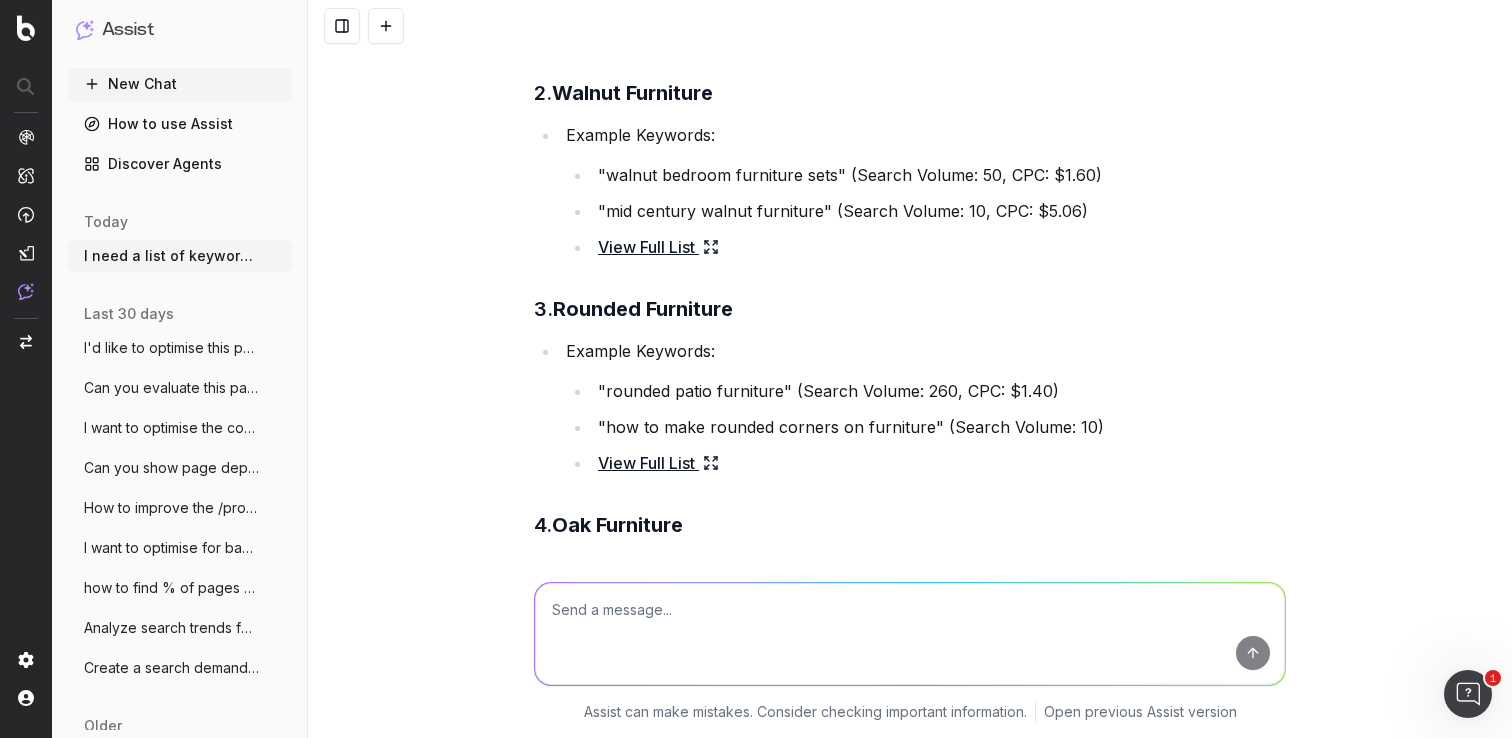 click 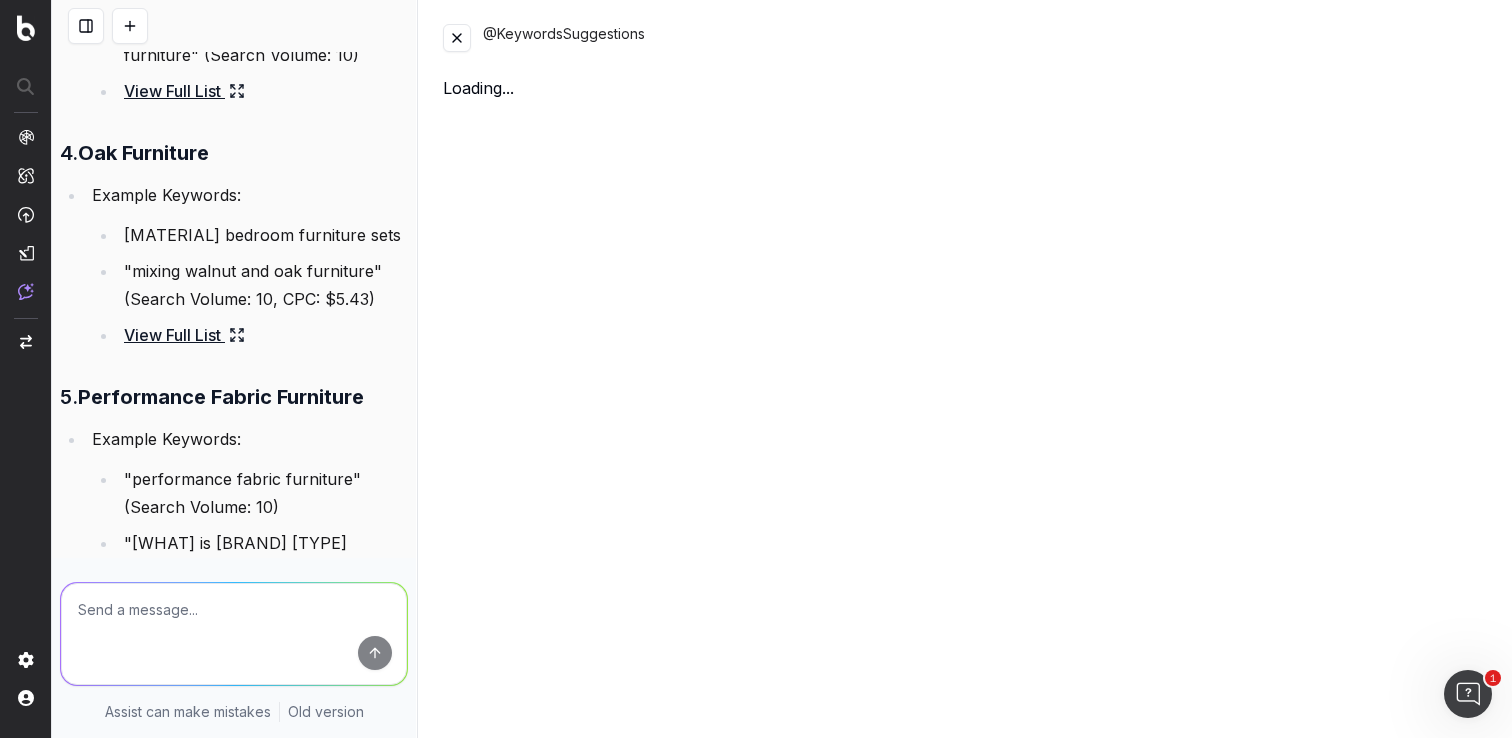 scroll, scrollTop: 4904, scrollLeft: 0, axis: vertical 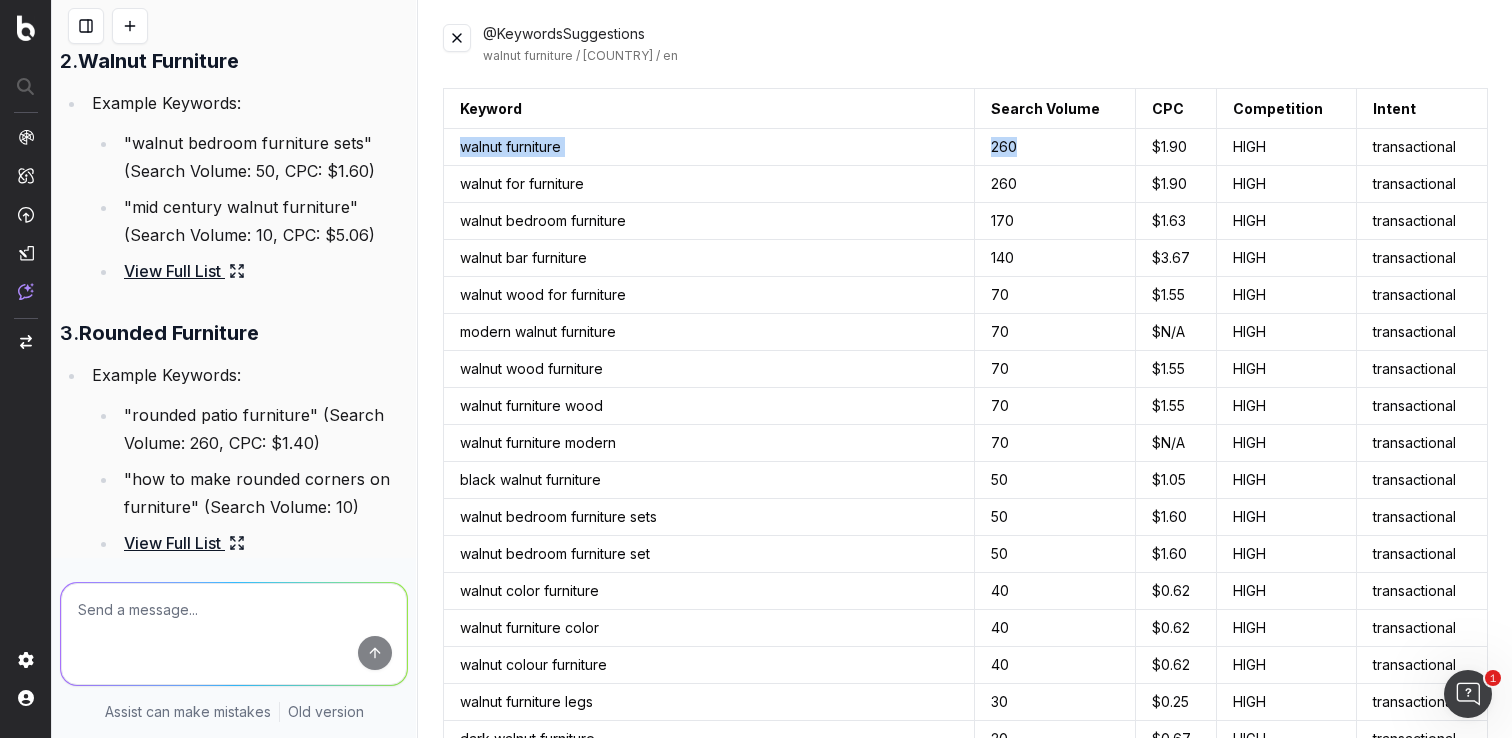 drag, startPoint x: 1048, startPoint y: 152, endPoint x: 463, endPoint y: 139, distance: 585.1444 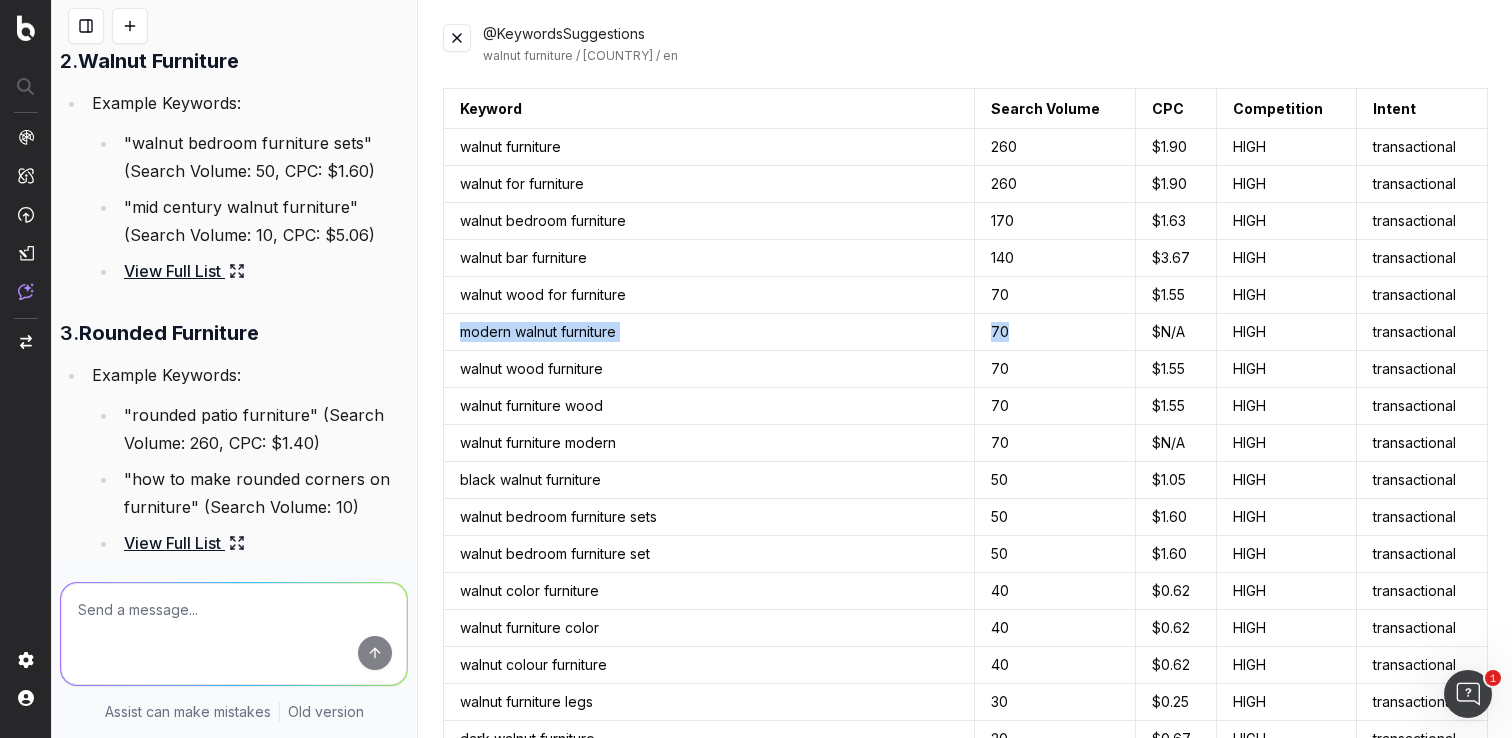 drag, startPoint x: 1022, startPoint y: 331, endPoint x: 458, endPoint y: 329, distance: 564.00354 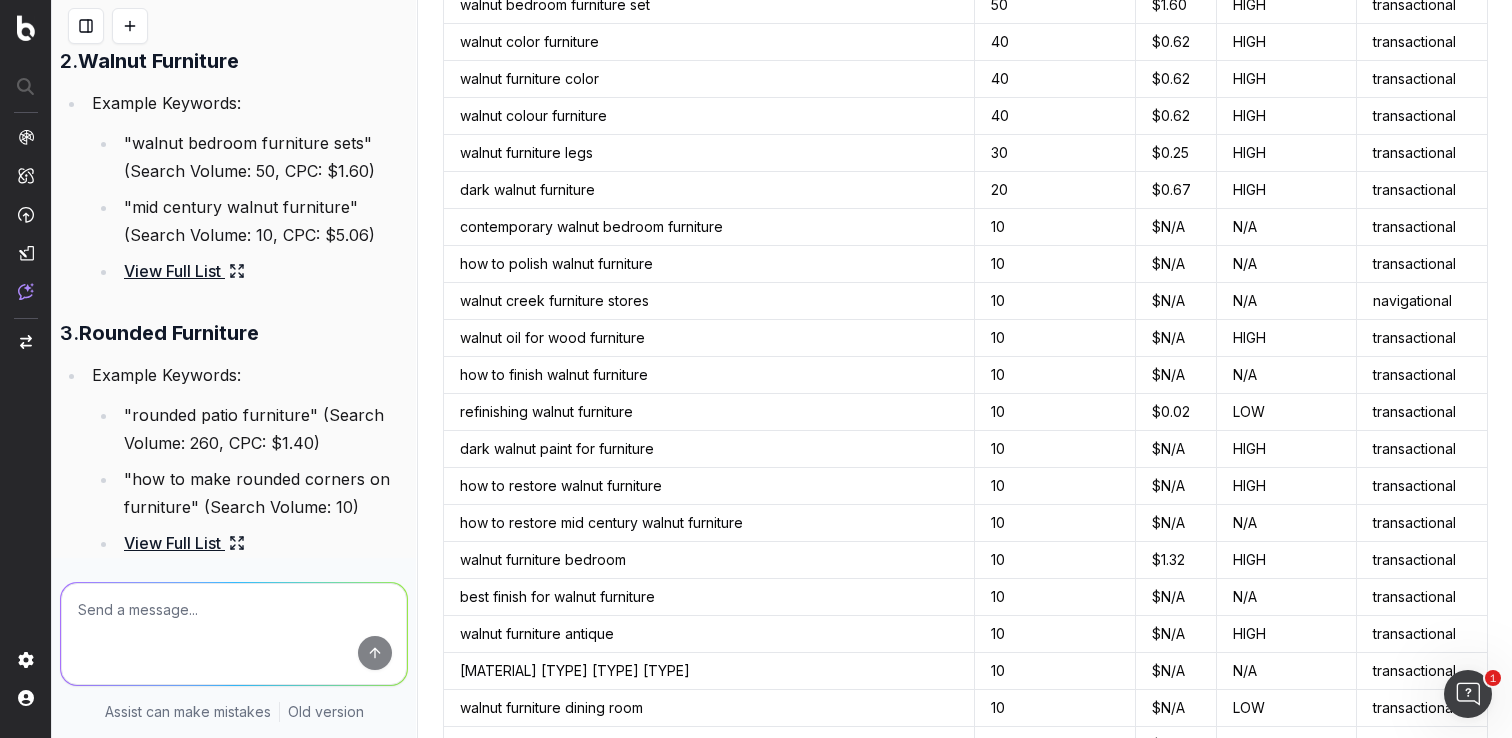 scroll, scrollTop: 676, scrollLeft: 0, axis: vertical 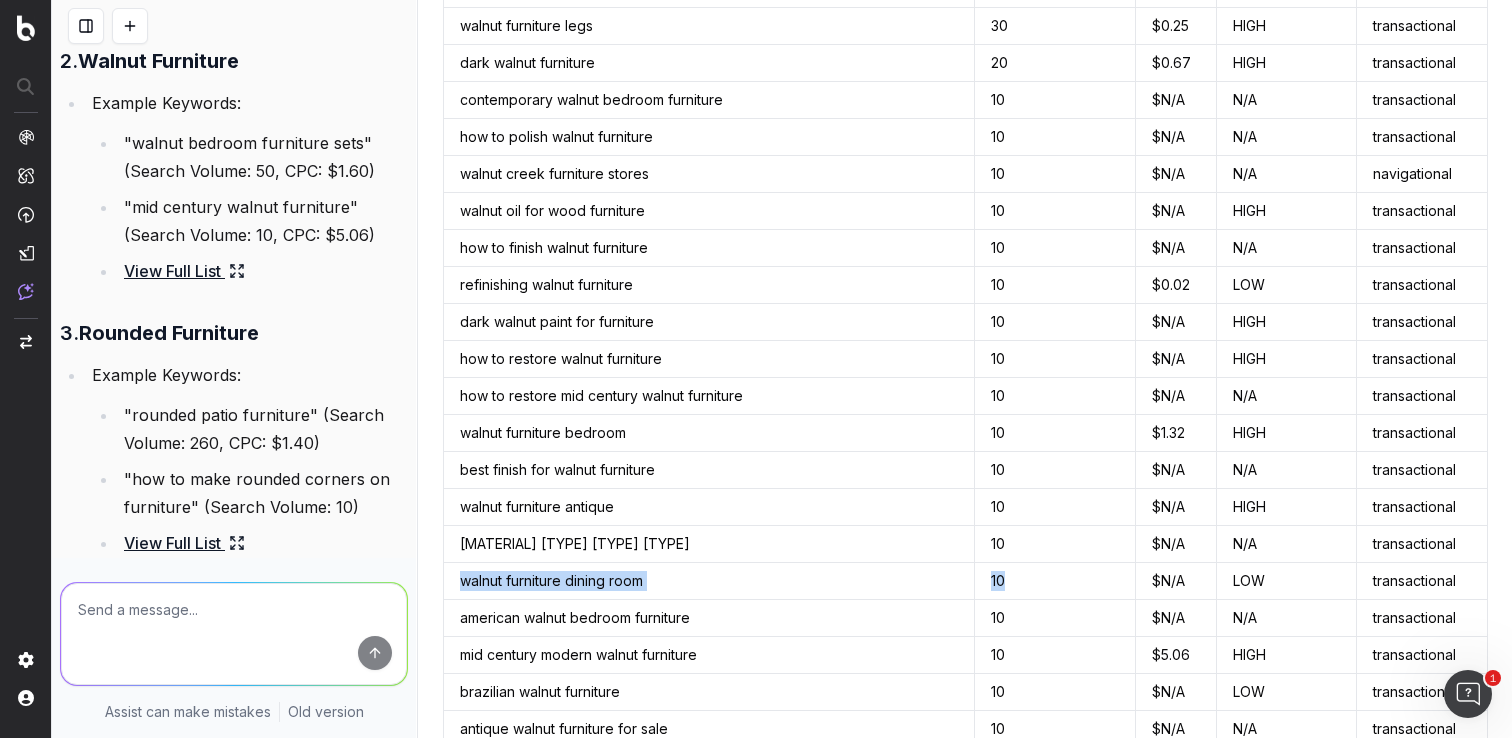 drag, startPoint x: 1031, startPoint y: 583, endPoint x: 458, endPoint y: 579, distance: 573.014 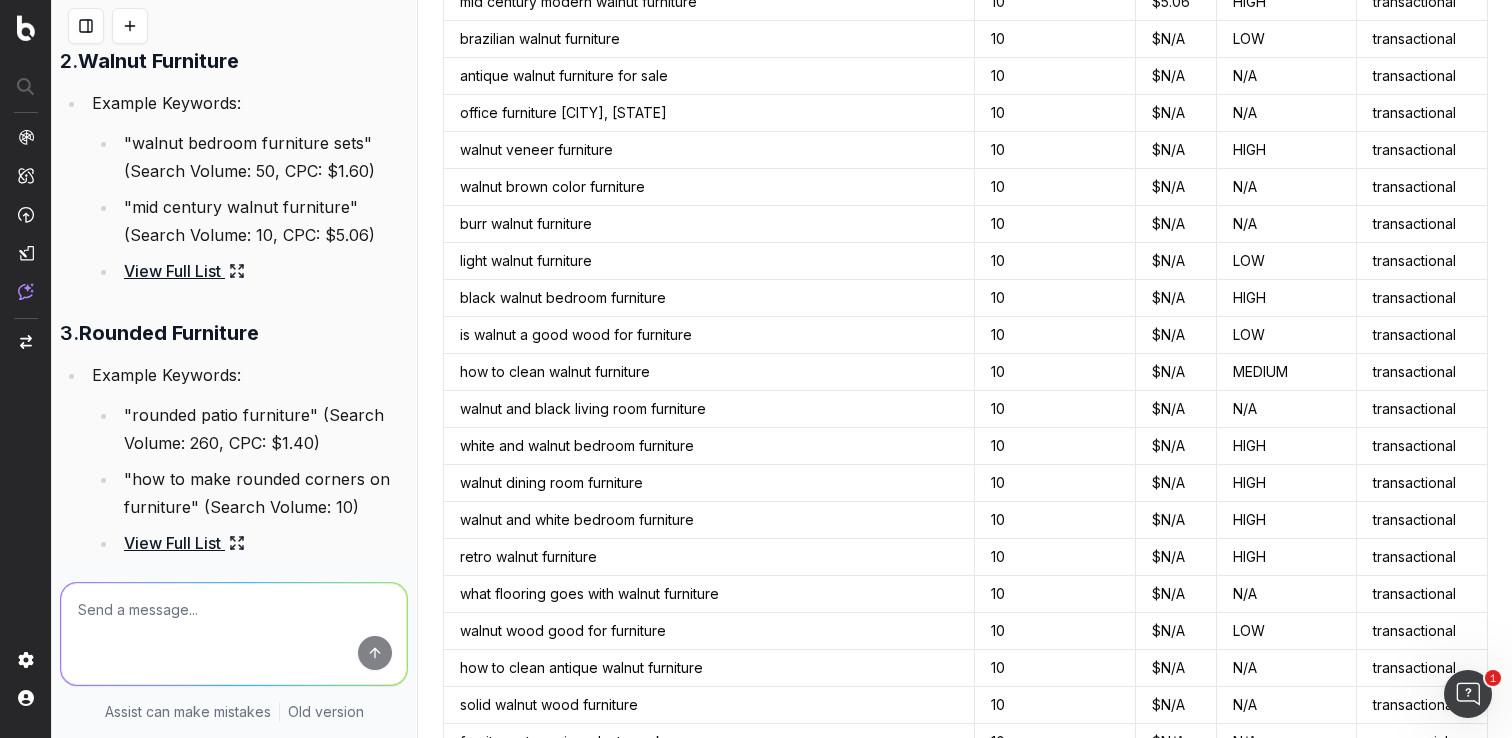 scroll, scrollTop: 1392, scrollLeft: 0, axis: vertical 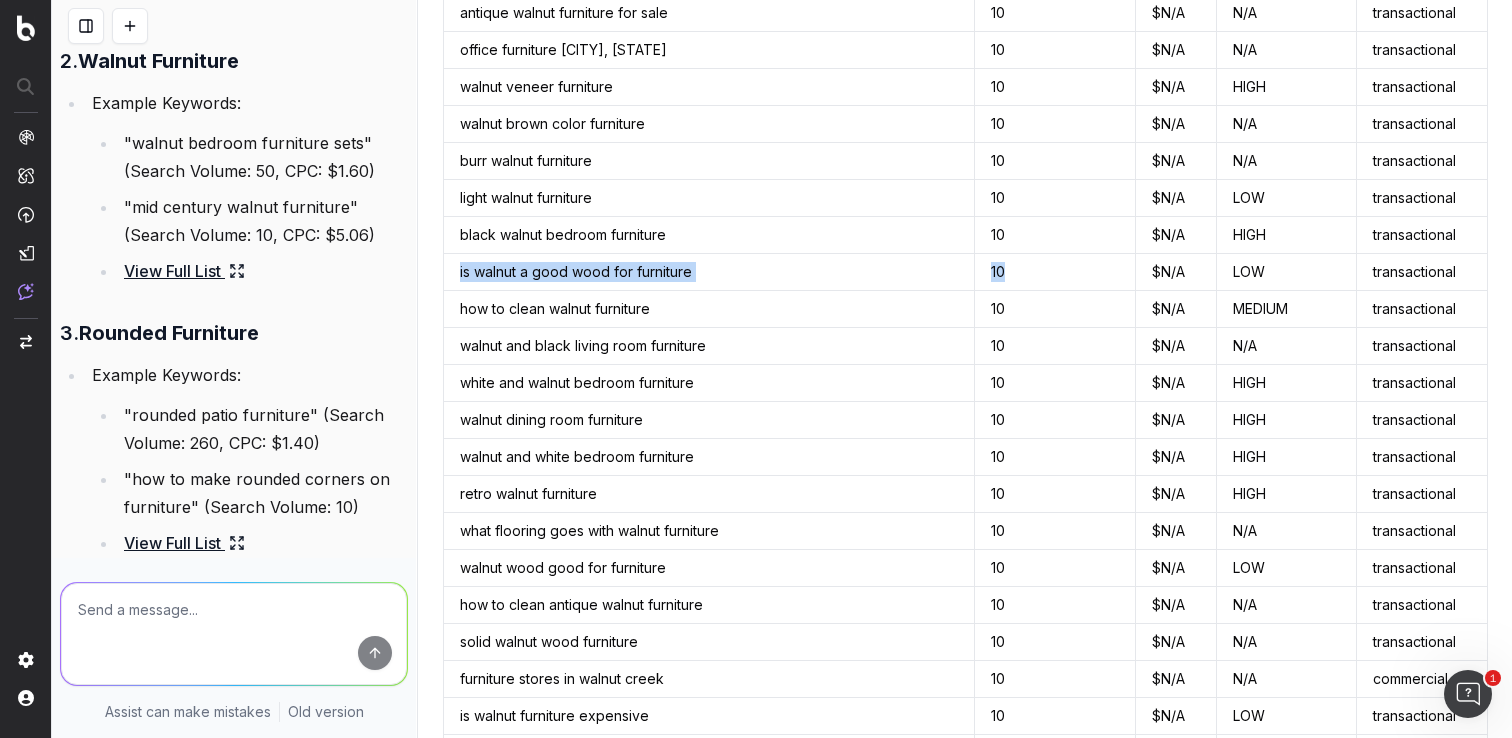 drag, startPoint x: 1015, startPoint y: 266, endPoint x: 451, endPoint y: 275, distance: 564.0718 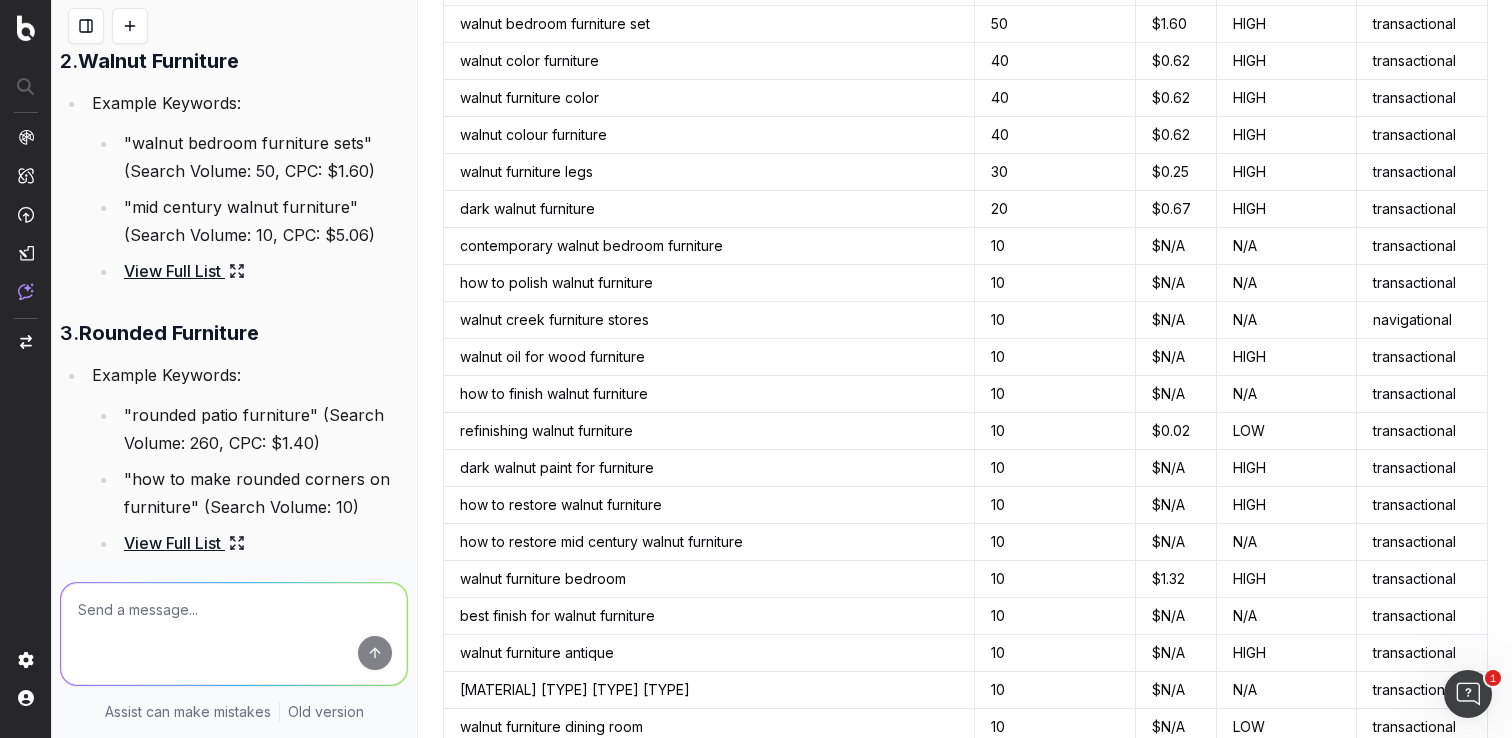 scroll, scrollTop: 0, scrollLeft: 0, axis: both 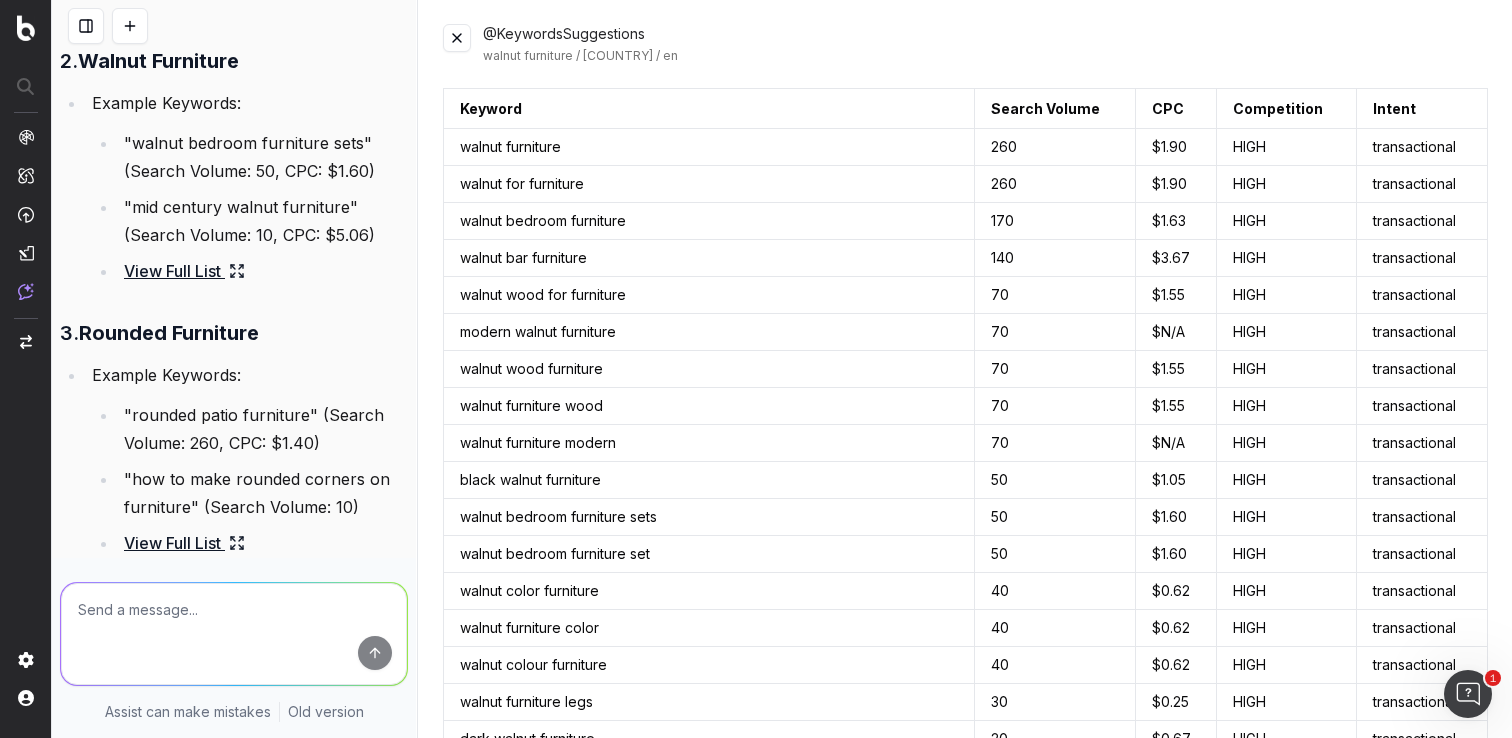 click at bounding box center (457, 38) 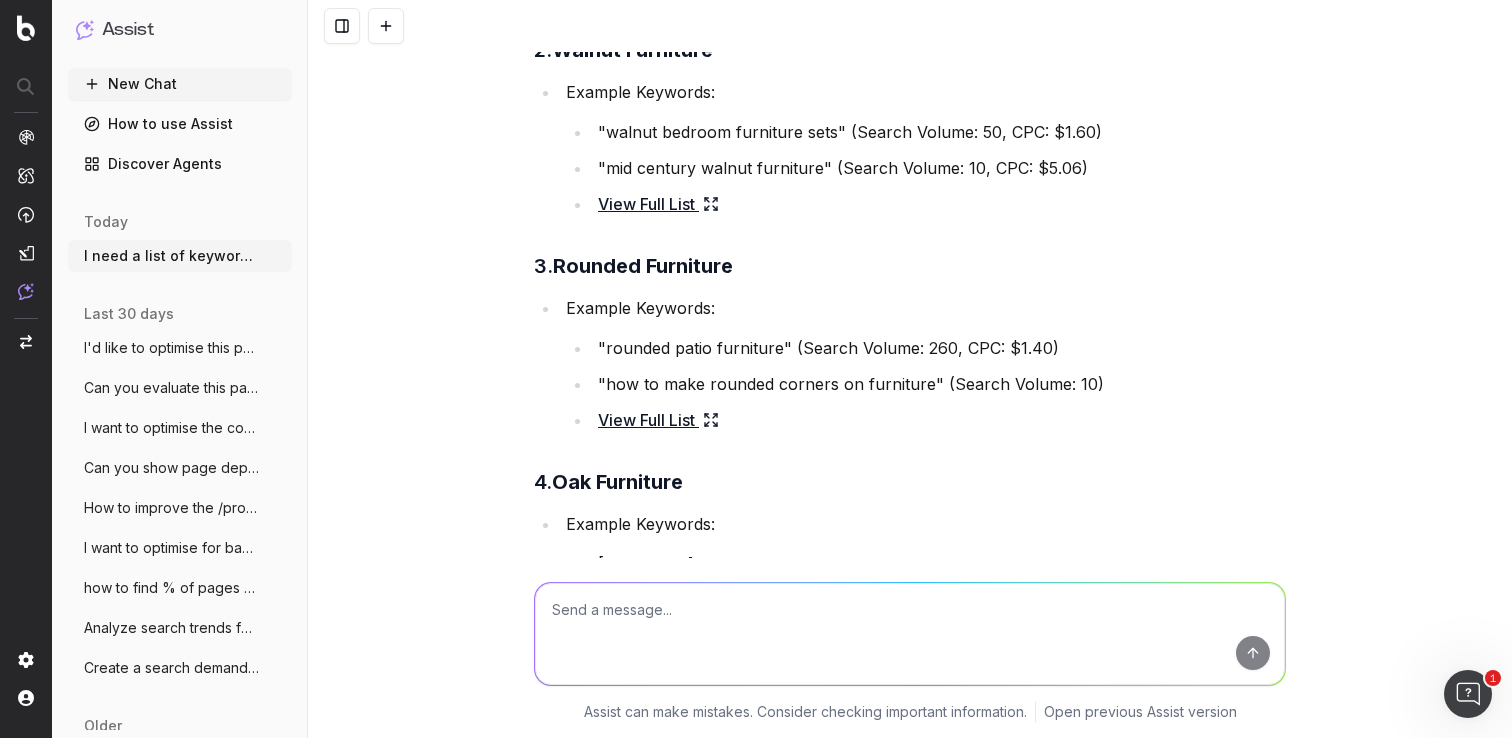 scroll, scrollTop: 4019, scrollLeft: 0, axis: vertical 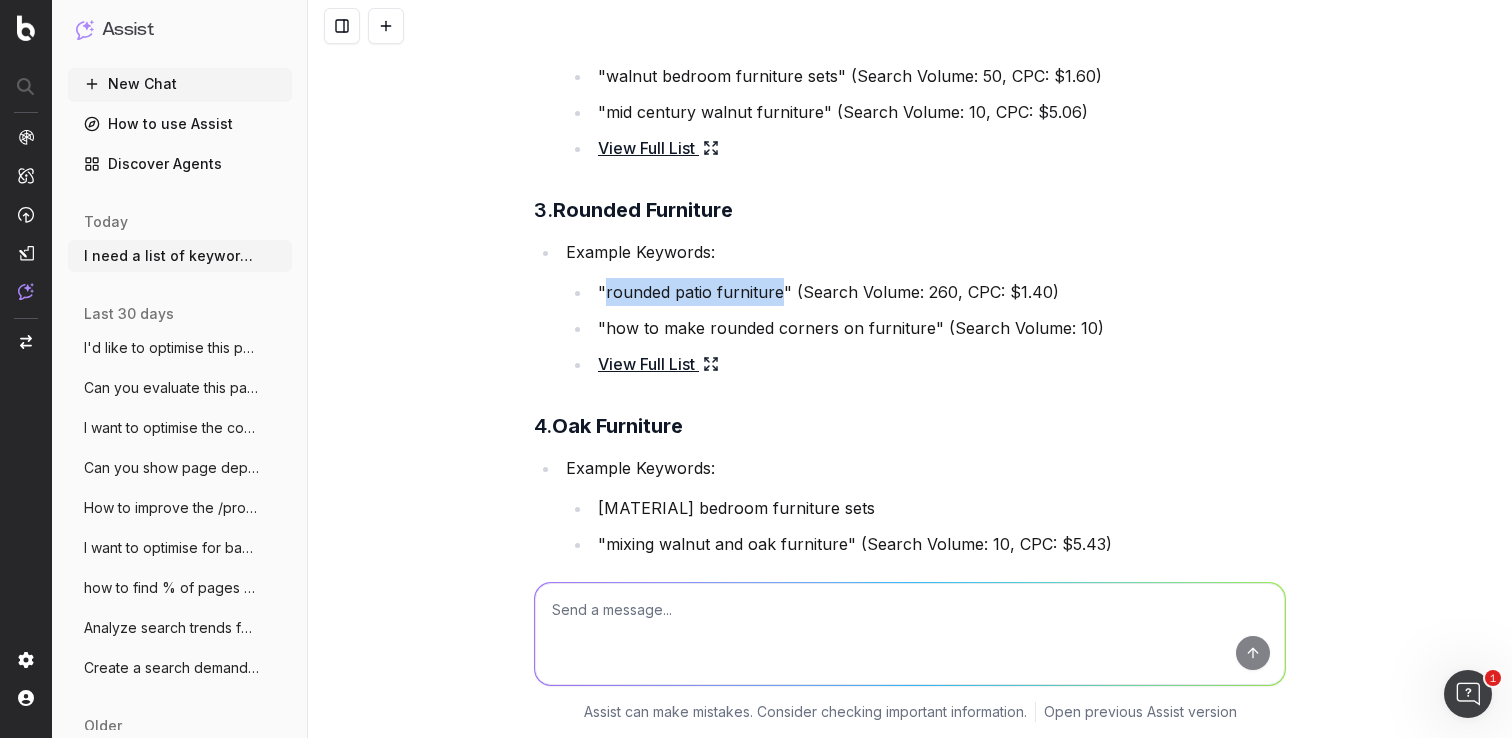 drag, startPoint x: 773, startPoint y: 290, endPoint x: 599, endPoint y: 290, distance: 174 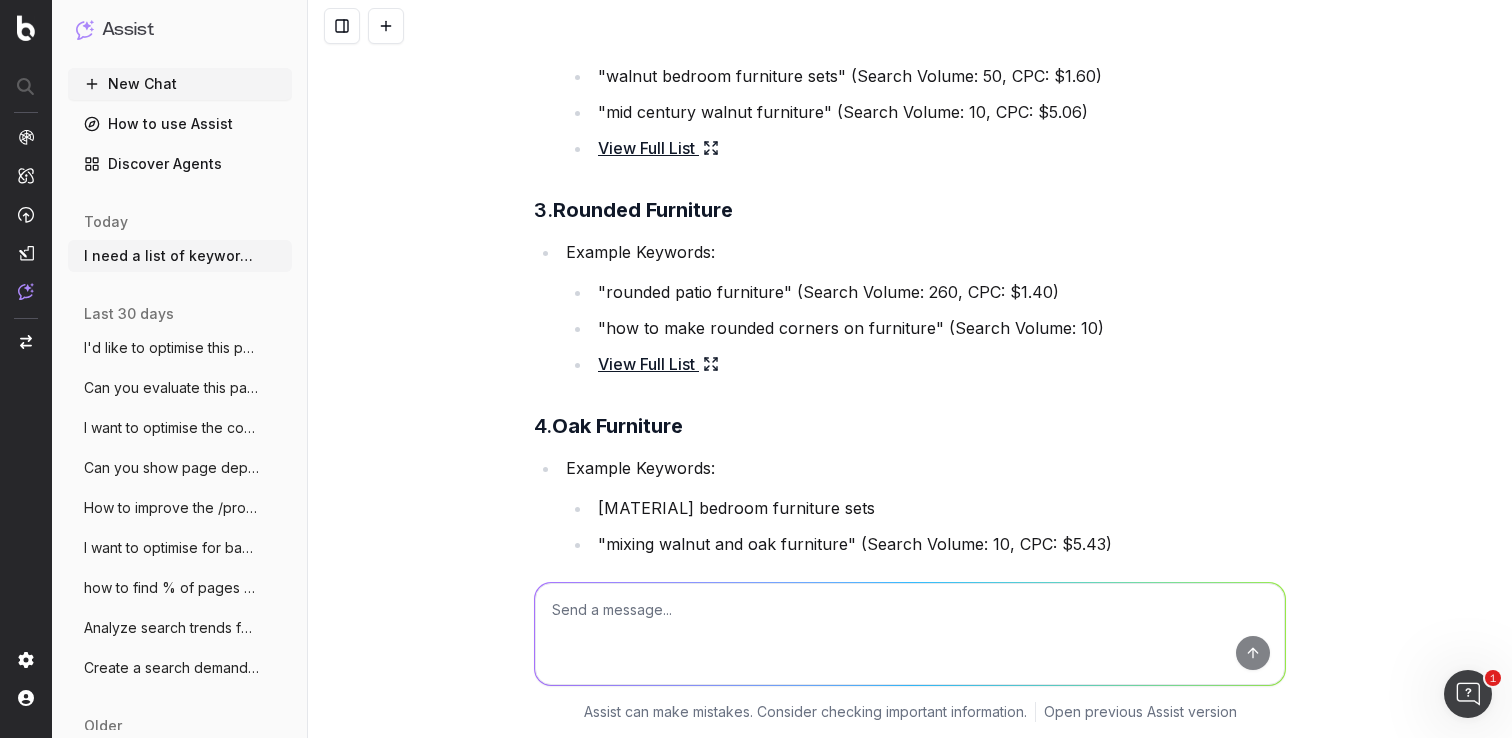 click 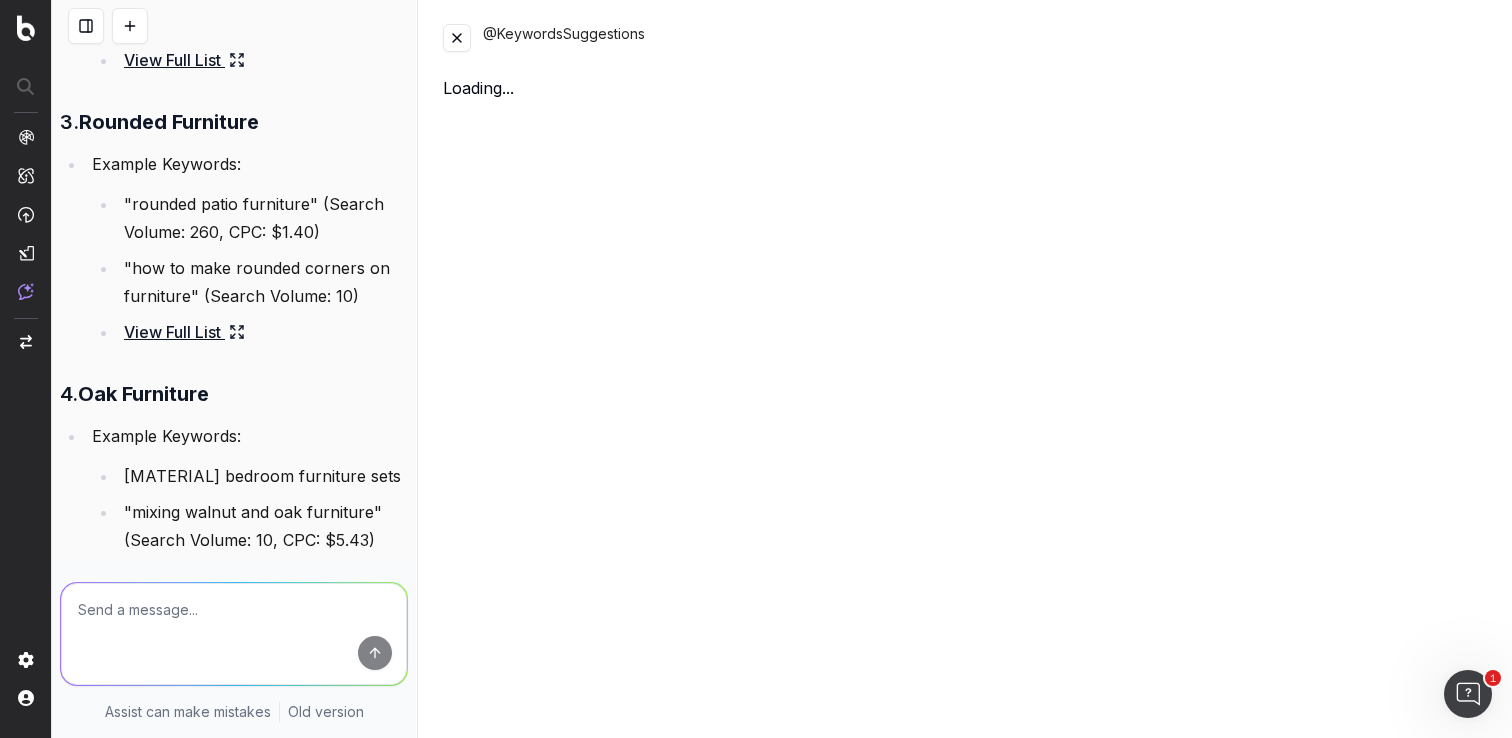 scroll, scrollTop: 5031, scrollLeft: 0, axis: vertical 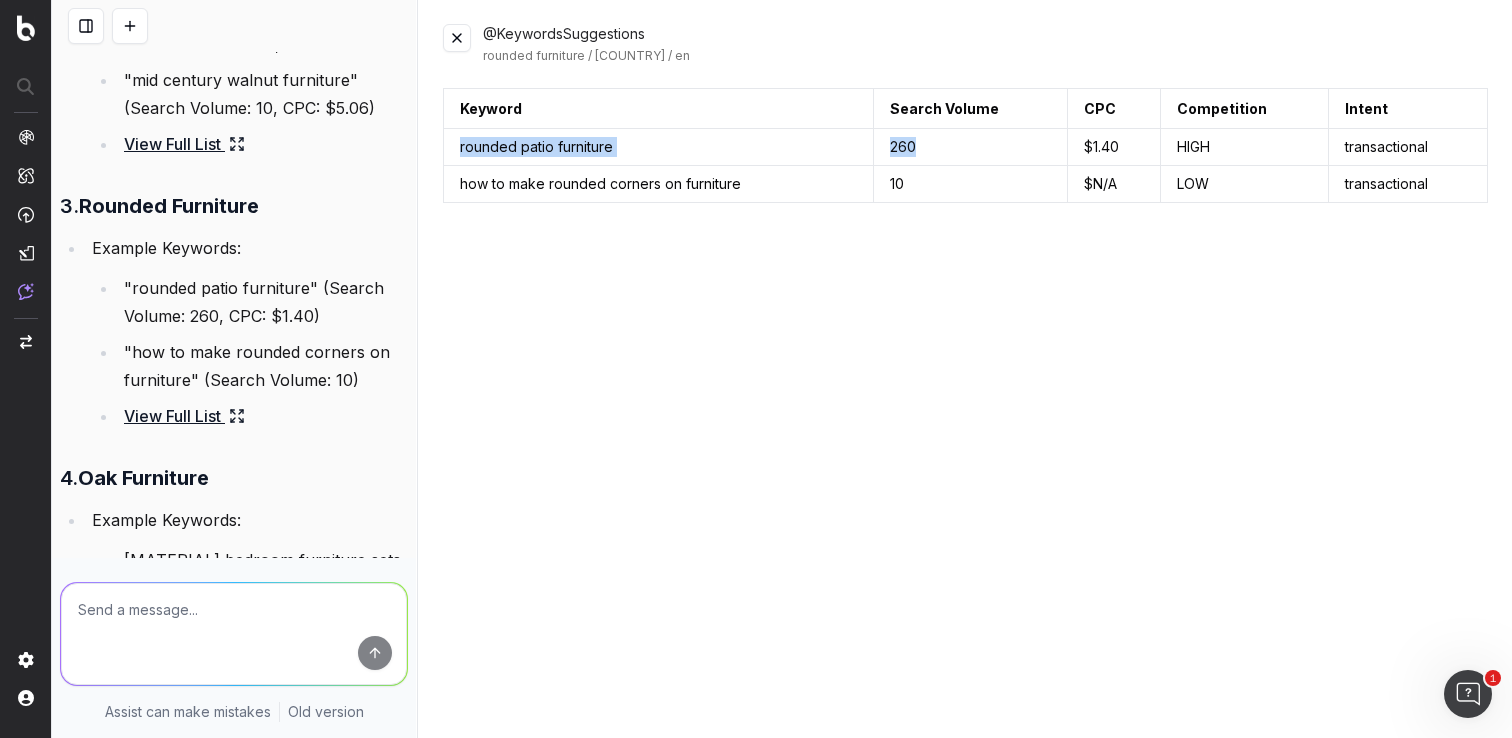 drag, startPoint x: 948, startPoint y: 145, endPoint x: 448, endPoint y: 156, distance: 500.12097 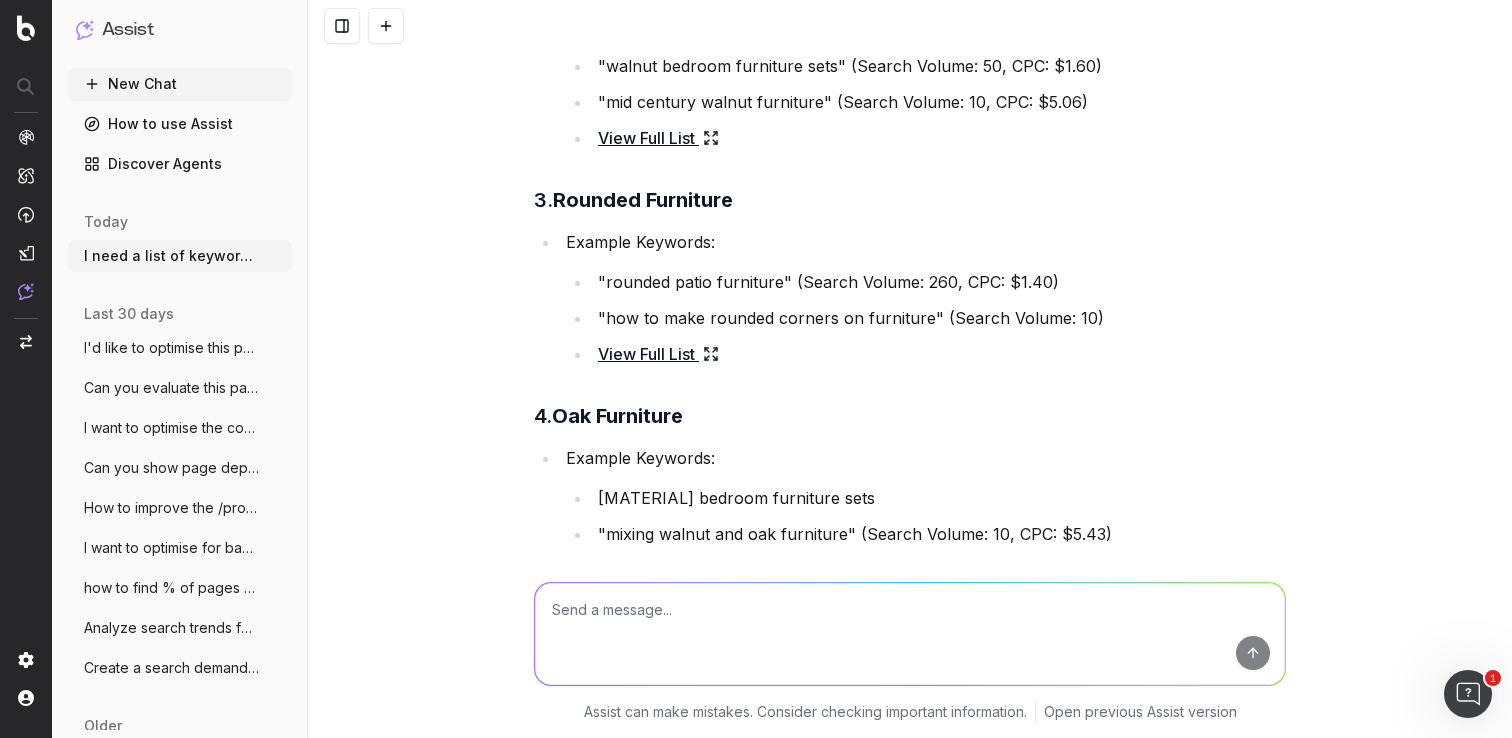 scroll, scrollTop: 4279, scrollLeft: 0, axis: vertical 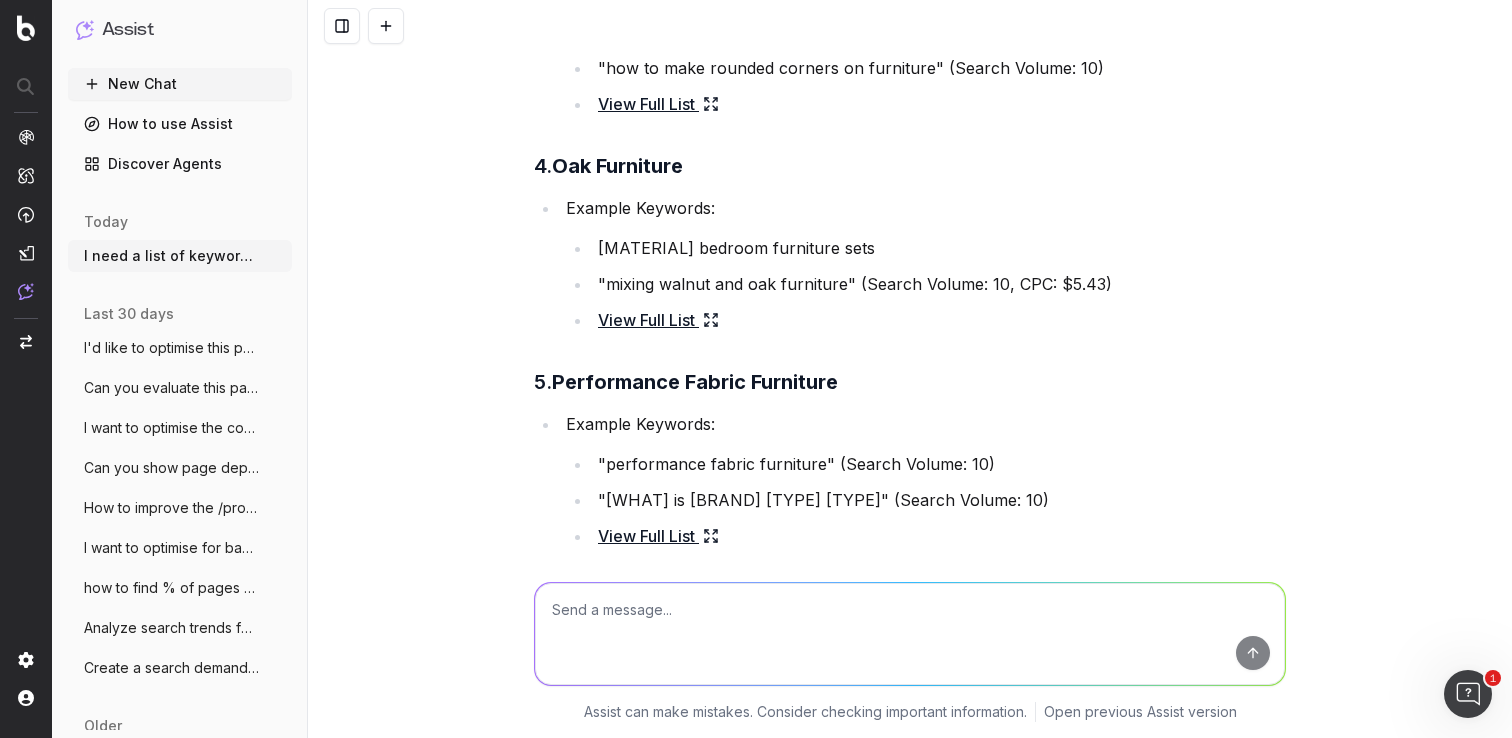 click 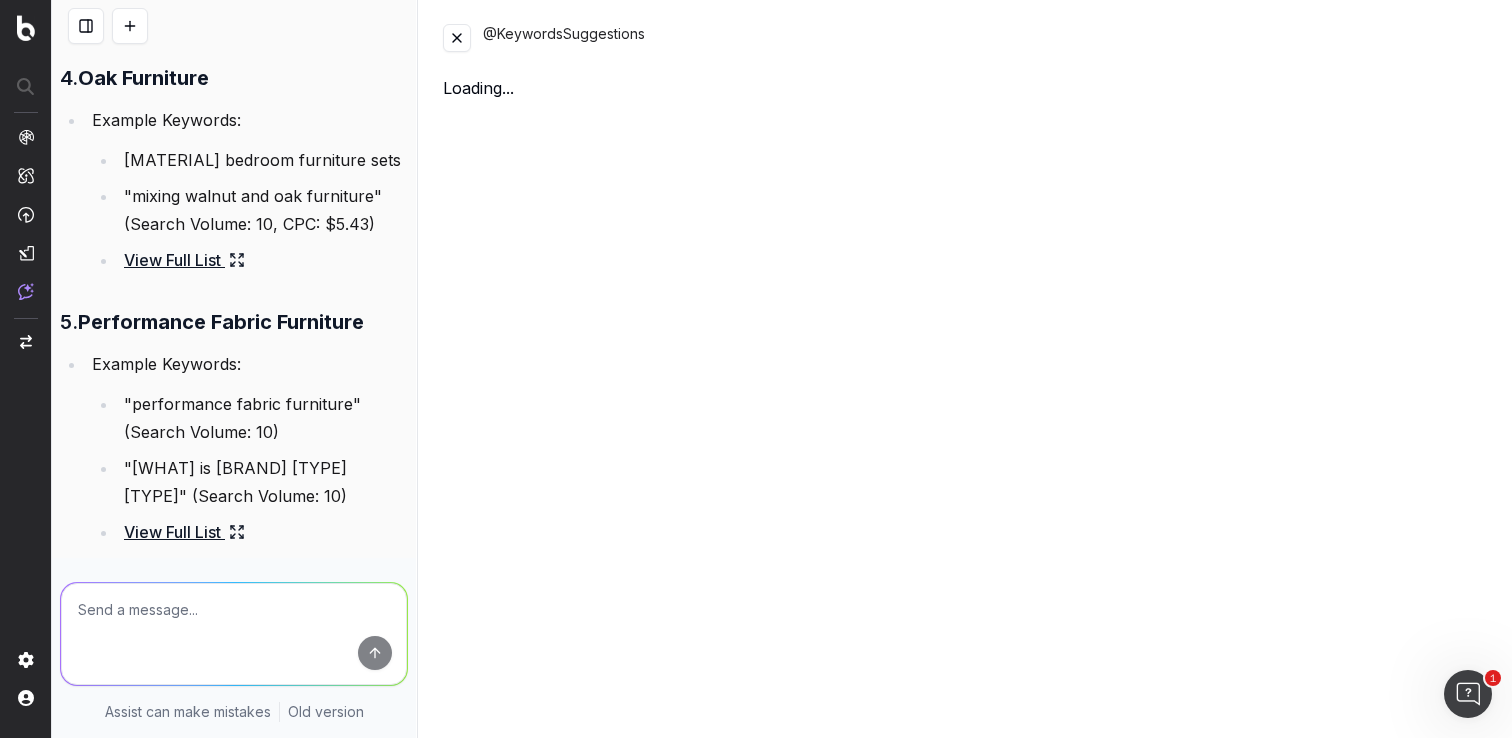 scroll, scrollTop: 5347, scrollLeft: 0, axis: vertical 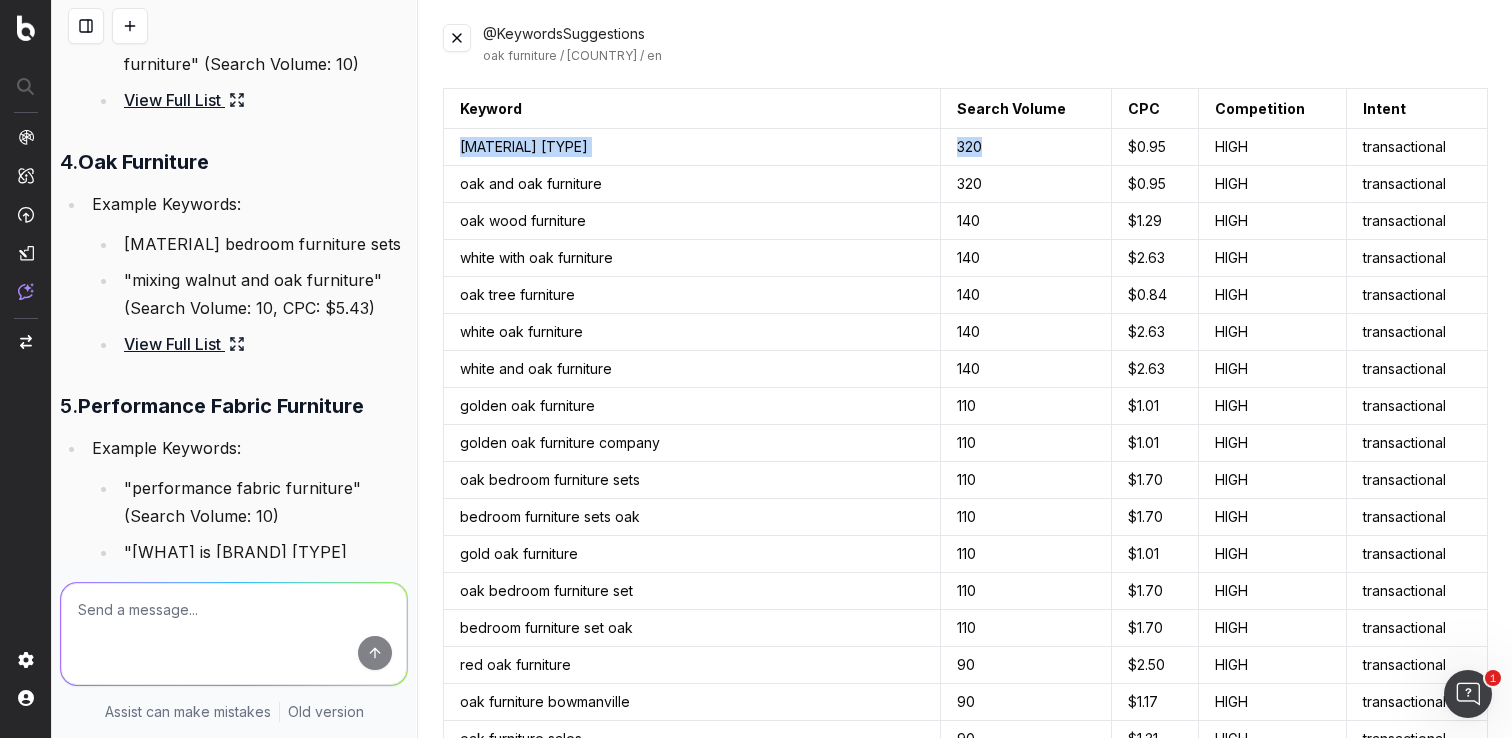 drag, startPoint x: 1018, startPoint y: 145, endPoint x: 455, endPoint y: 148, distance: 563.008 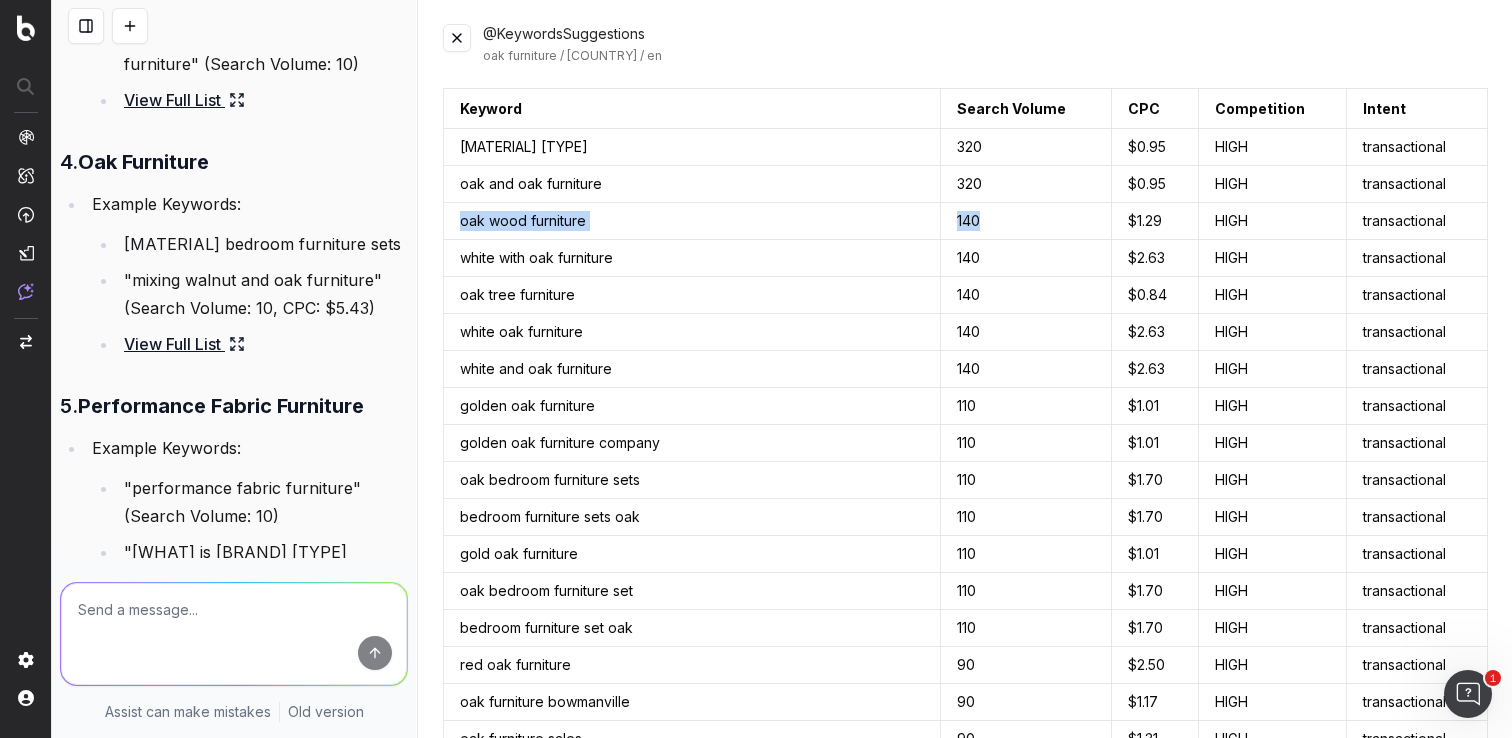 drag, startPoint x: 987, startPoint y: 217, endPoint x: 458, endPoint y: 221, distance: 529.01514 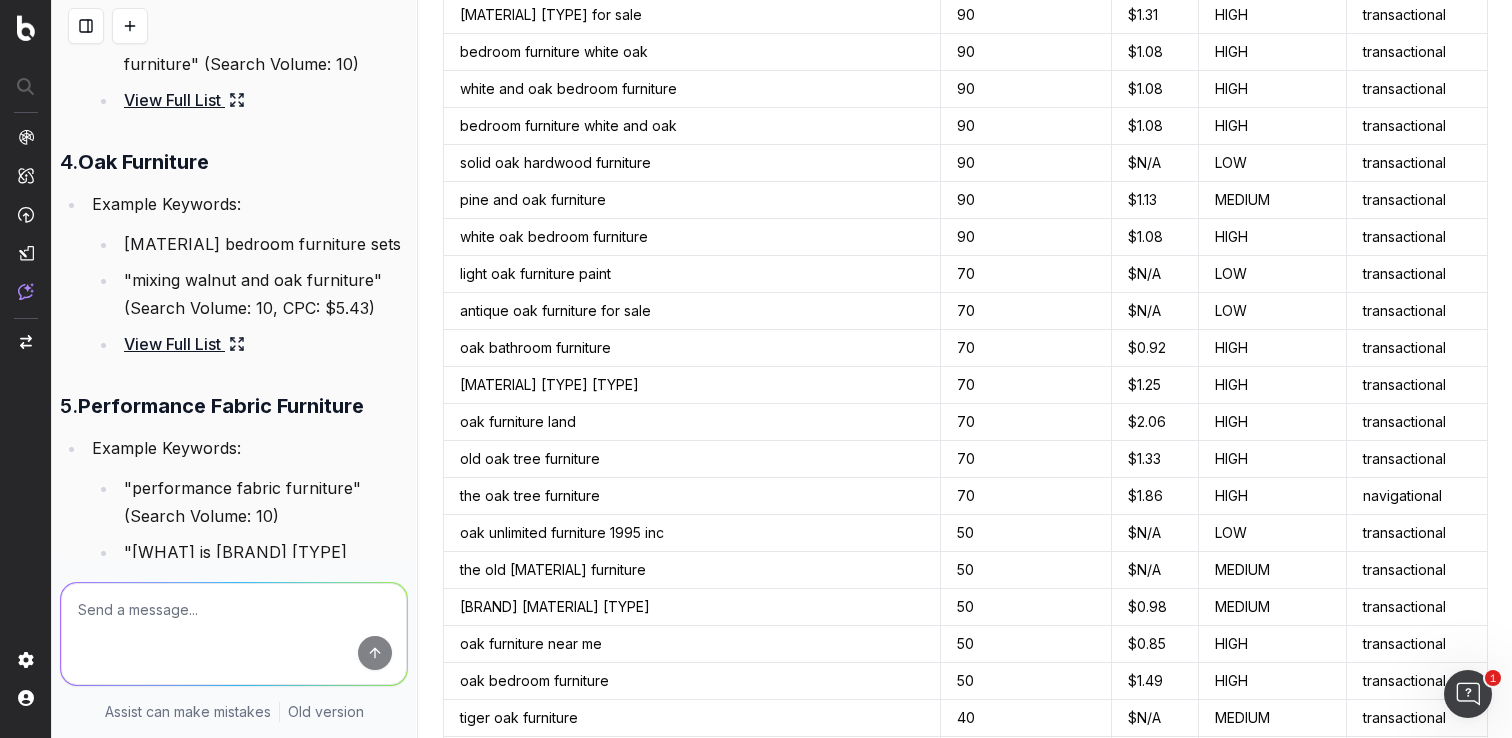scroll, scrollTop: 0, scrollLeft: 0, axis: both 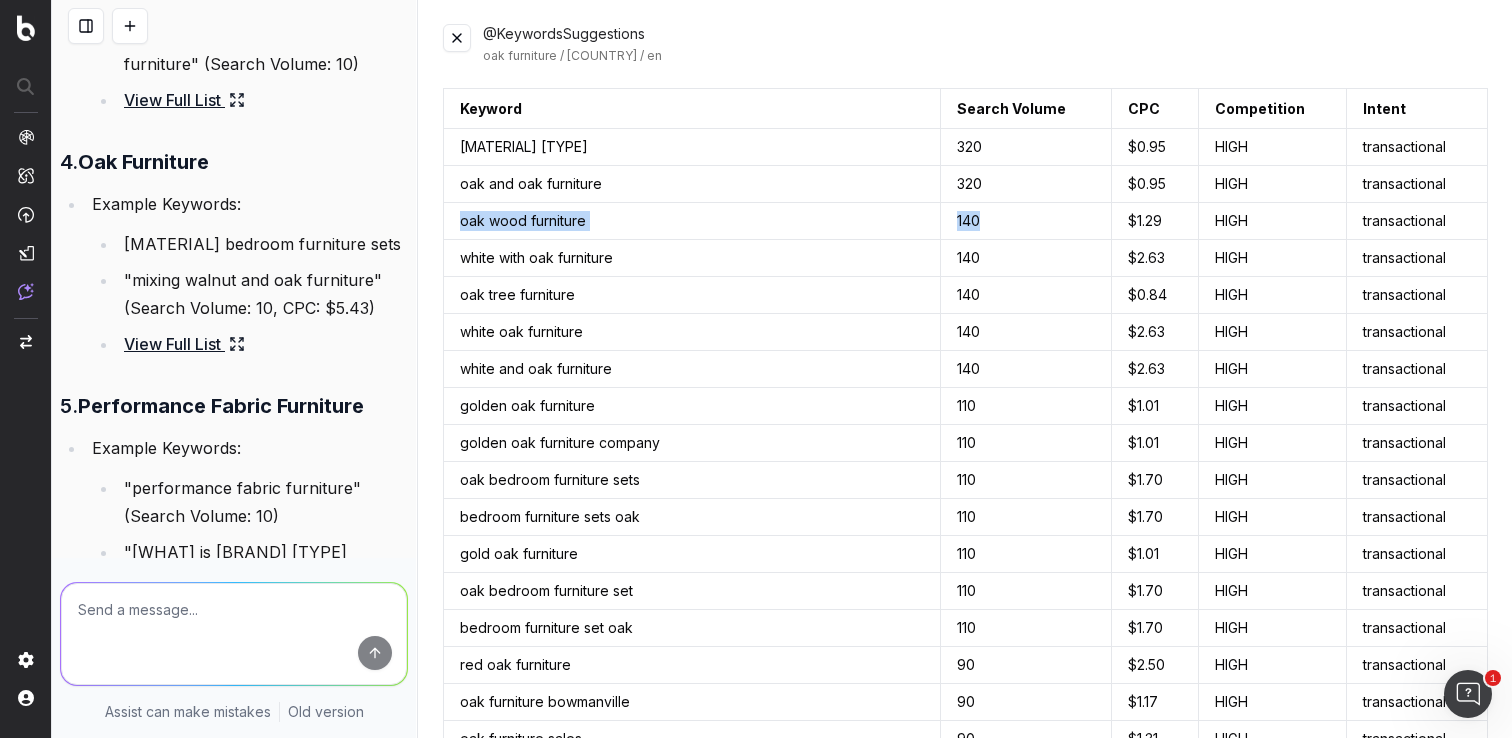 click at bounding box center (457, 38) 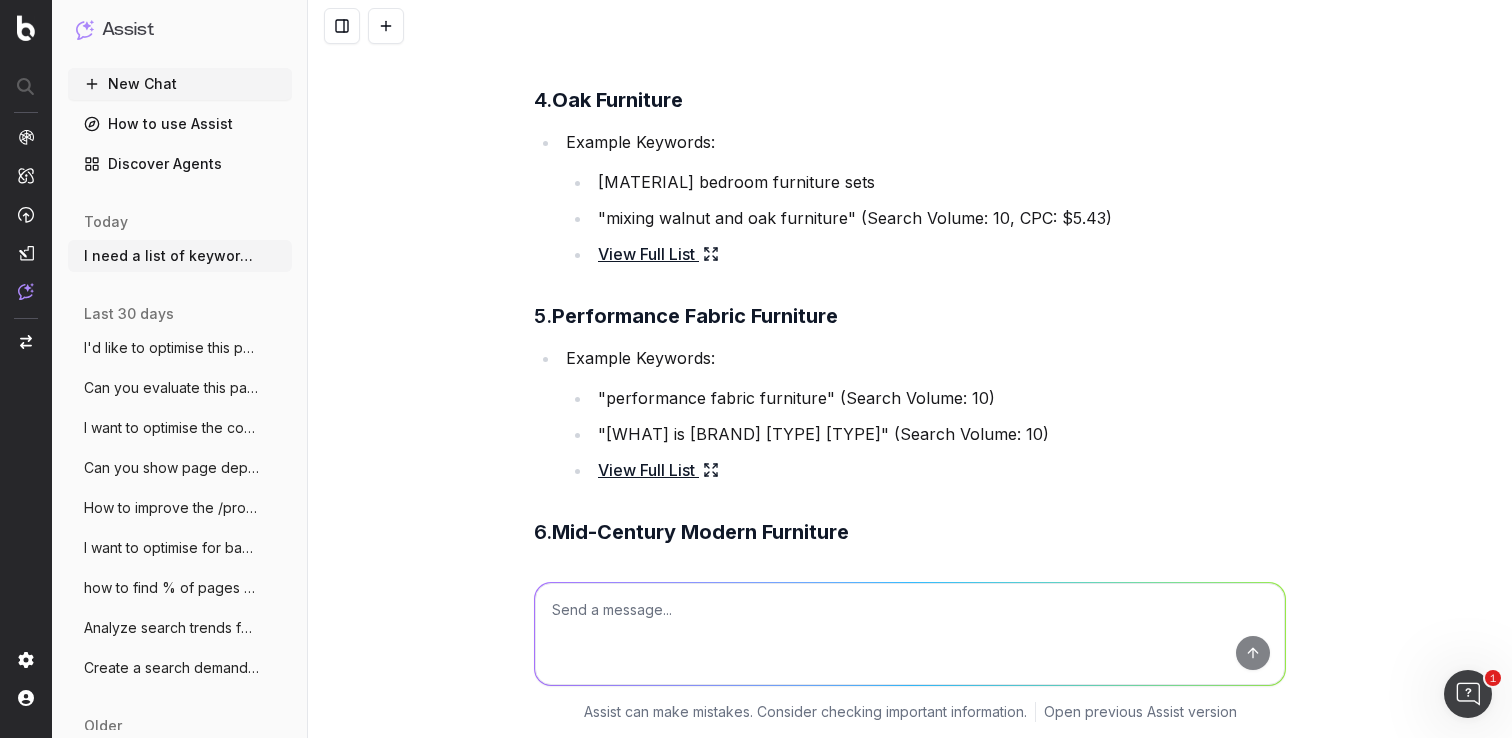 click 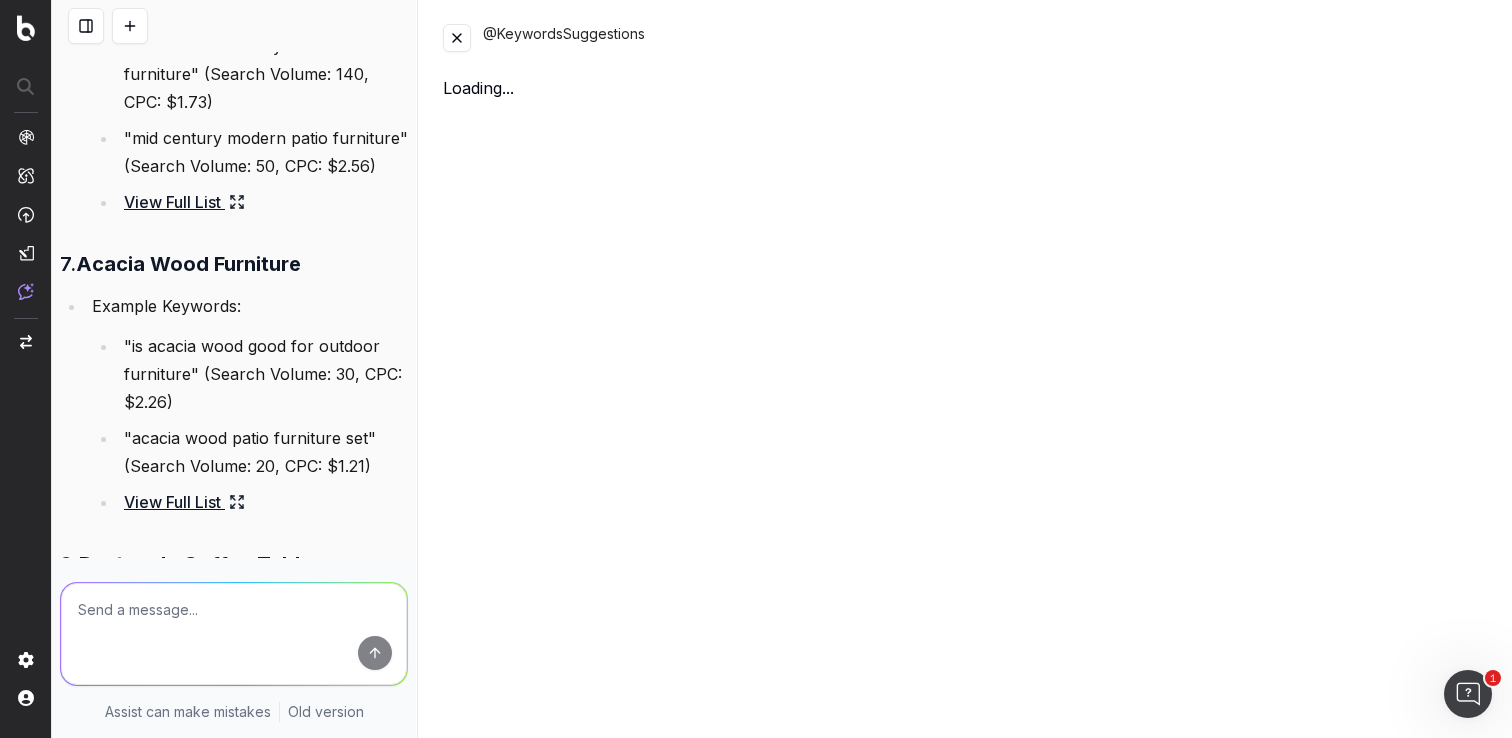 scroll, scrollTop: 5441, scrollLeft: 0, axis: vertical 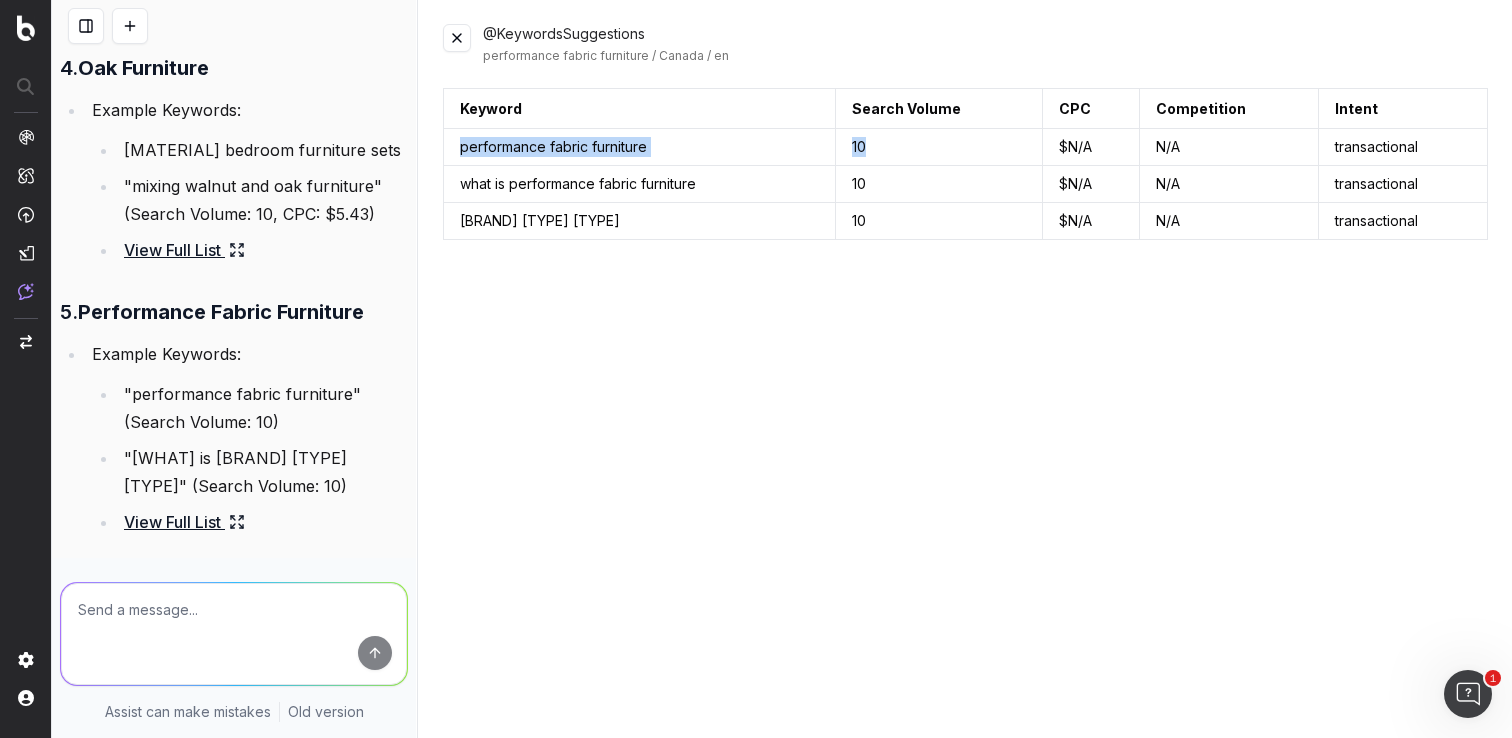 drag, startPoint x: 914, startPoint y: 153, endPoint x: 458, endPoint y: 146, distance: 456.0537 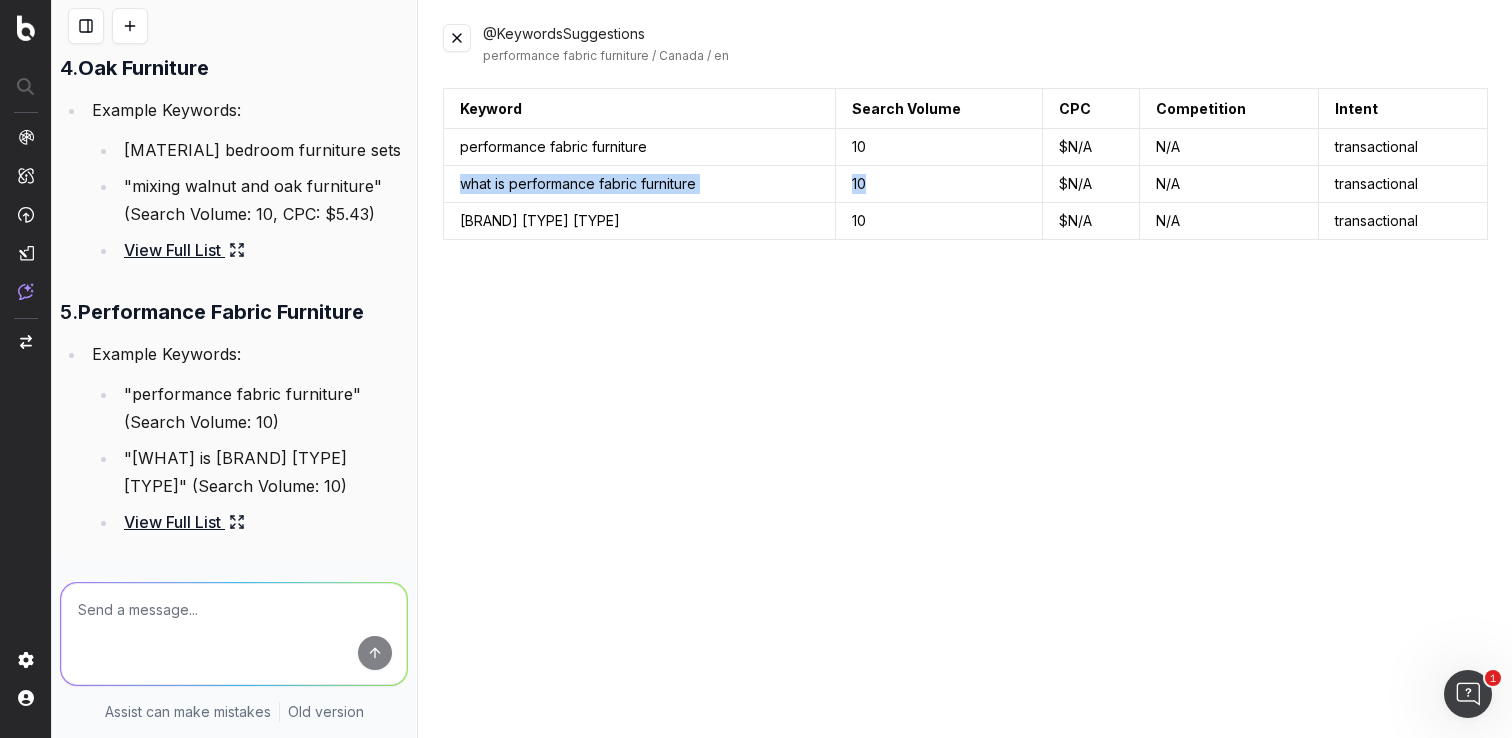 drag, startPoint x: 914, startPoint y: 184, endPoint x: 460, endPoint y: 183, distance: 454.0011 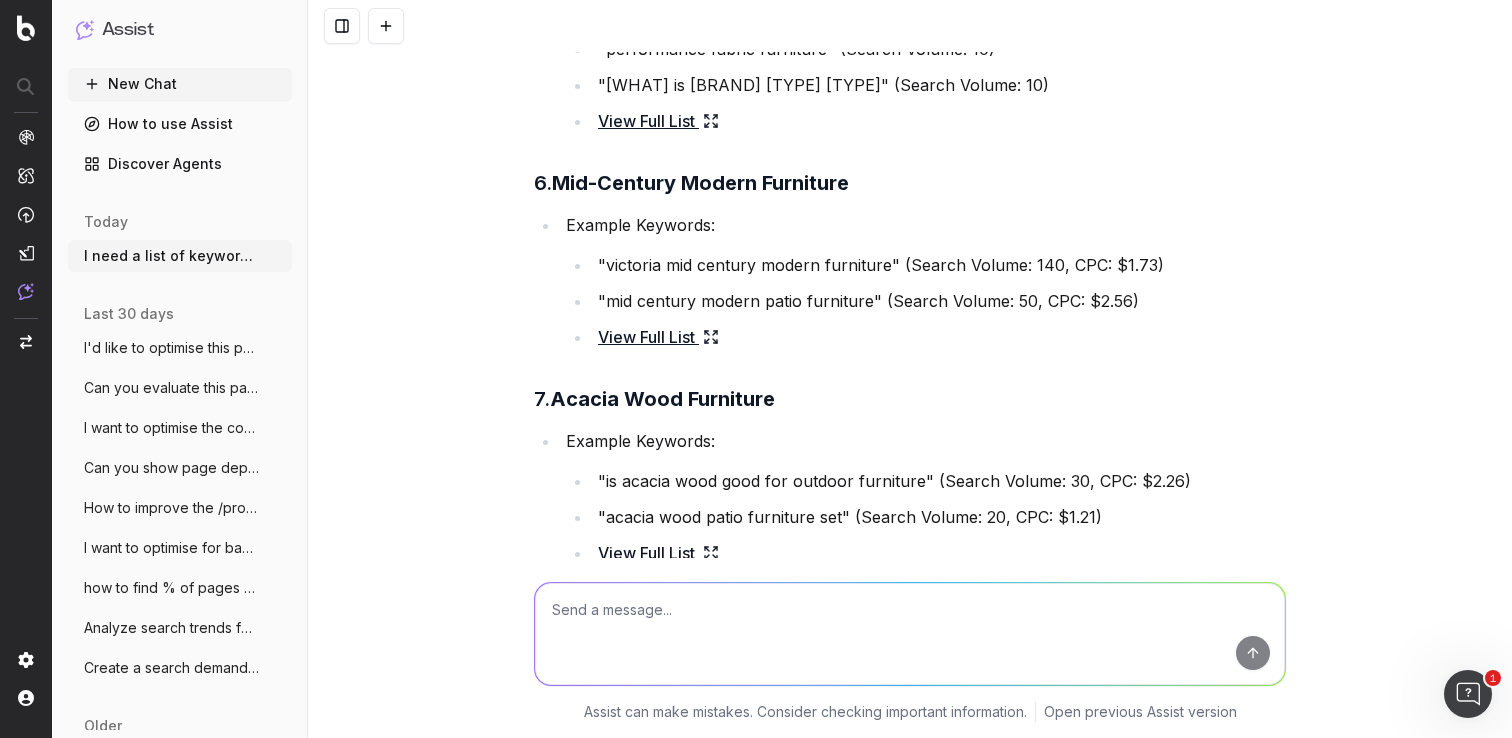 scroll, scrollTop: 4734, scrollLeft: 0, axis: vertical 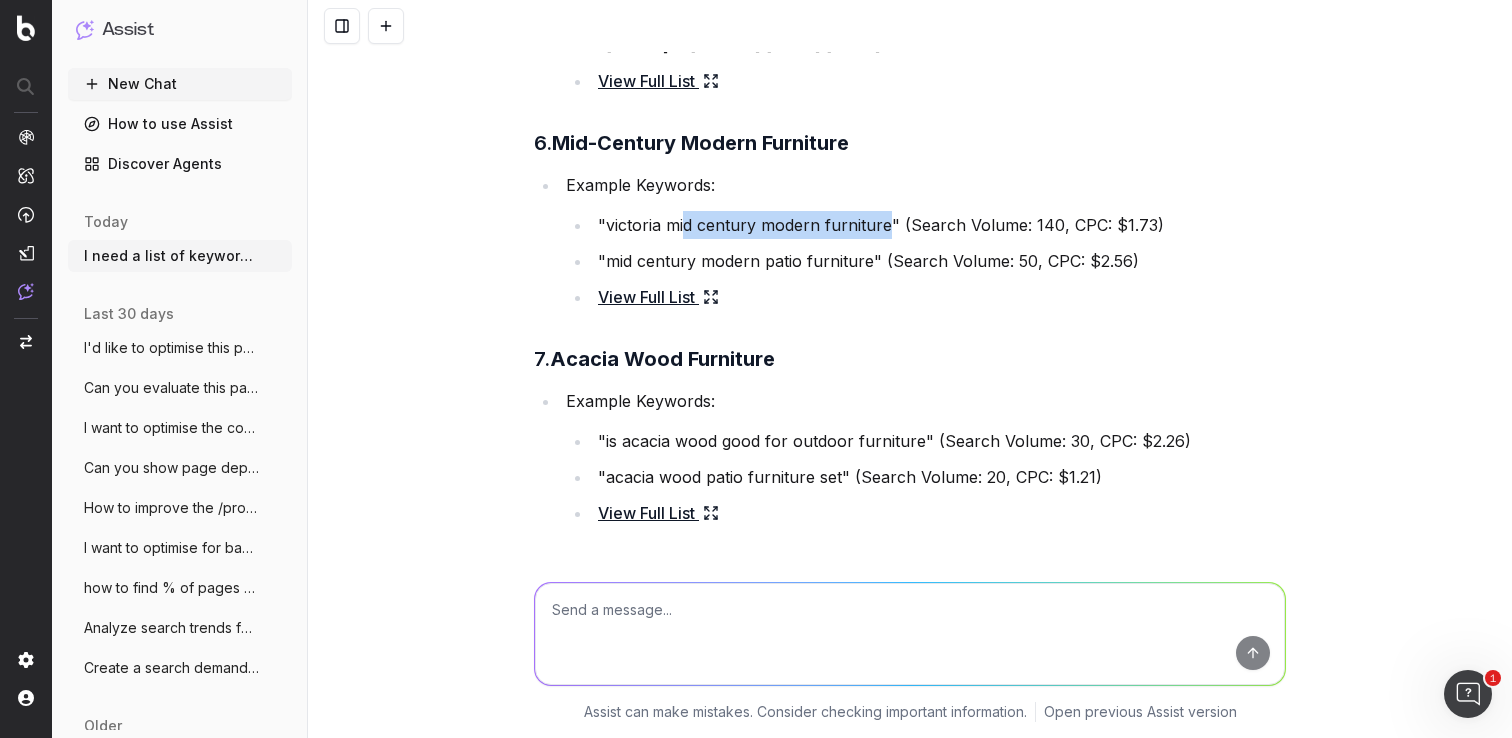 drag, startPoint x: 881, startPoint y: 223, endPoint x: 707, endPoint y: 245, distance: 175.38528 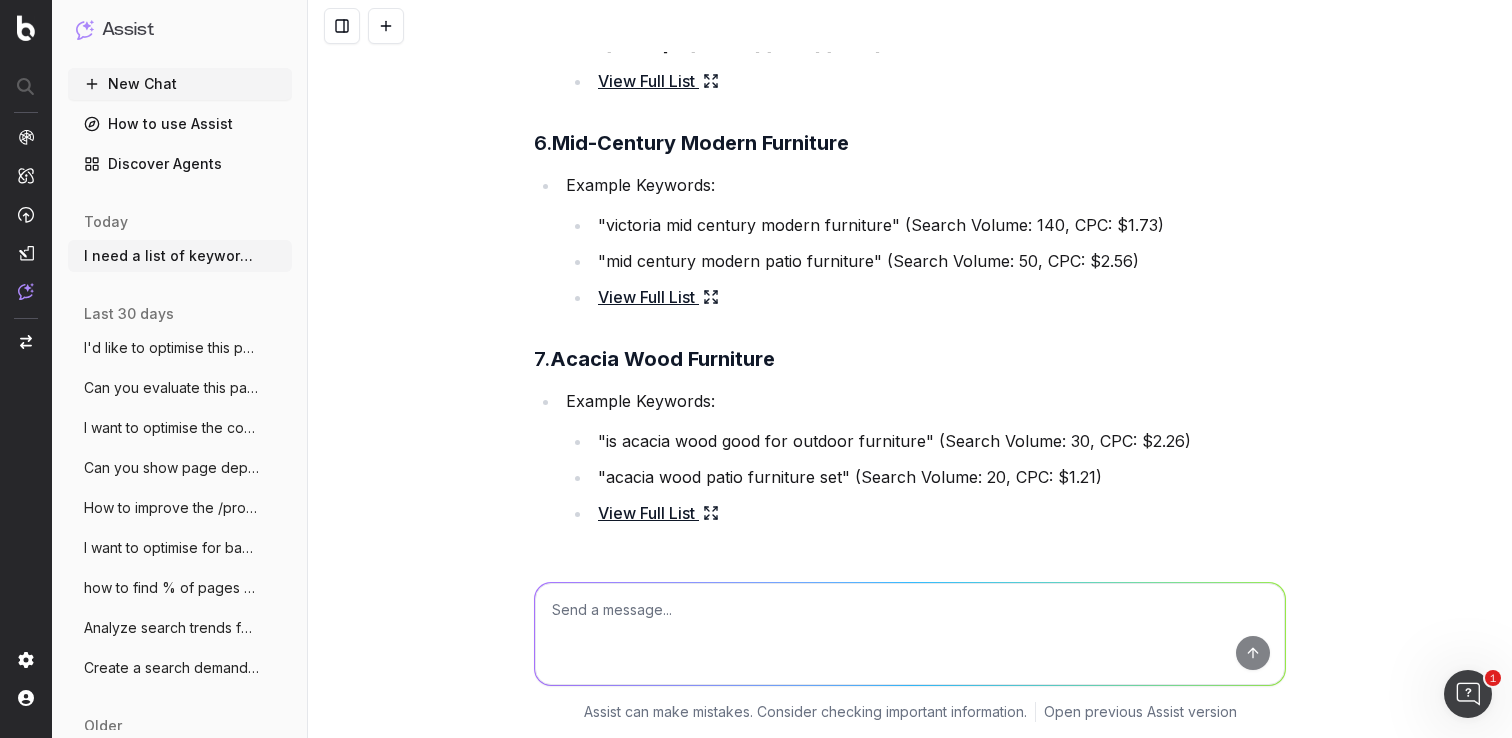 click on ""mid century modern patio furniture" (Search Volume: 50, CPC: $2.56)" at bounding box center [939, 261] 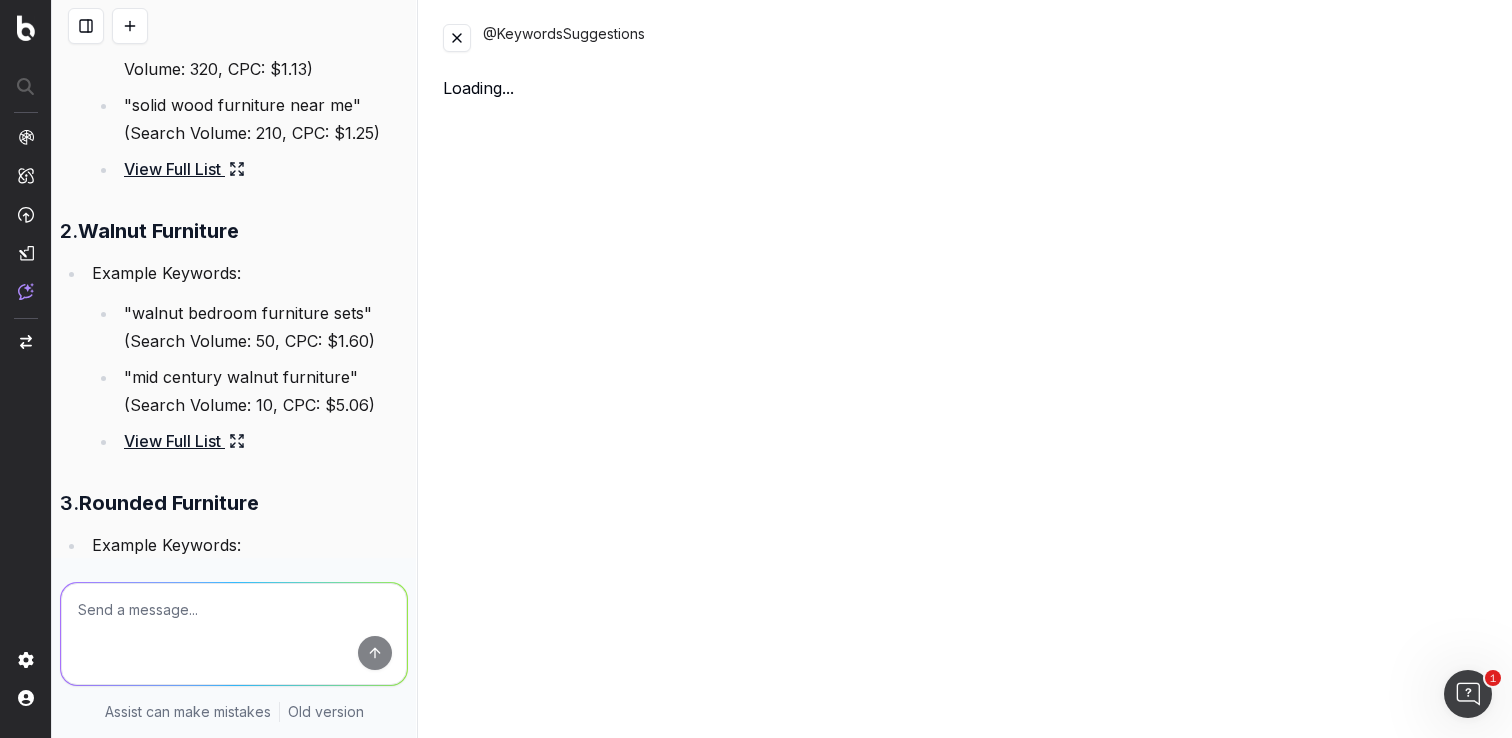 scroll, scrollTop: 5914, scrollLeft: 0, axis: vertical 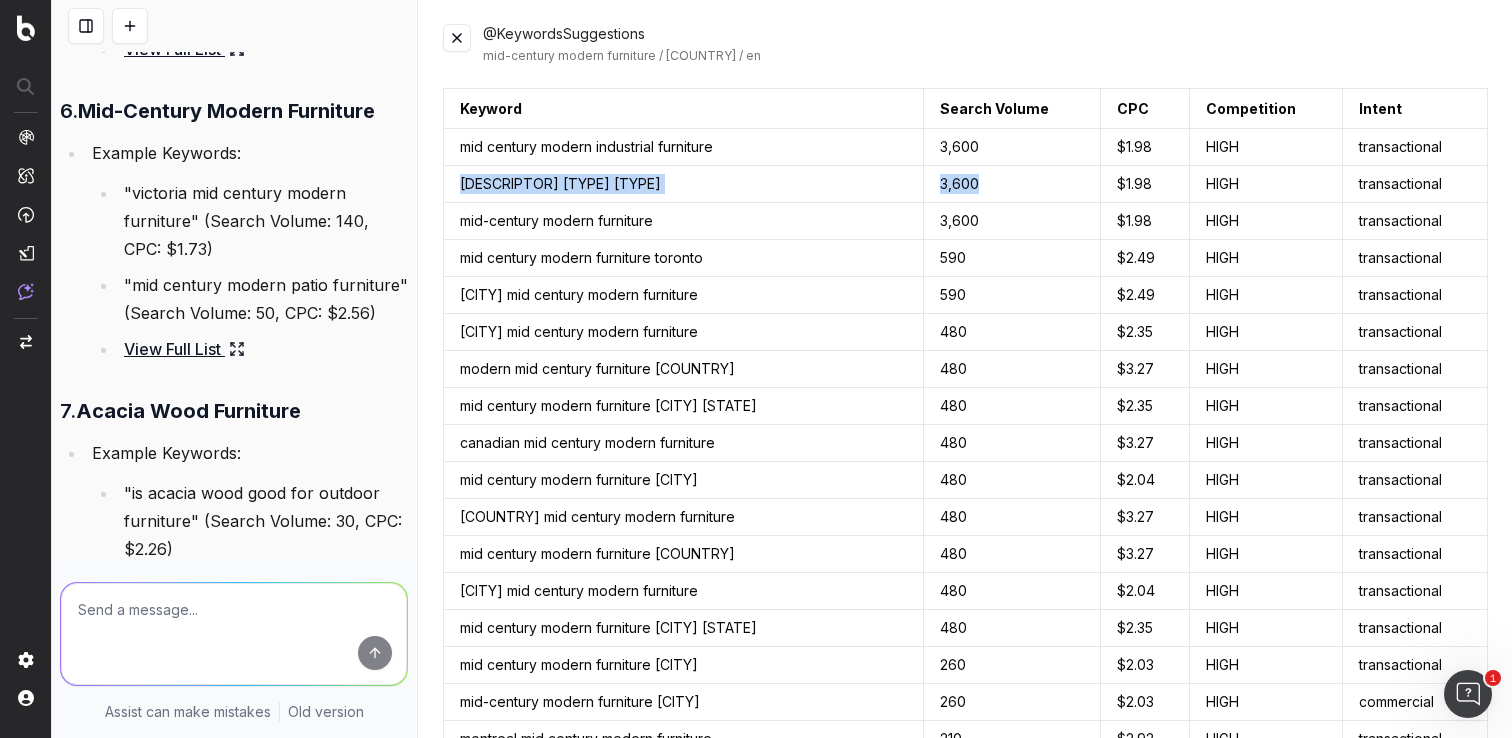 drag, startPoint x: 998, startPoint y: 183, endPoint x: 461, endPoint y: 184, distance: 537.0009 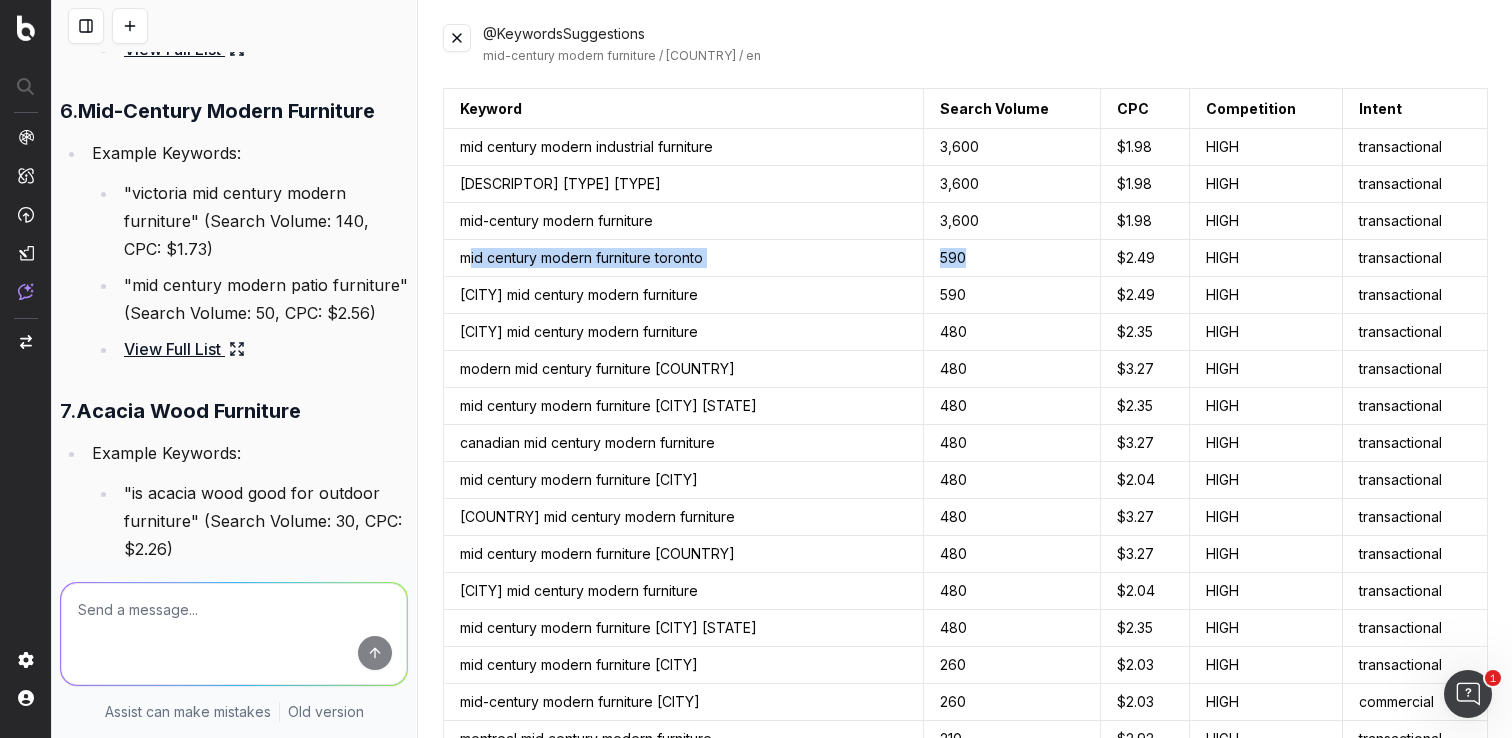 drag, startPoint x: 989, startPoint y: 258, endPoint x: 467, endPoint y: 262, distance: 522.0153 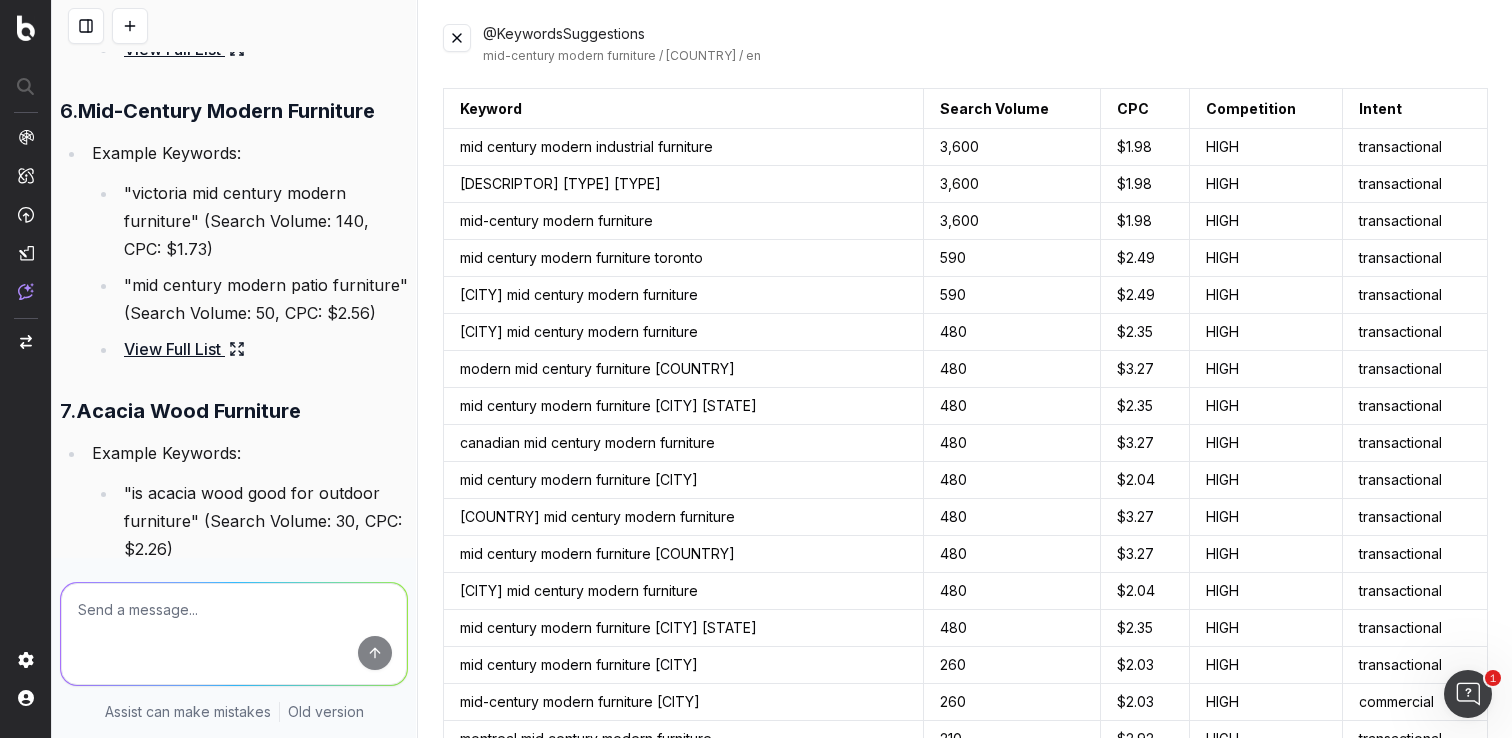 click on "590" at bounding box center [1011, 295] 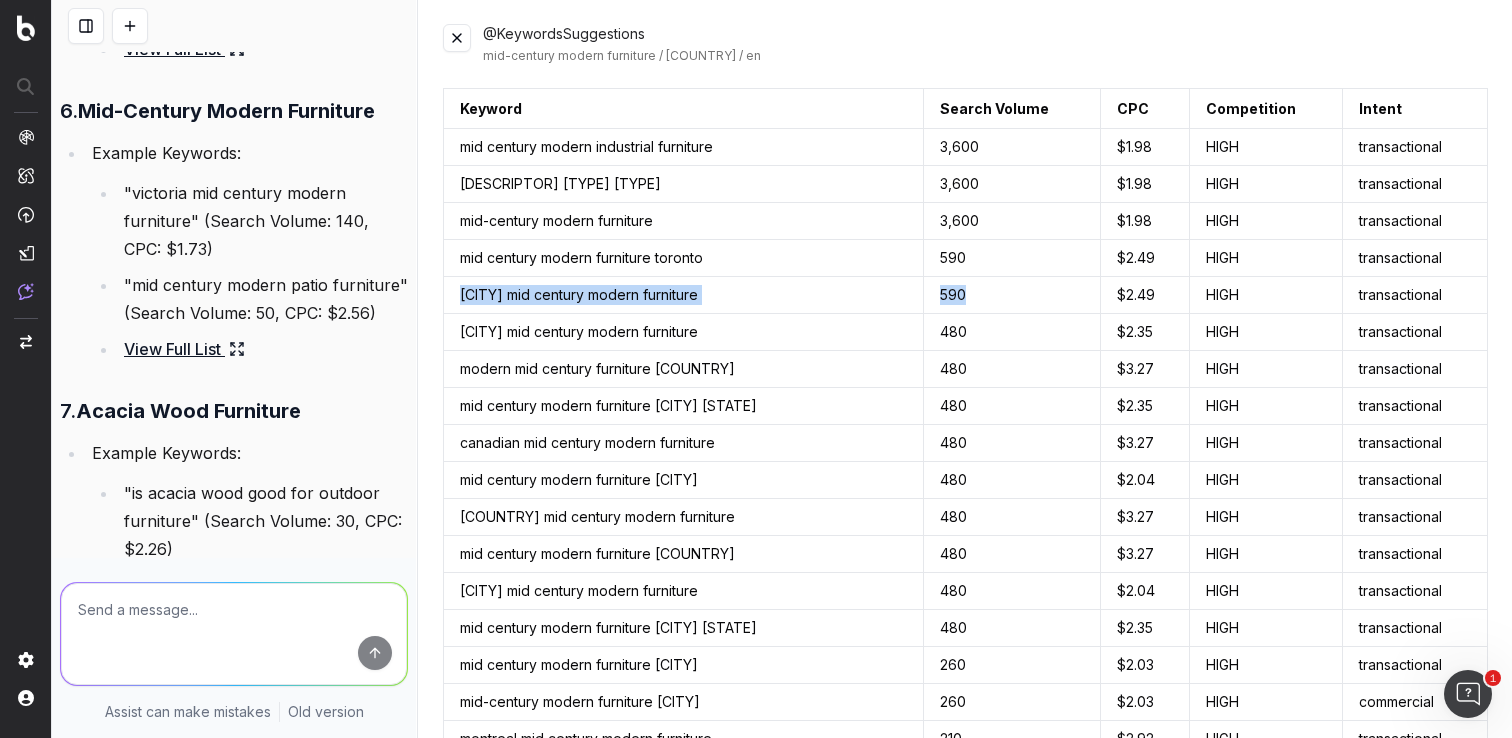 drag, startPoint x: 976, startPoint y: 292, endPoint x: 456, endPoint y: 297, distance: 520.02405 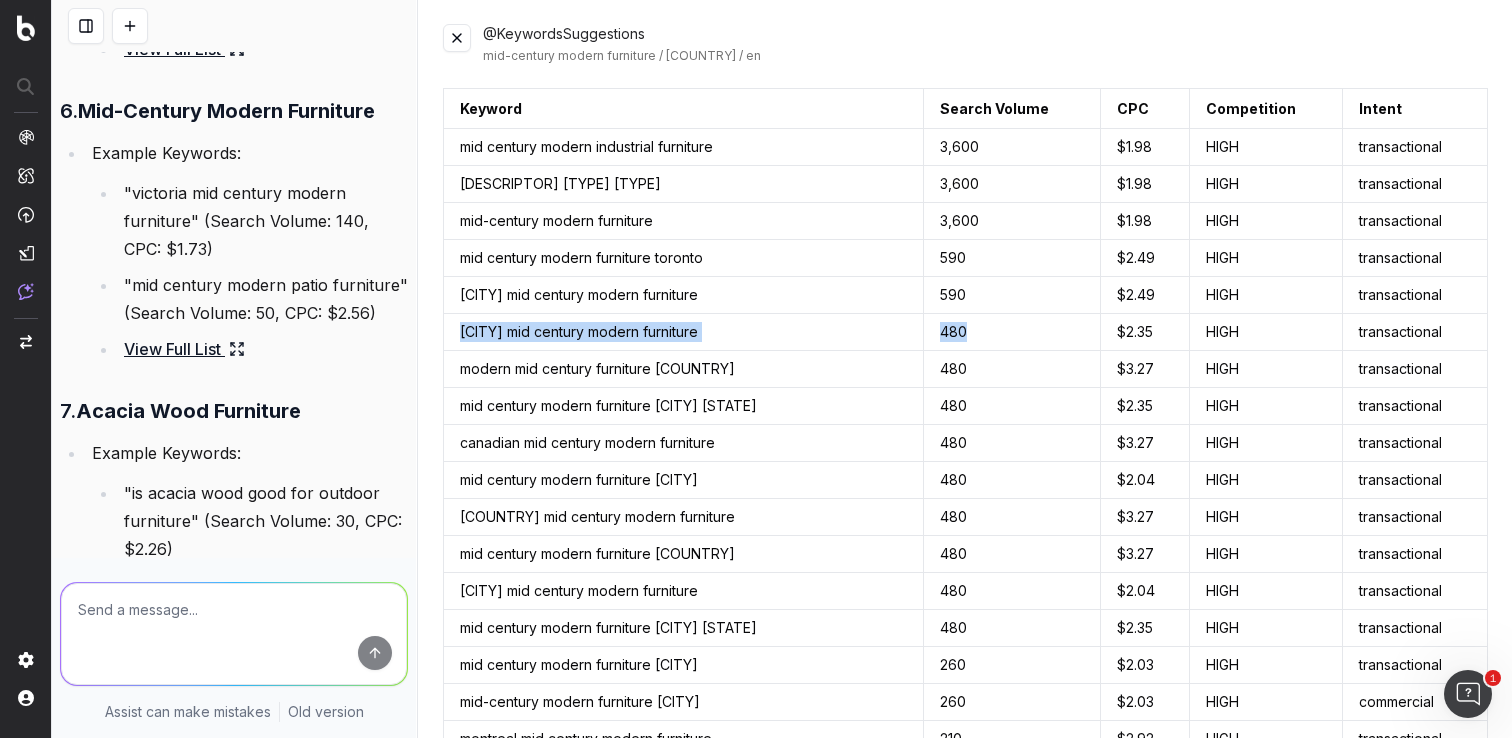 drag, startPoint x: 976, startPoint y: 328, endPoint x: 447, endPoint y: 328, distance: 529 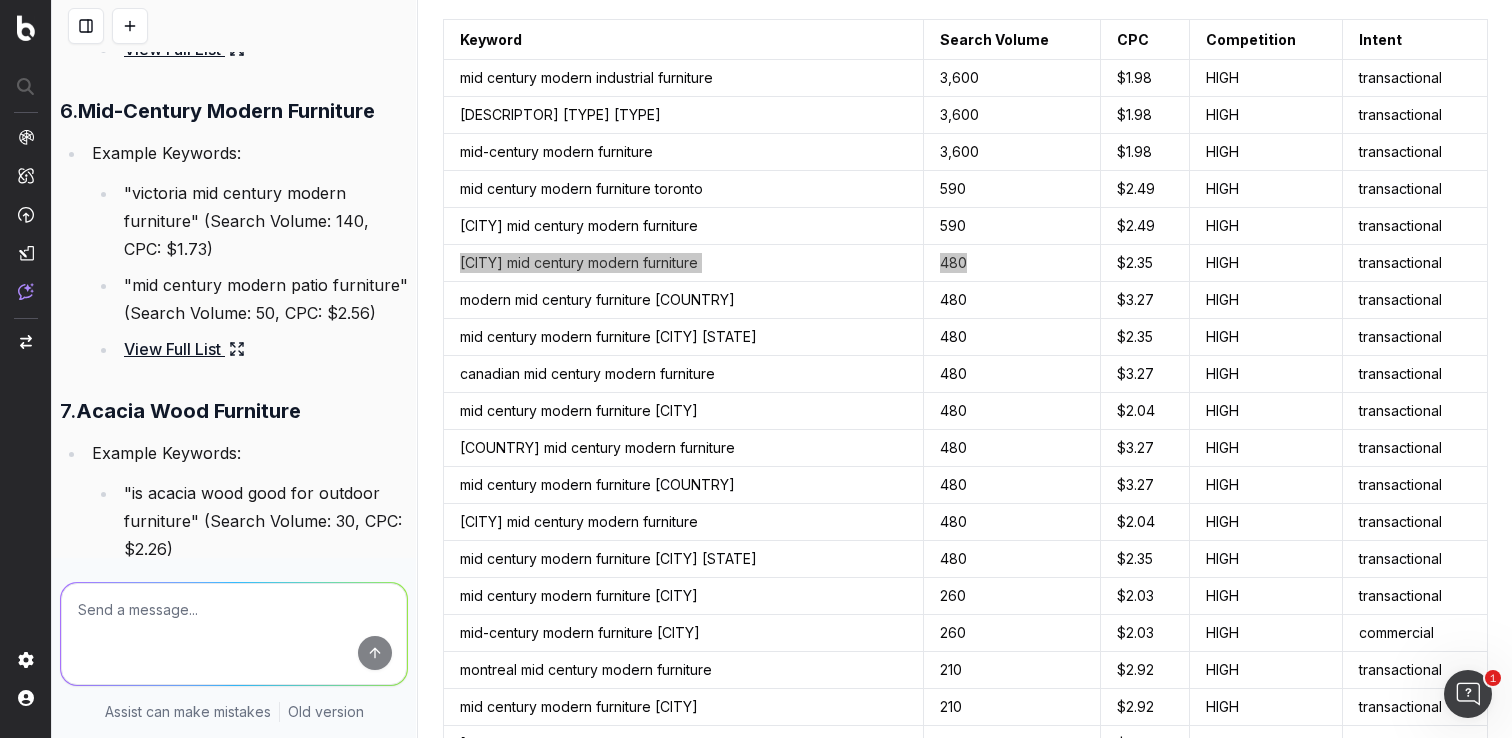 scroll, scrollTop: 71, scrollLeft: 0, axis: vertical 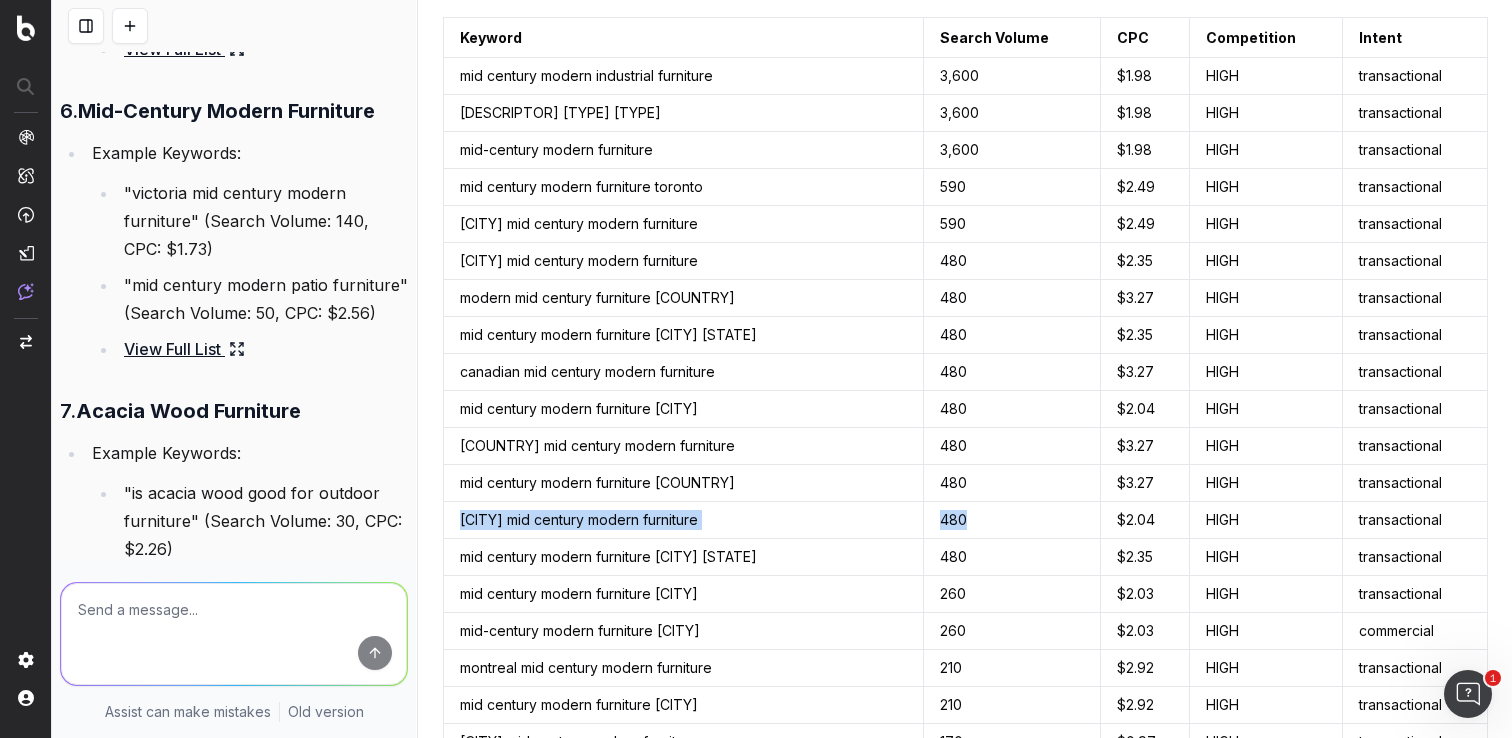 drag, startPoint x: 988, startPoint y: 515, endPoint x: 452, endPoint y: 521, distance: 536.03357 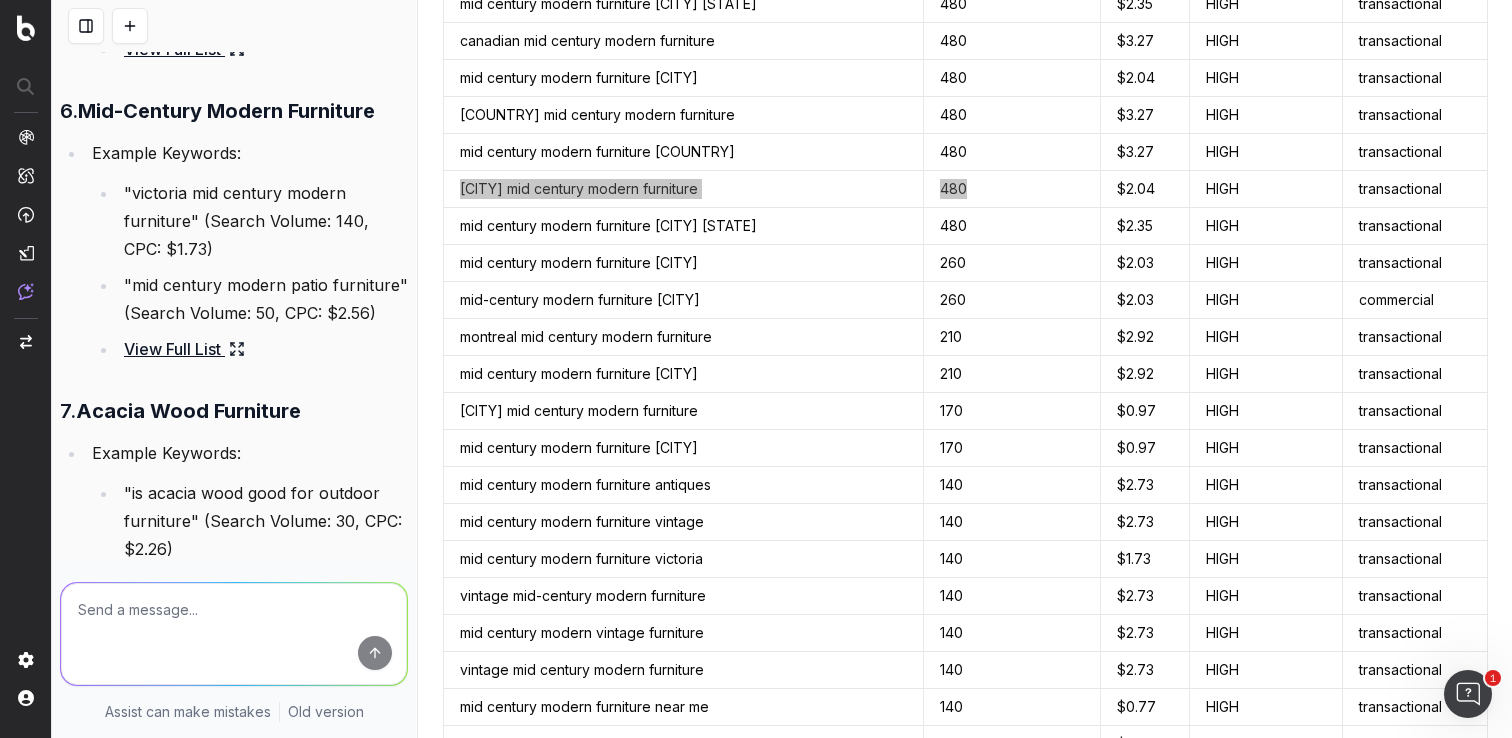 scroll, scrollTop: 0, scrollLeft: 0, axis: both 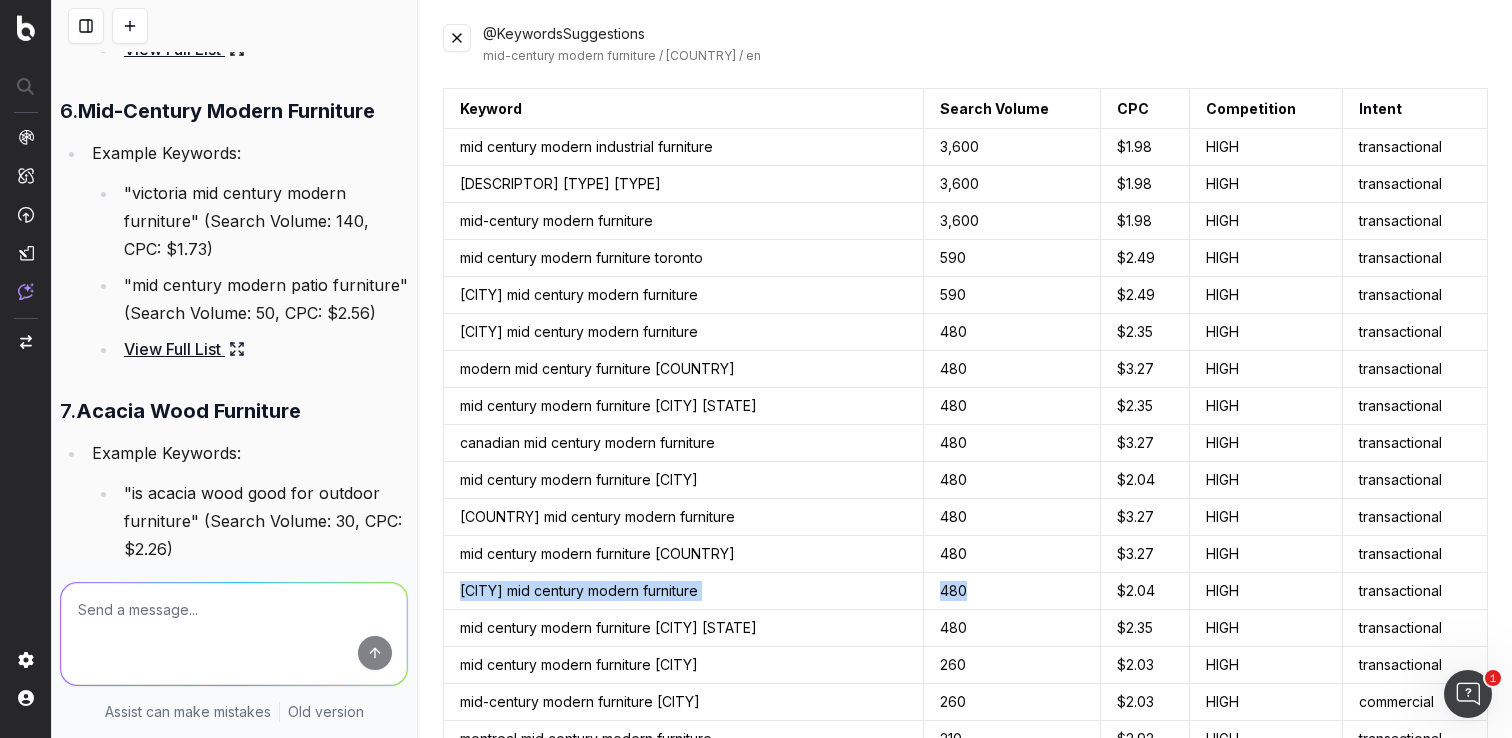 click at bounding box center [457, 38] 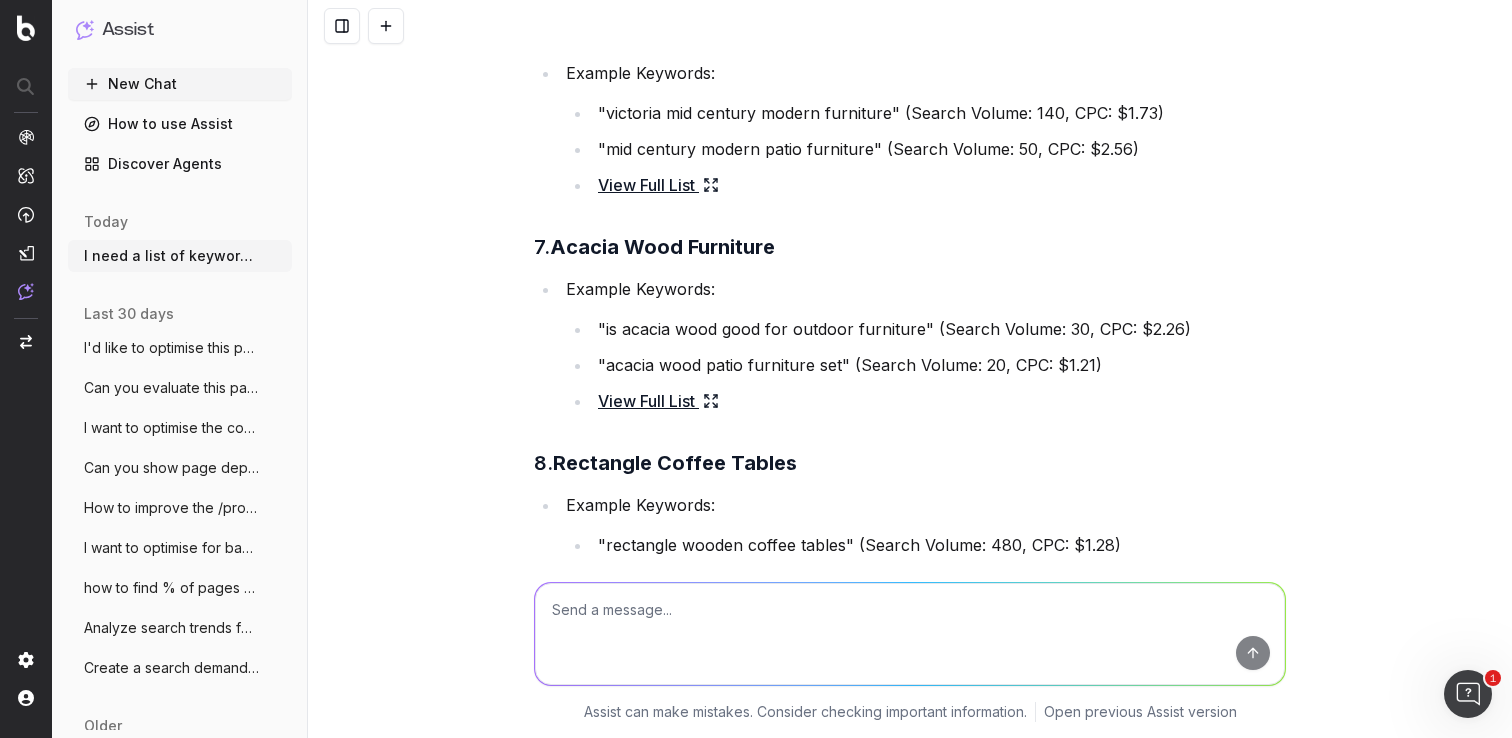 scroll, scrollTop: 4849, scrollLeft: 0, axis: vertical 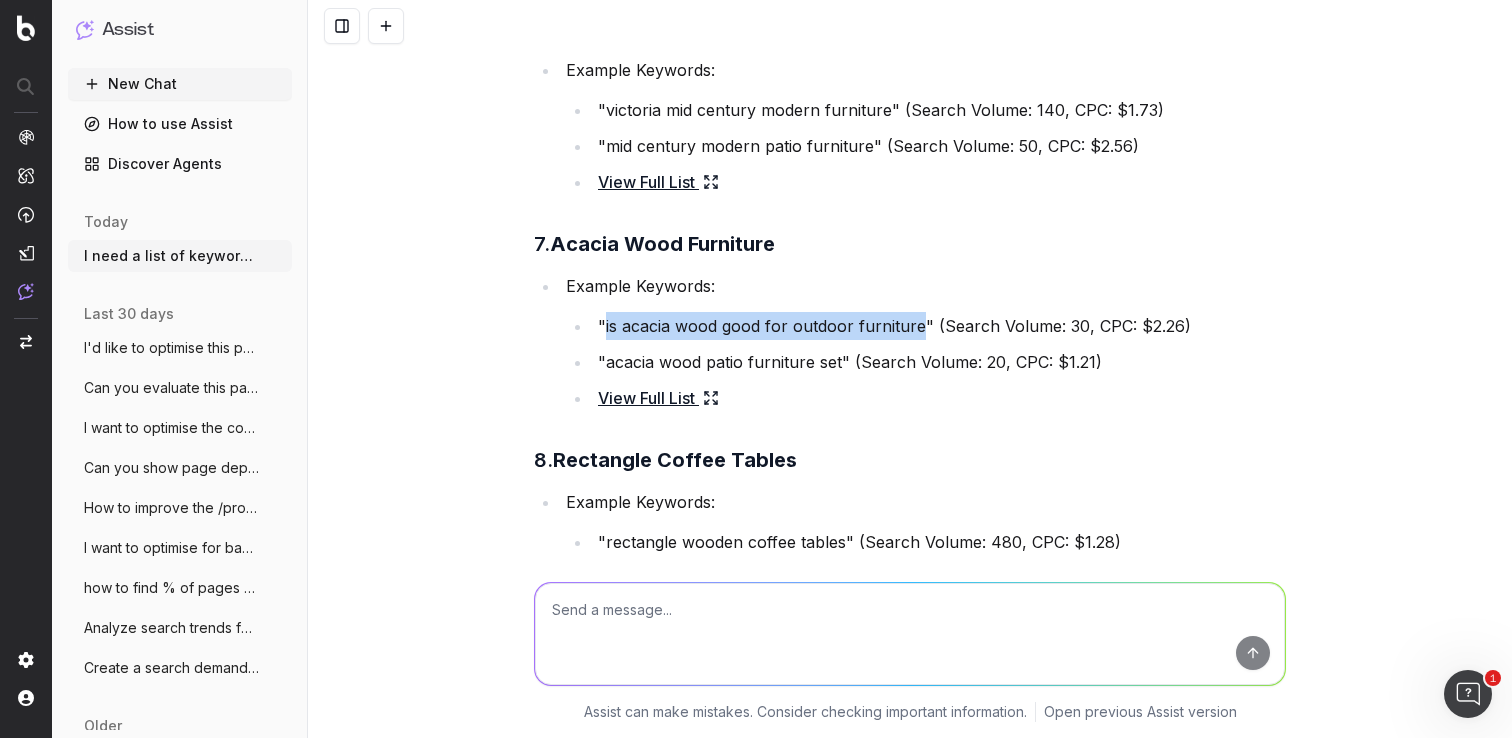 drag, startPoint x: 914, startPoint y: 326, endPoint x: 599, endPoint y: 321, distance: 315.03967 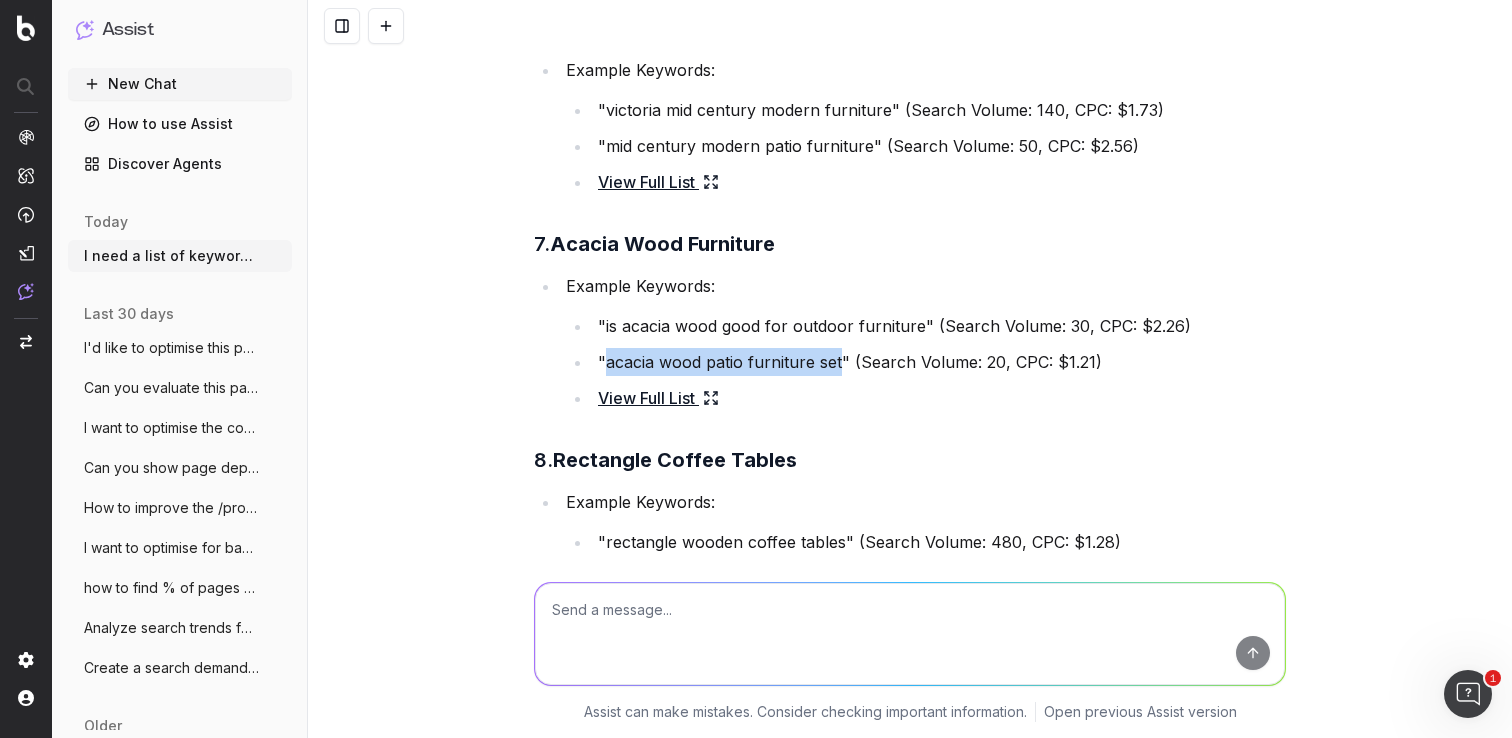 drag, startPoint x: 832, startPoint y: 360, endPoint x: 599, endPoint y: 371, distance: 233.2595 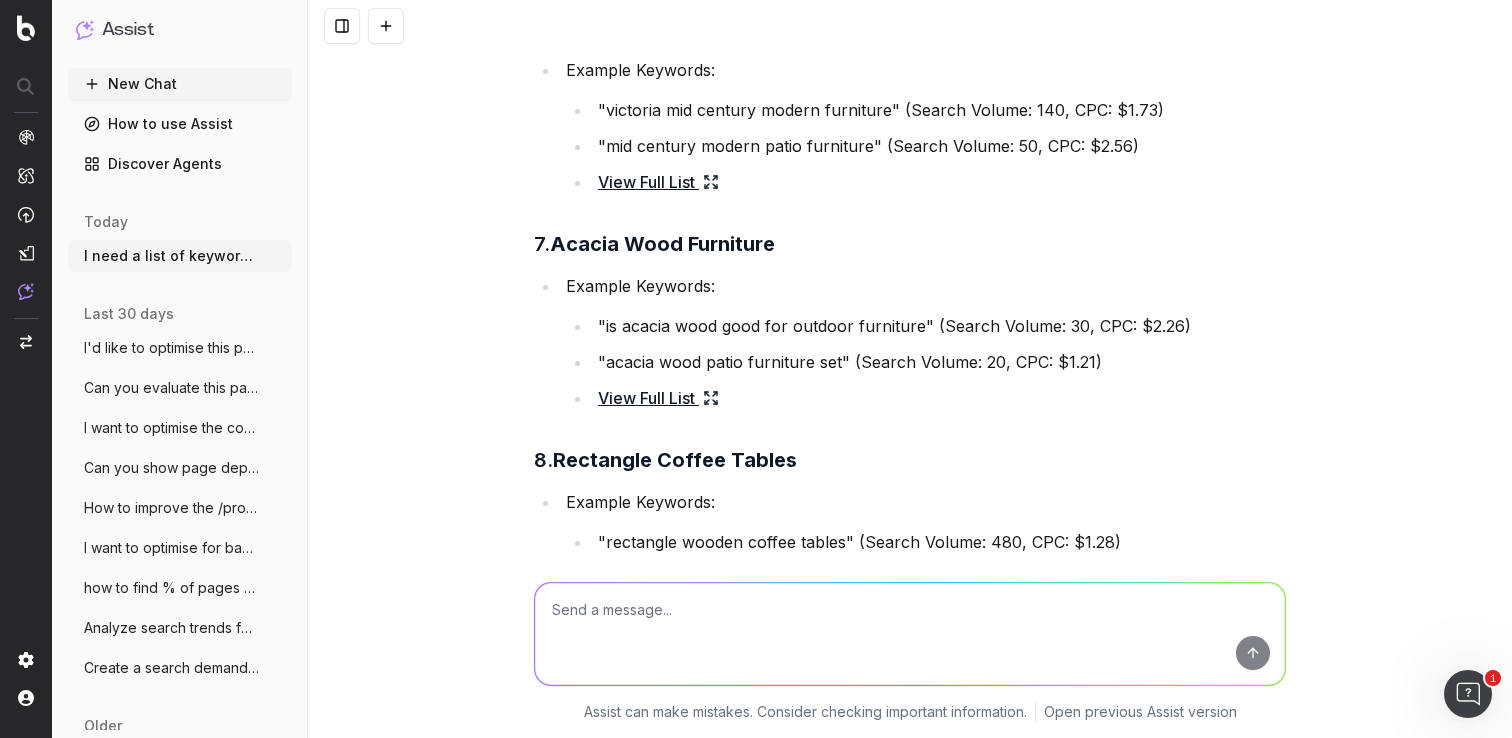 click 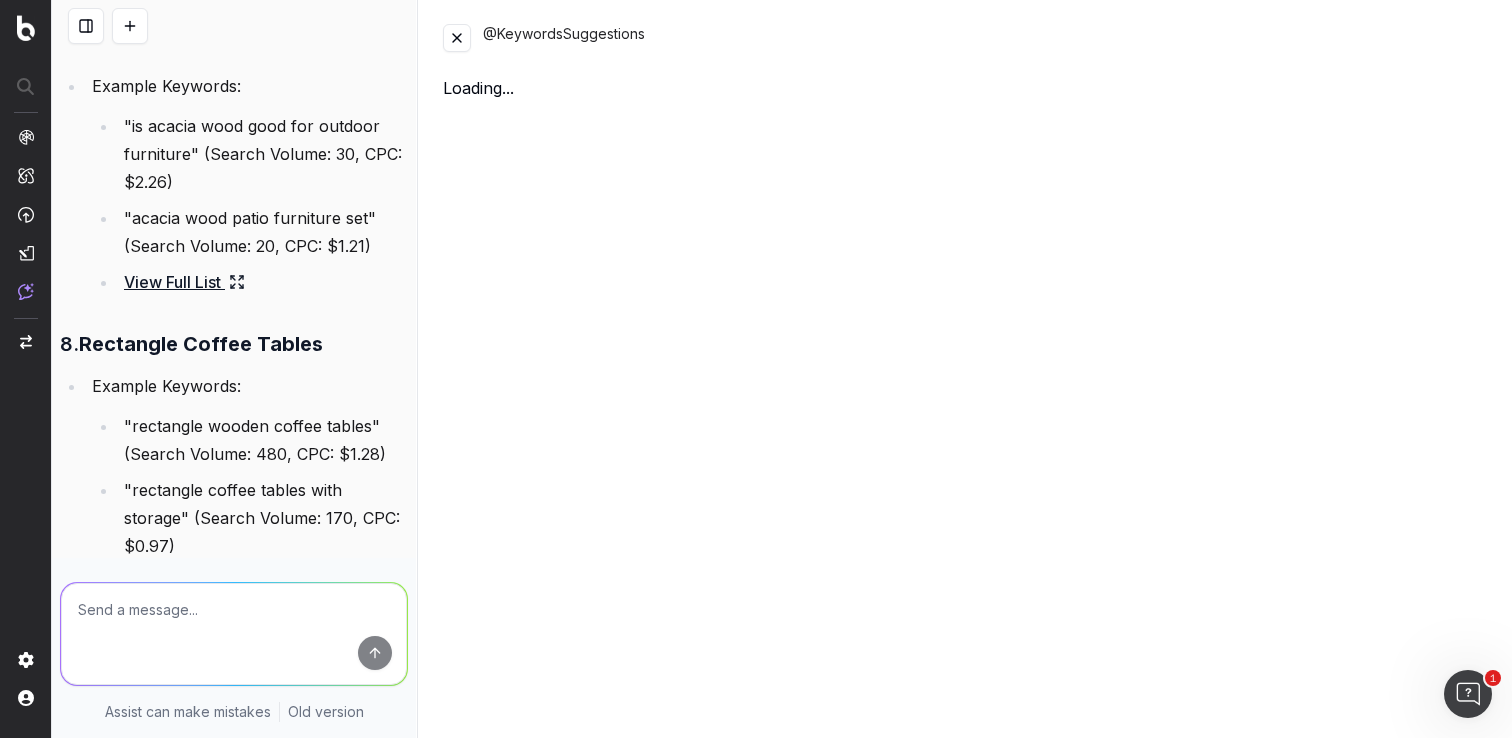 scroll, scrollTop: 6085, scrollLeft: 0, axis: vertical 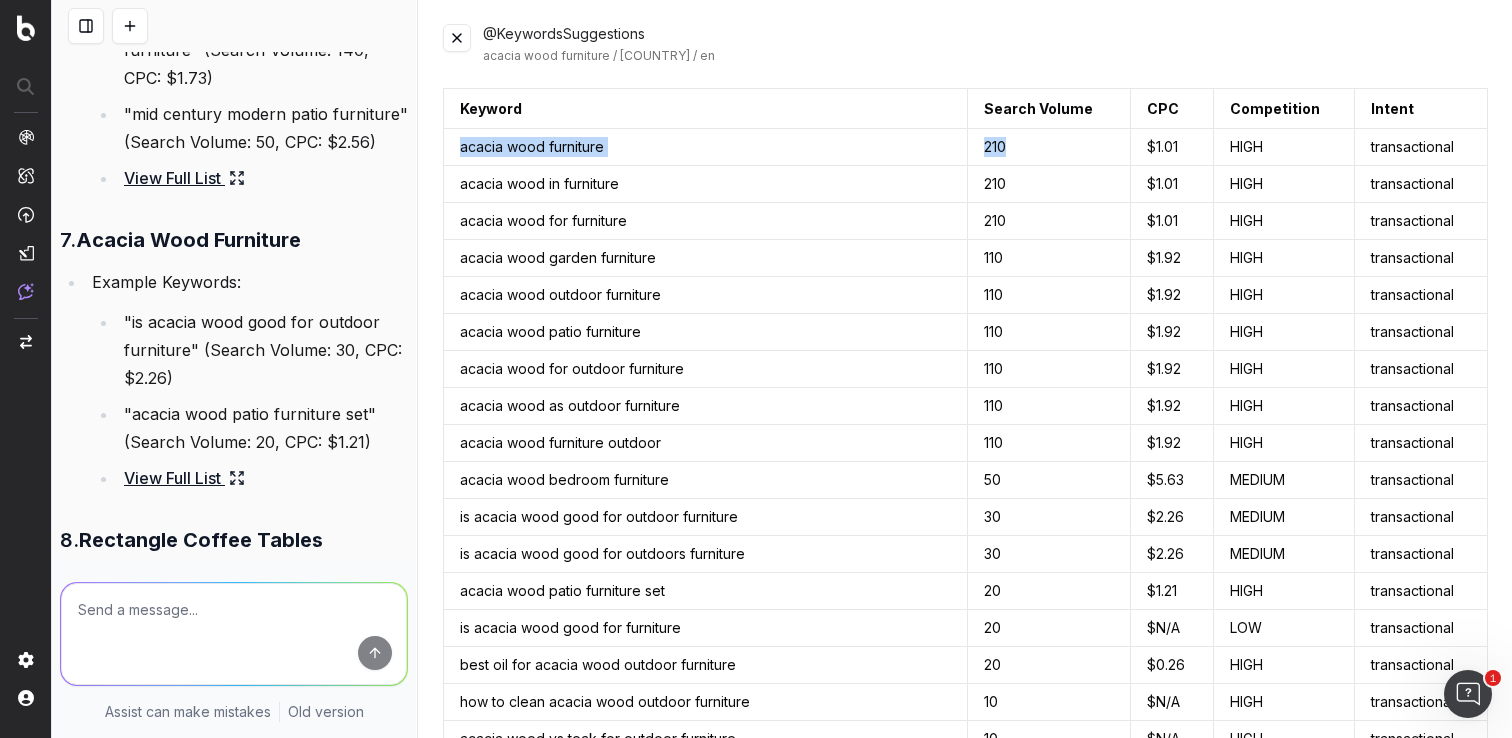 drag, startPoint x: 1018, startPoint y: 146, endPoint x: 455, endPoint y: 152, distance: 563.032 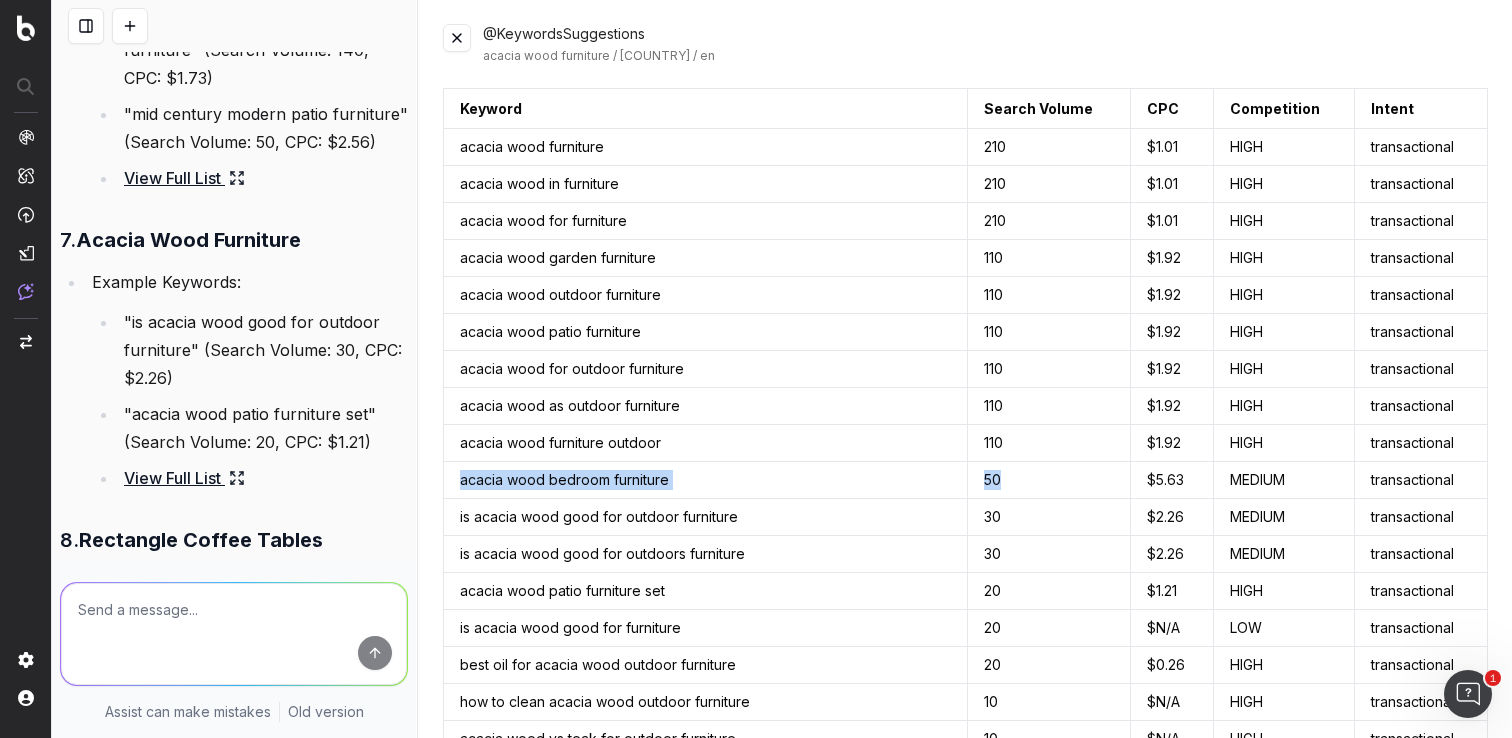 drag, startPoint x: 1026, startPoint y: 480, endPoint x: 451, endPoint y: 481, distance: 575.00085 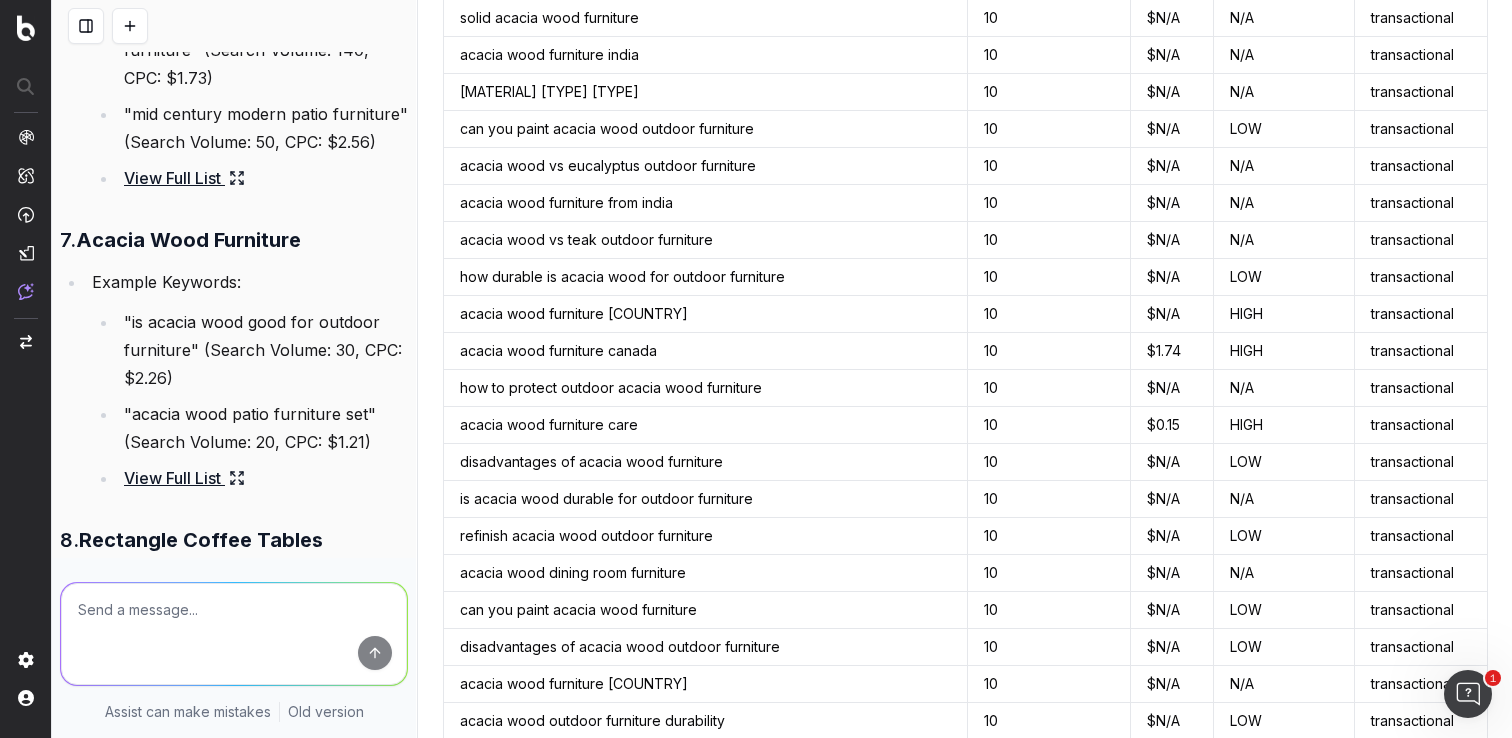 scroll, scrollTop: 843, scrollLeft: 0, axis: vertical 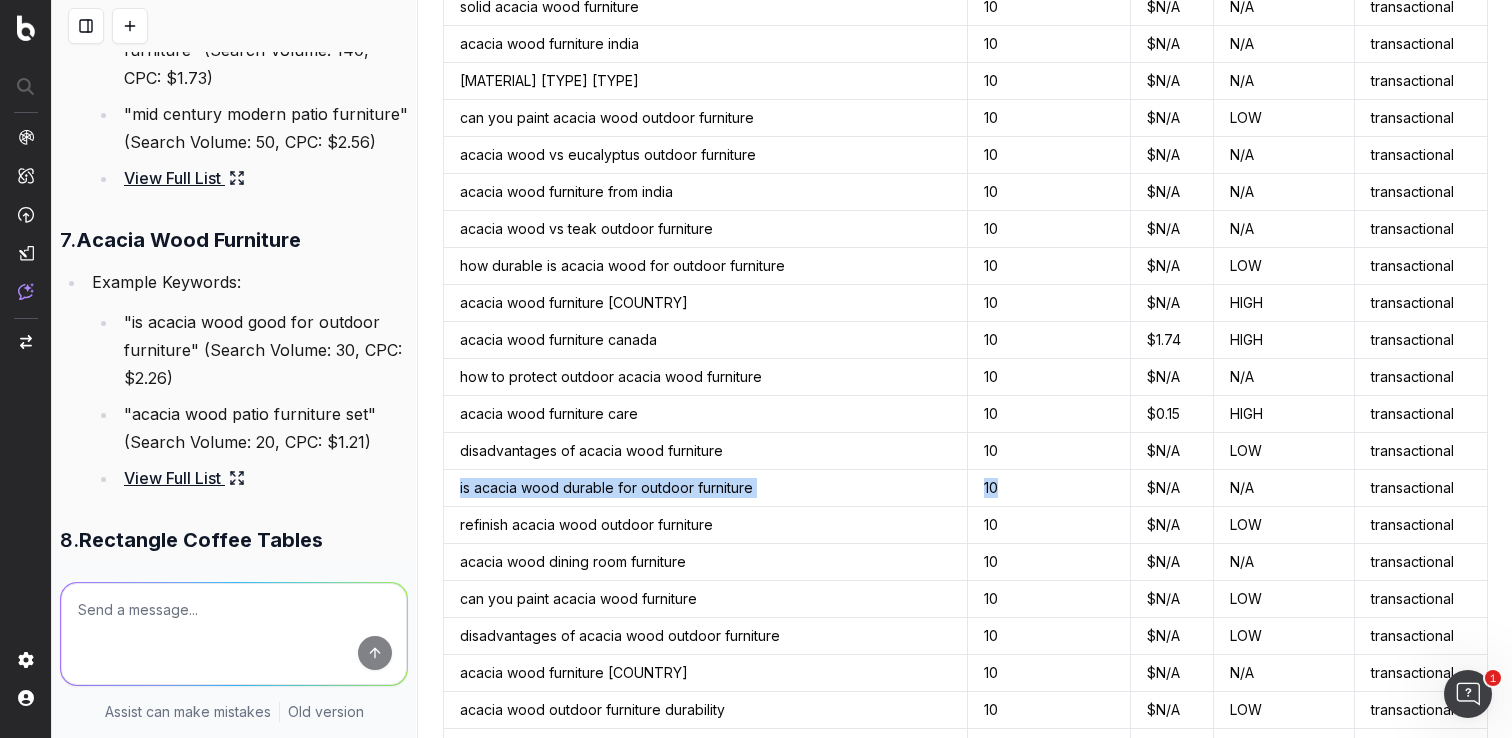 drag, startPoint x: 1004, startPoint y: 489, endPoint x: 454, endPoint y: 494, distance: 550.0227 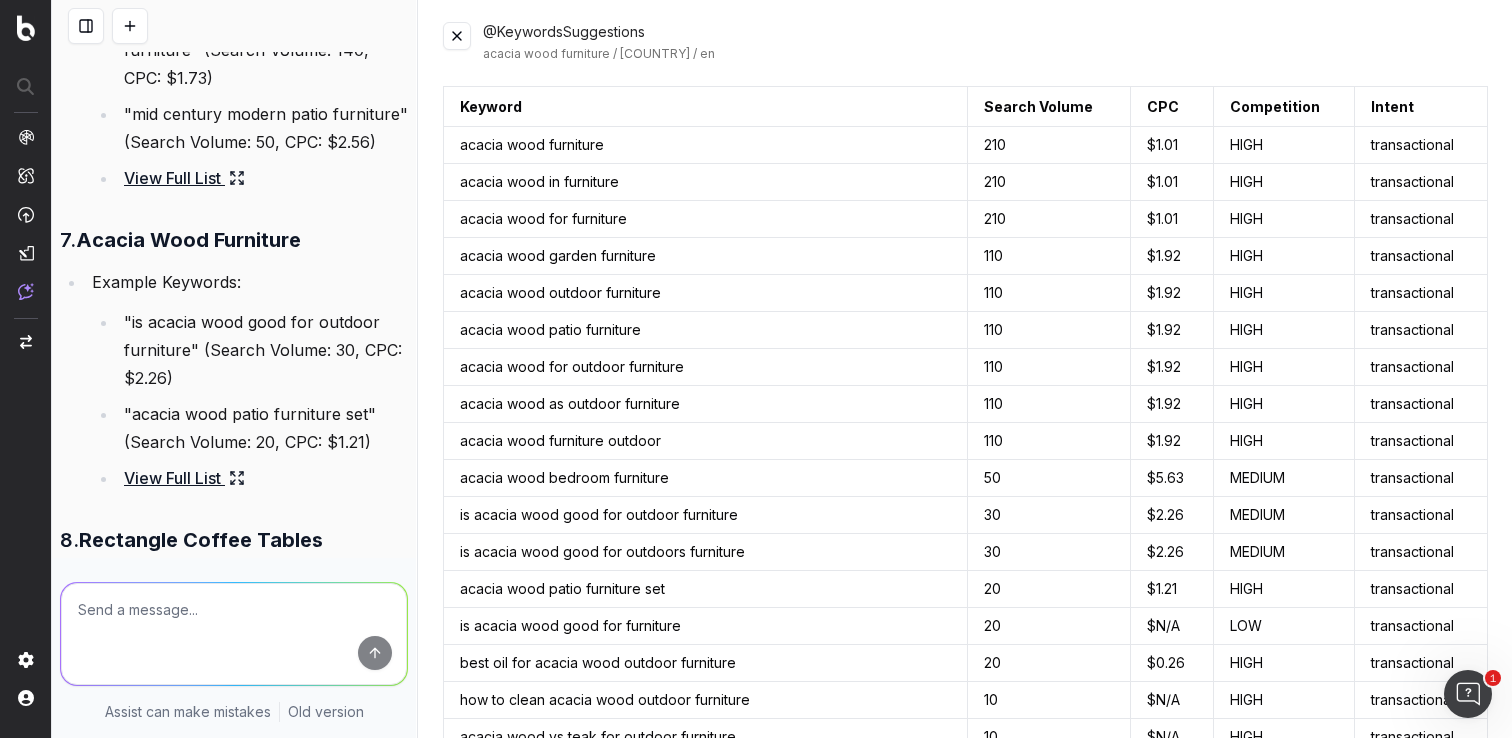 scroll, scrollTop: 0, scrollLeft: 0, axis: both 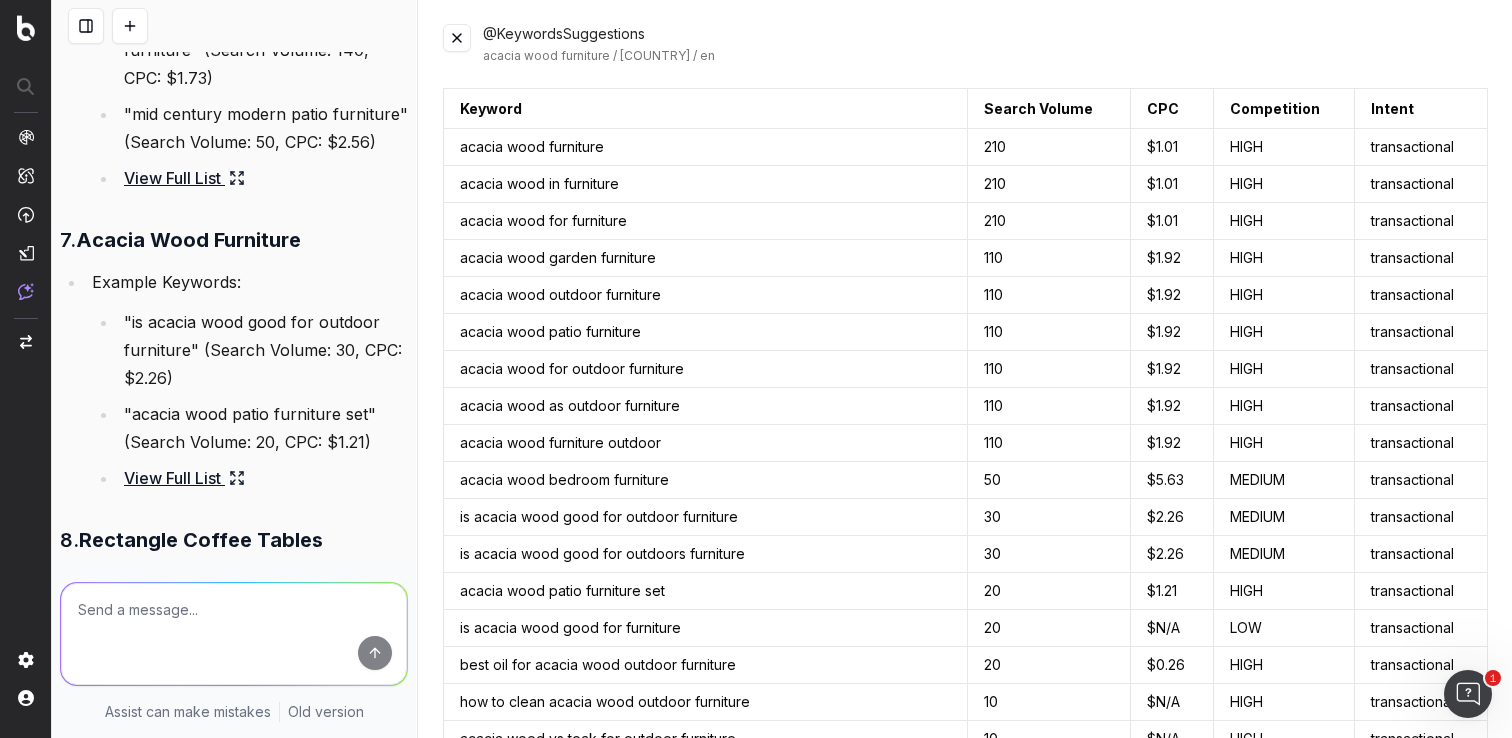 click at bounding box center [457, 38] 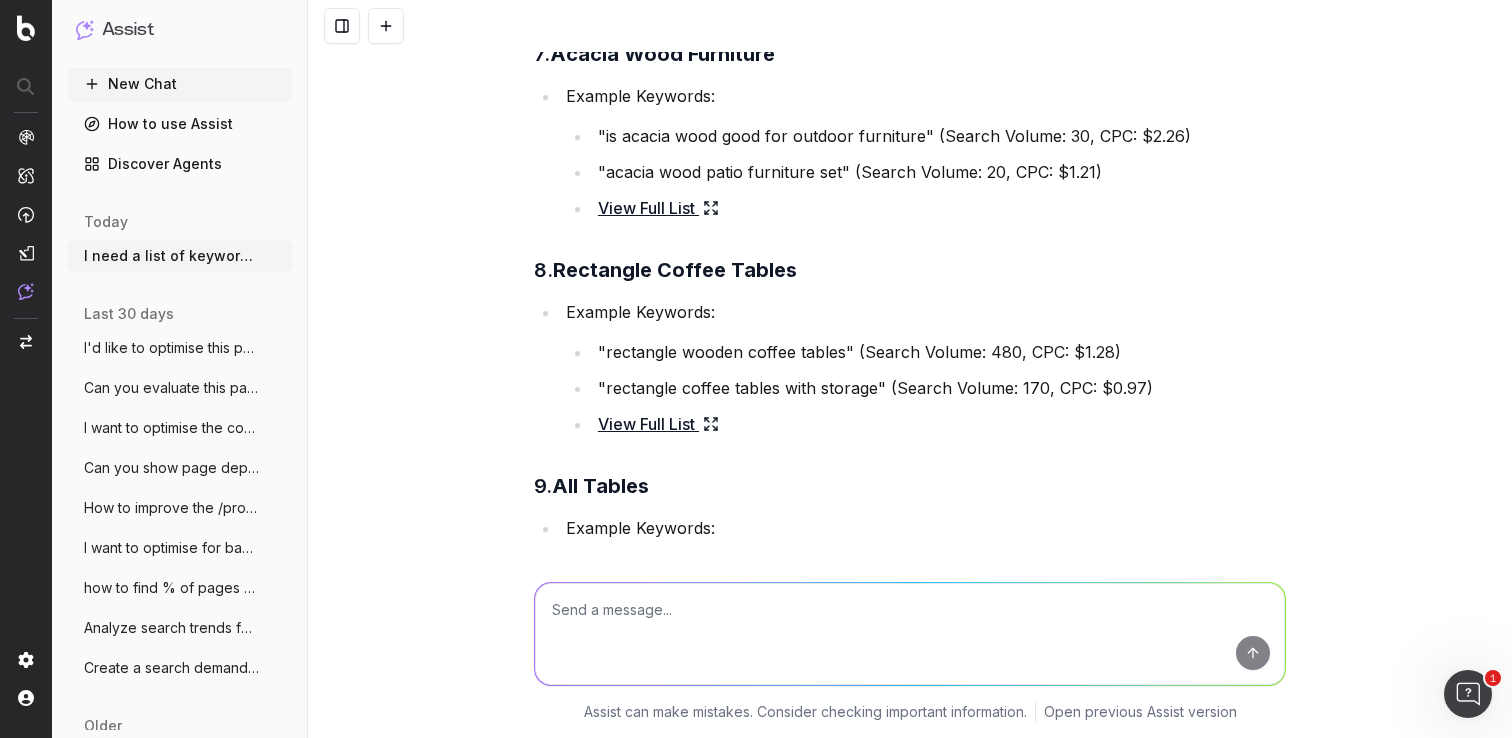 scroll, scrollTop: 5047, scrollLeft: 0, axis: vertical 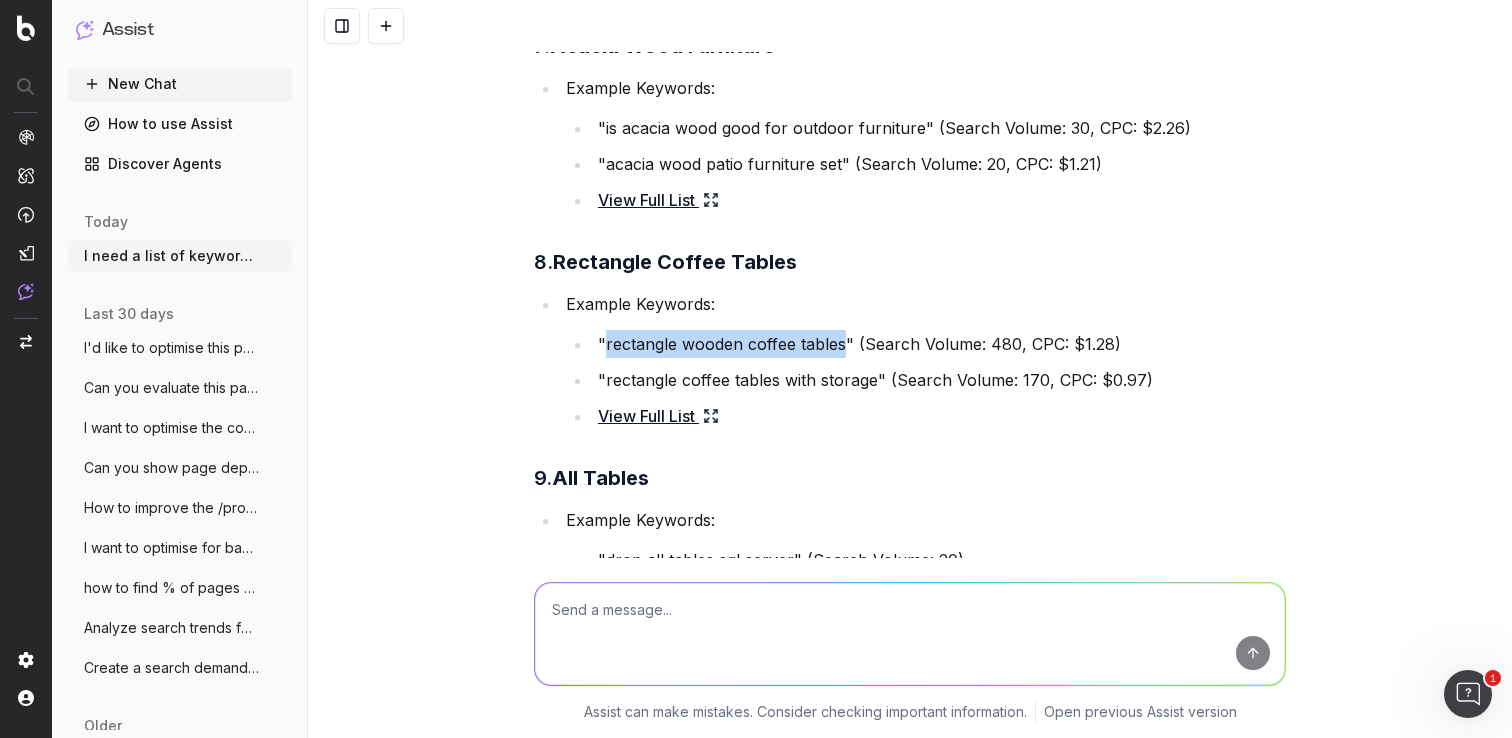 drag, startPoint x: 836, startPoint y: 345, endPoint x: 597, endPoint y: 343, distance: 239.00836 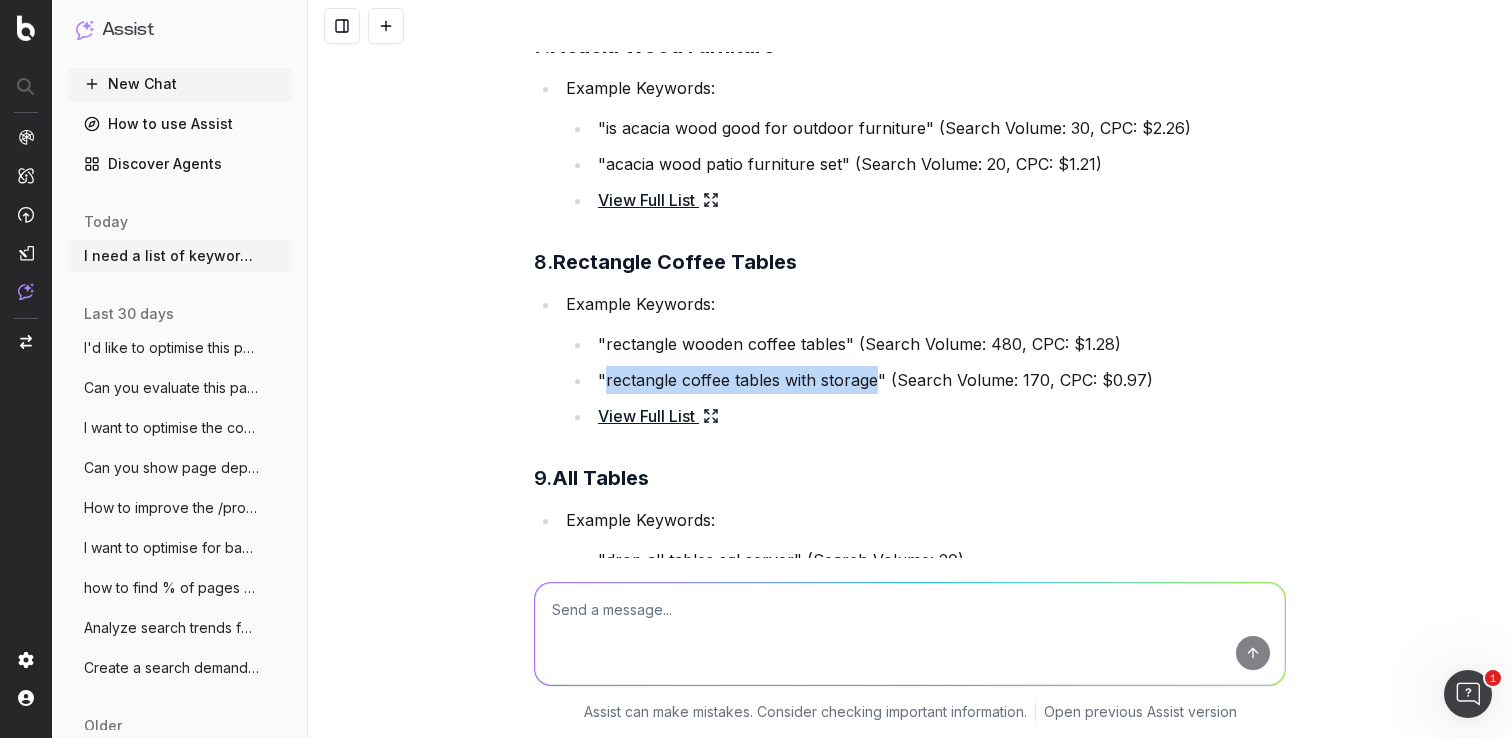 drag, startPoint x: 870, startPoint y: 380, endPoint x: 597, endPoint y: 378, distance: 273.00732 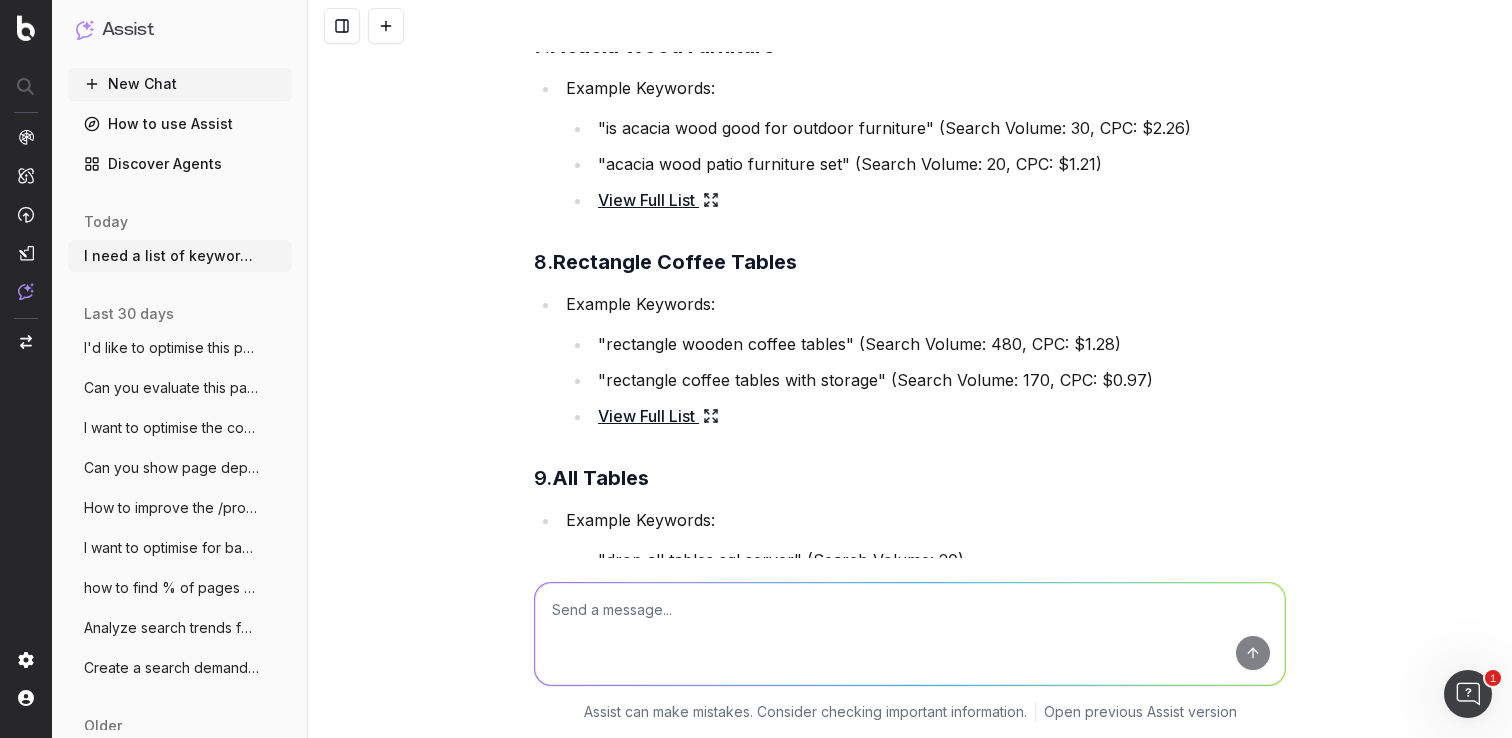 click 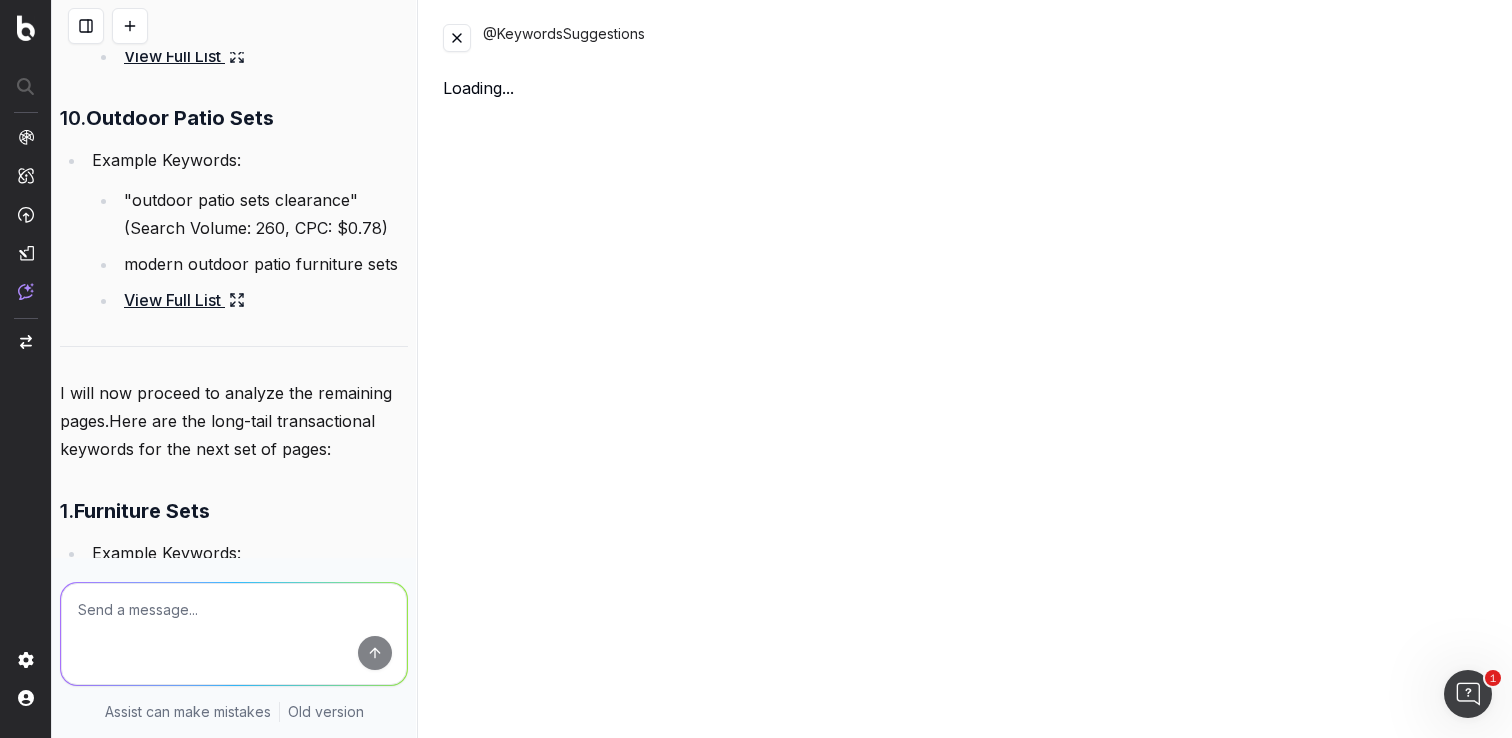 scroll, scrollTop: 6395, scrollLeft: 0, axis: vertical 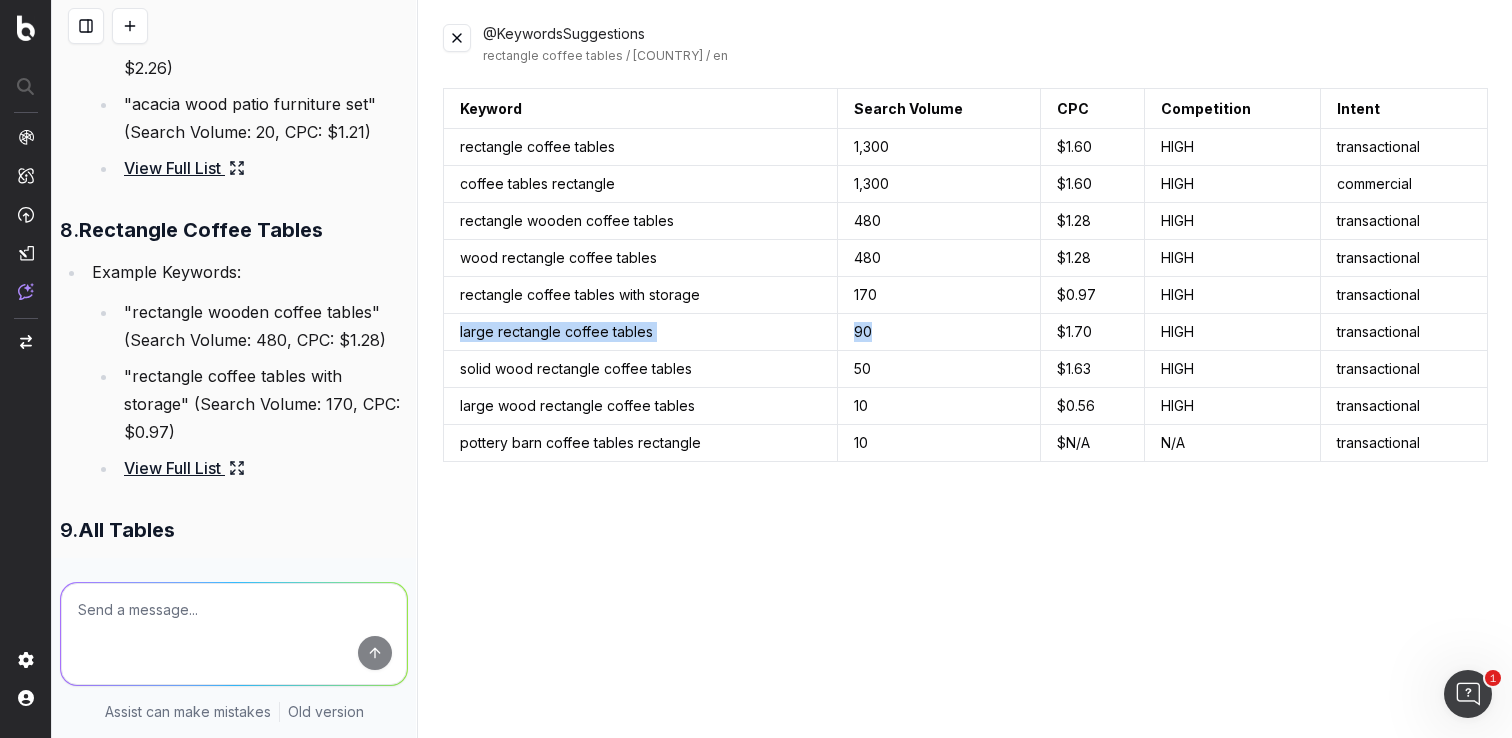 drag, startPoint x: 883, startPoint y: 336, endPoint x: 455, endPoint y: 332, distance: 428.01868 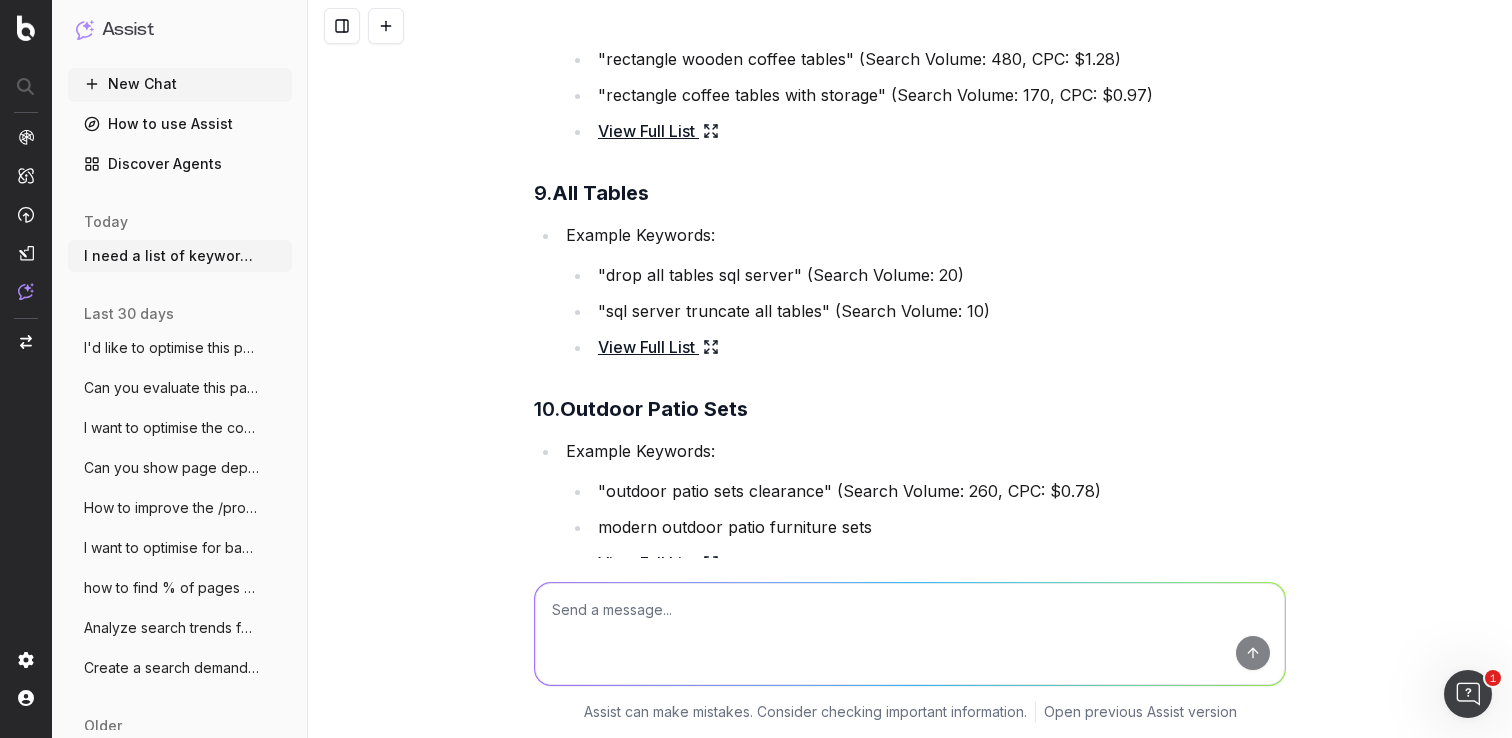 scroll, scrollTop: 5355, scrollLeft: 0, axis: vertical 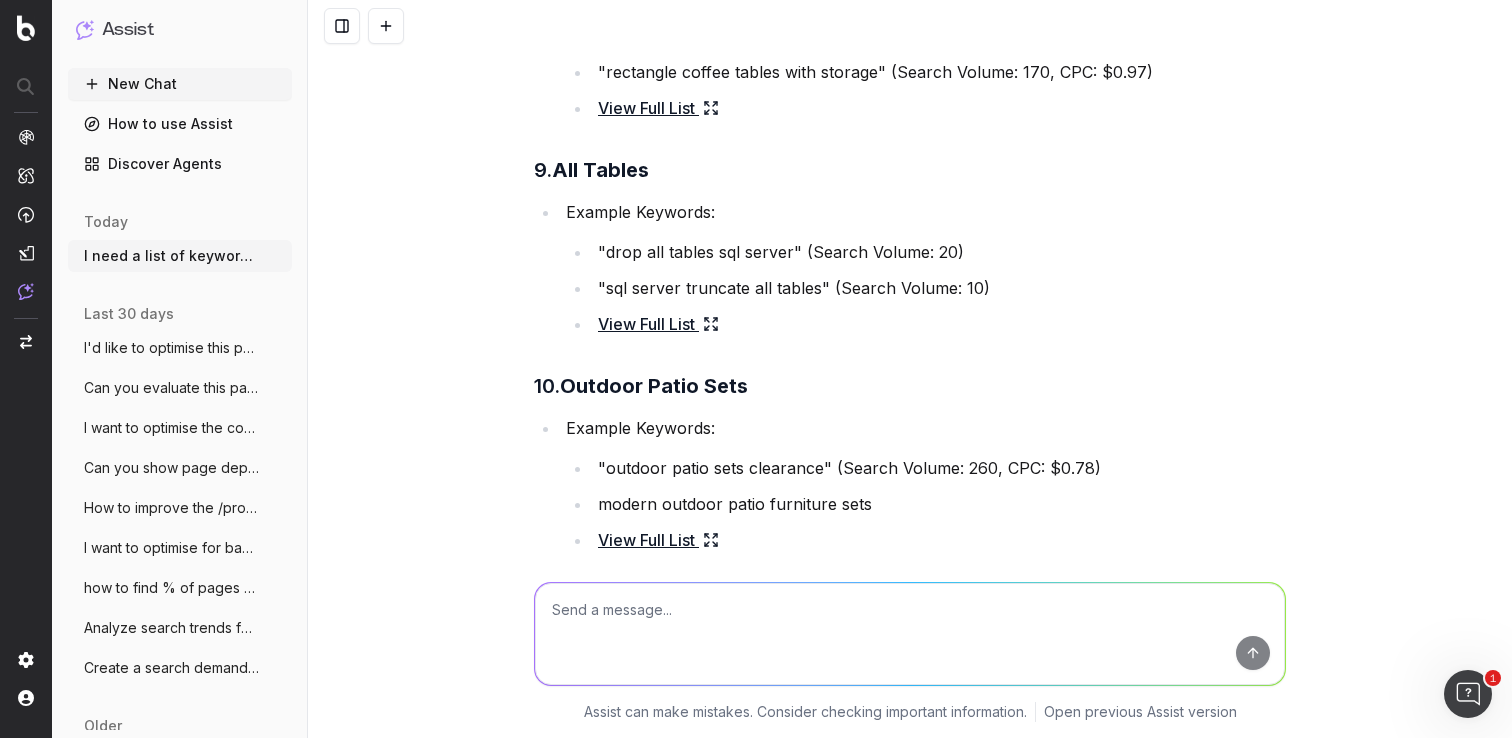 click 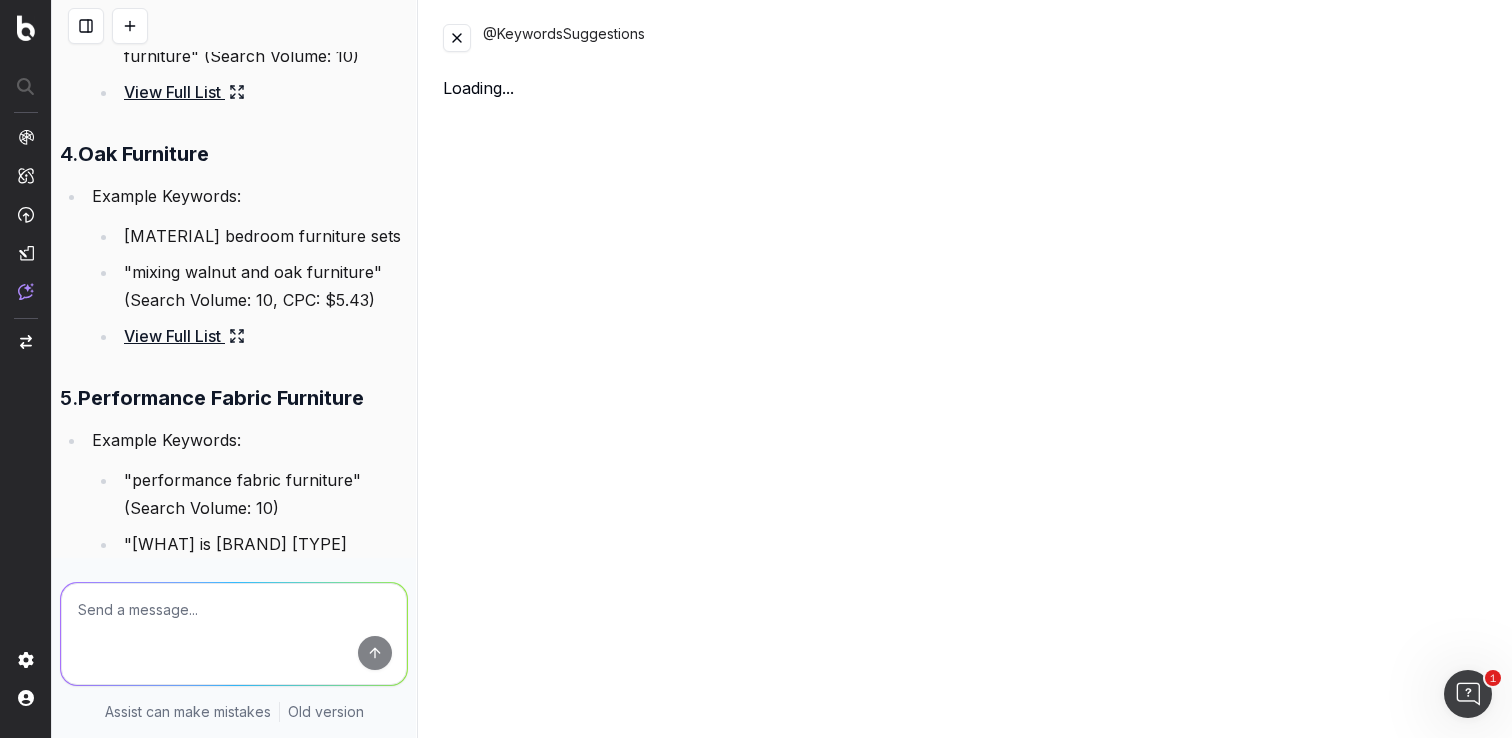 scroll, scrollTop: 6787, scrollLeft: 0, axis: vertical 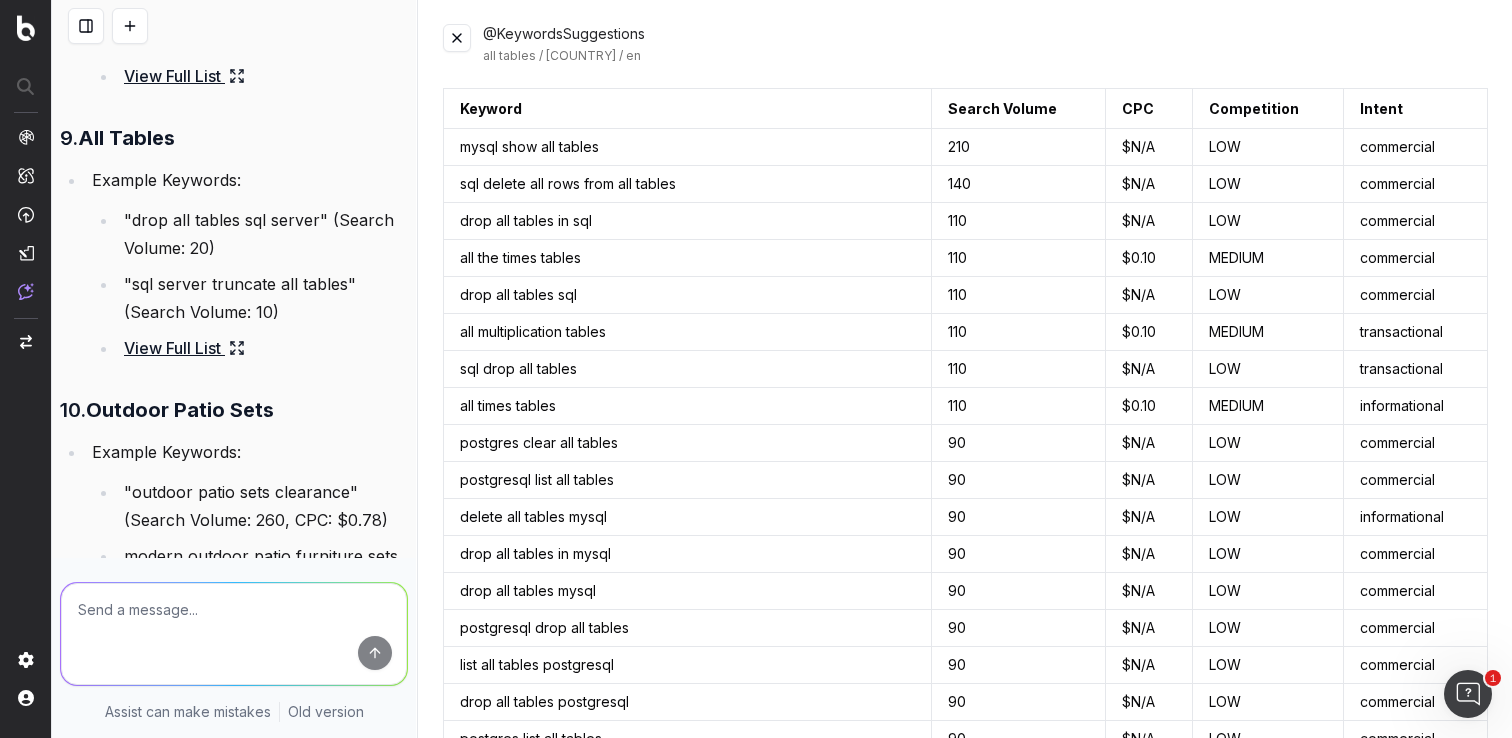 click at bounding box center [457, 38] 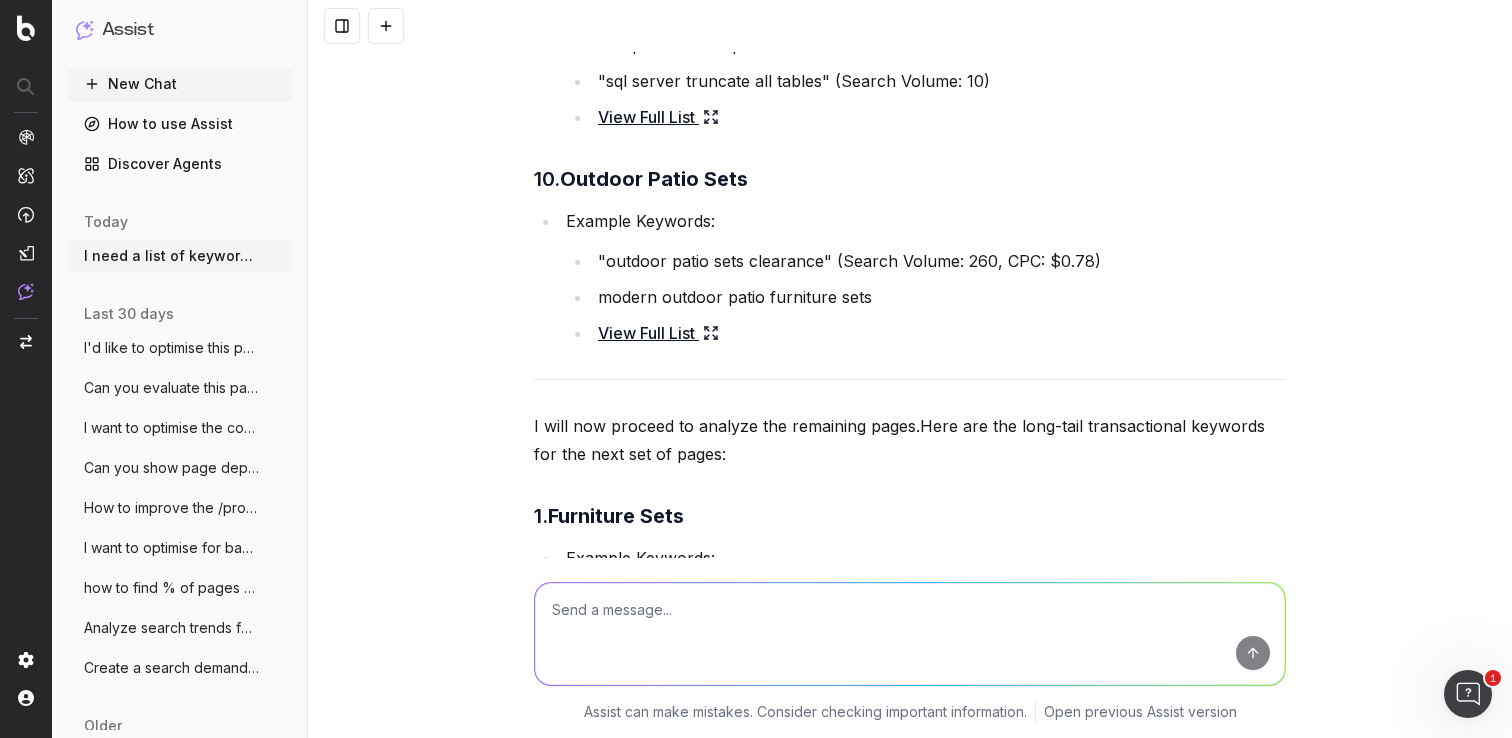 scroll, scrollTop: 5567, scrollLeft: 0, axis: vertical 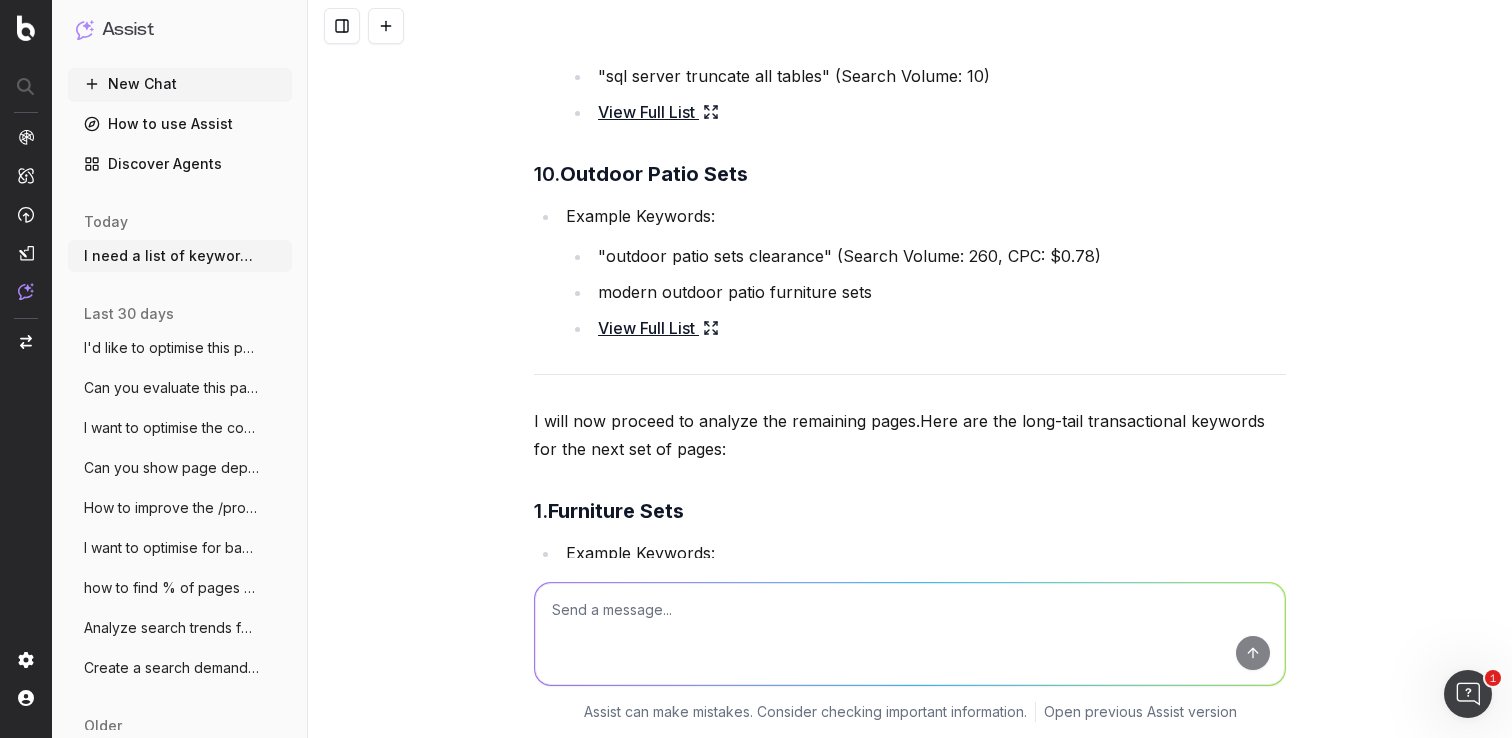 drag, startPoint x: 868, startPoint y: 291, endPoint x: 602, endPoint y: 291, distance: 266 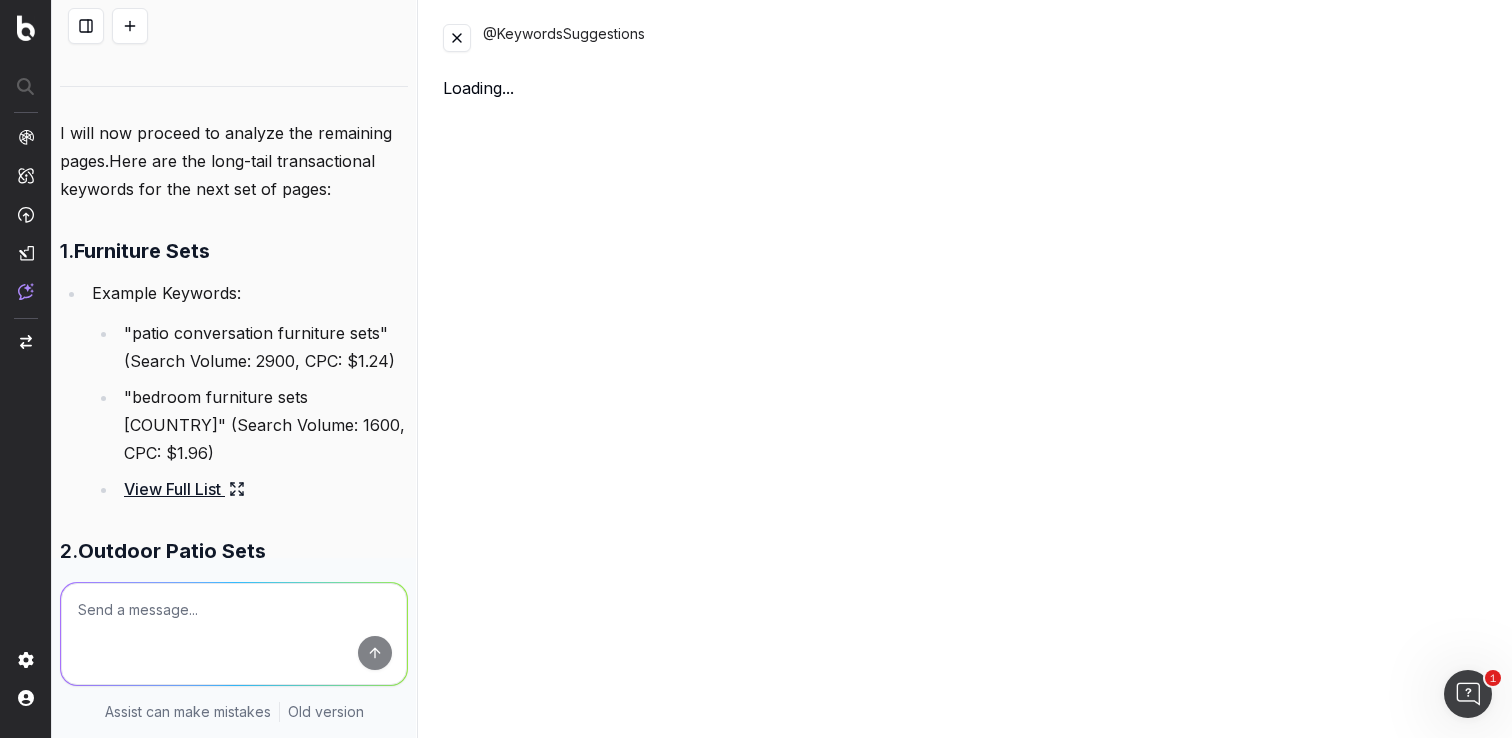 scroll, scrollTop: 7083, scrollLeft: 0, axis: vertical 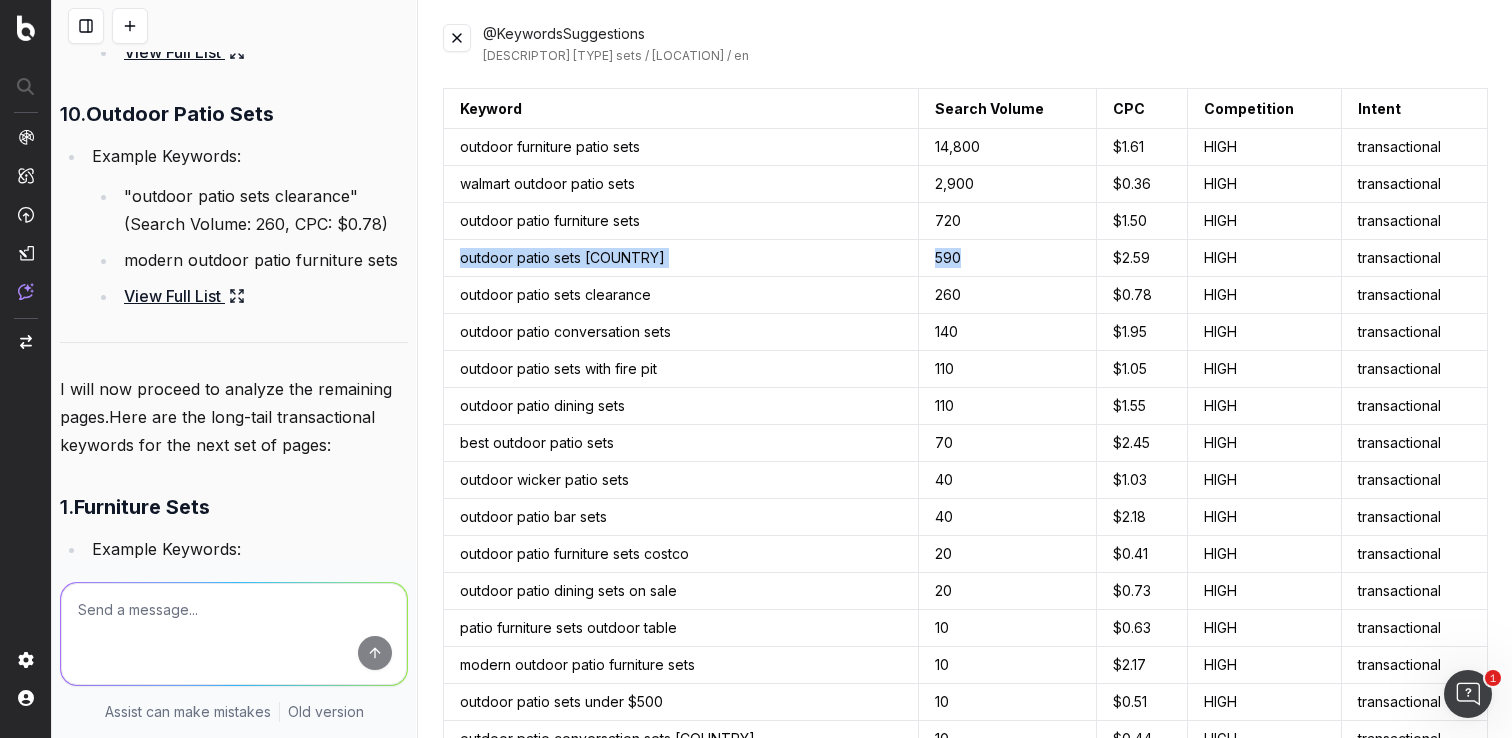 drag, startPoint x: 968, startPoint y: 256, endPoint x: 448, endPoint y: 264, distance: 520.0615 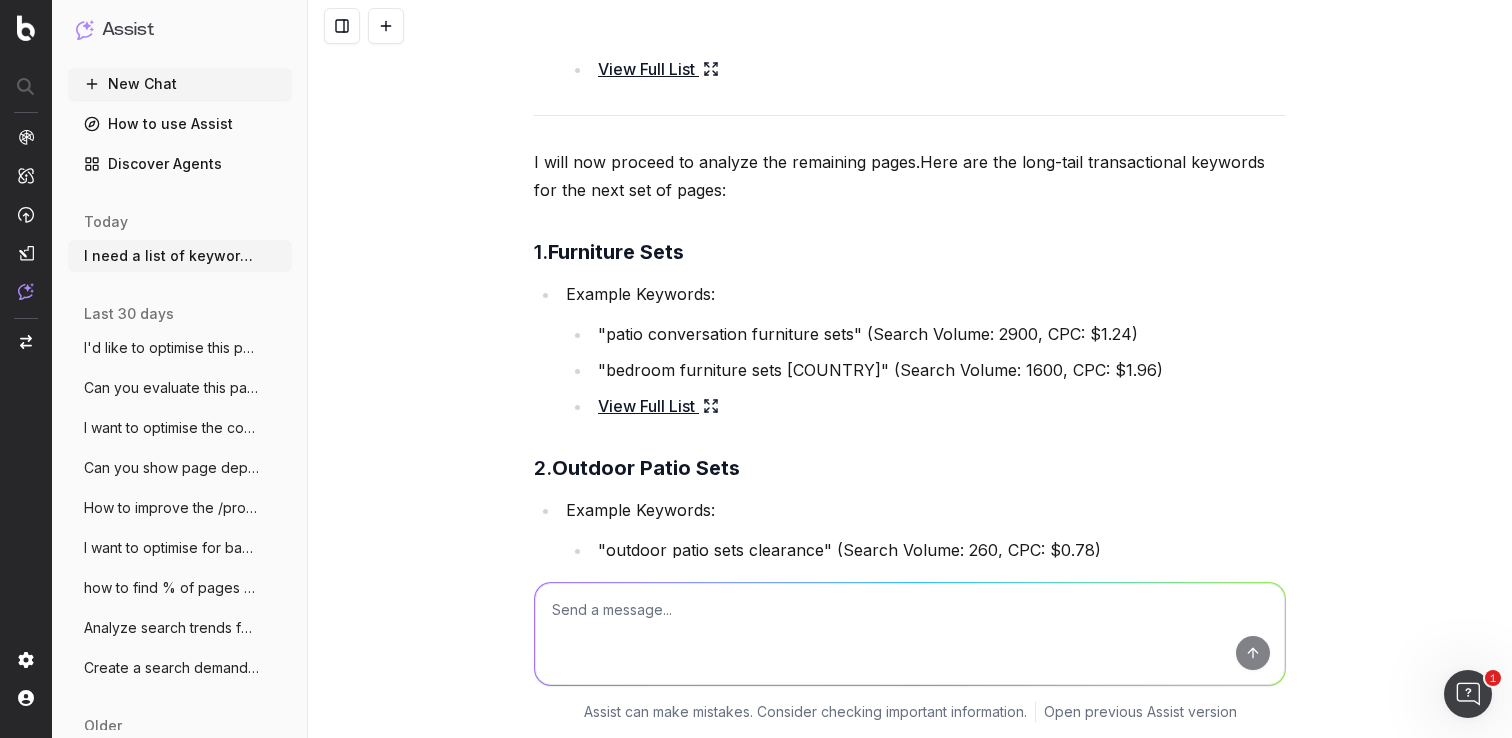 scroll, scrollTop: 5830, scrollLeft: 0, axis: vertical 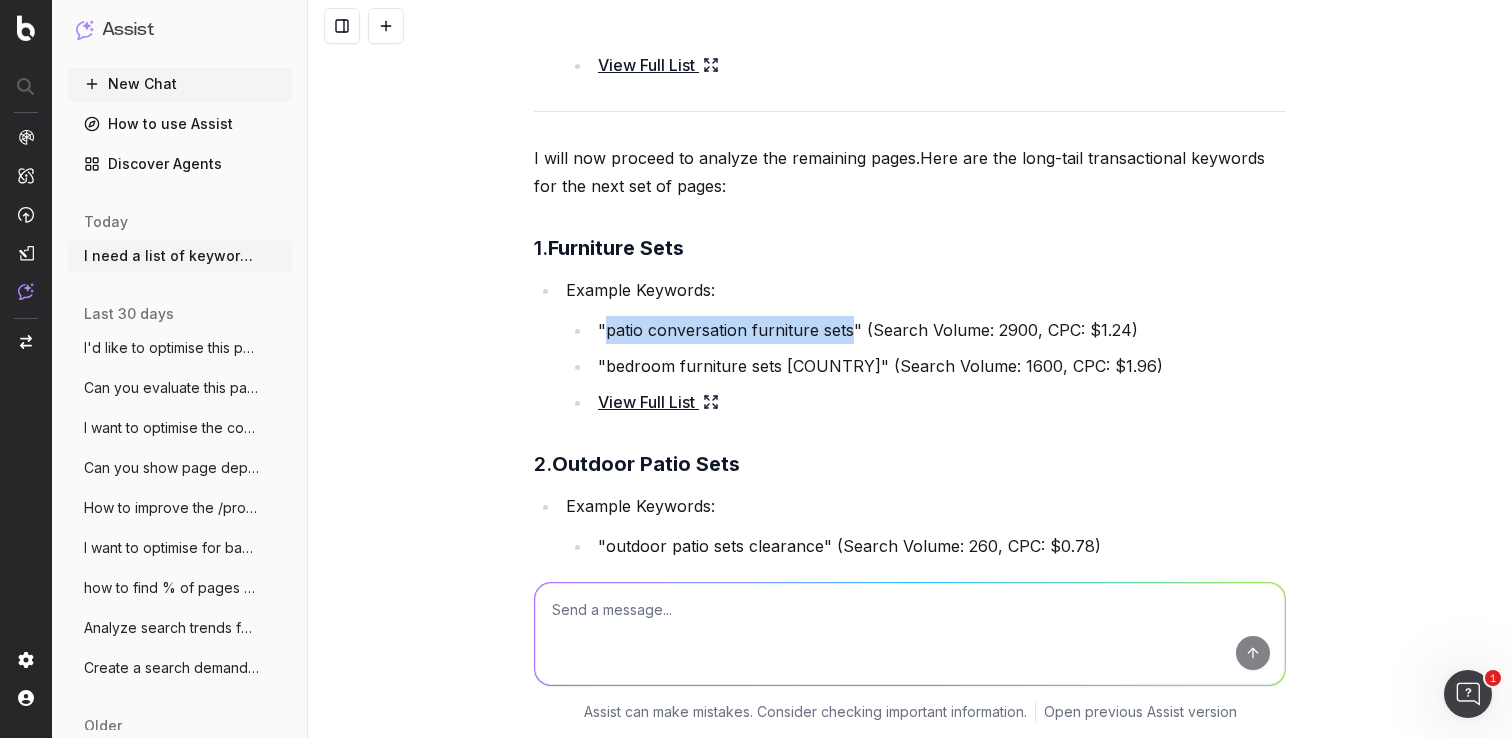 drag, startPoint x: 843, startPoint y: 330, endPoint x: 601, endPoint y: 328, distance: 242.00827 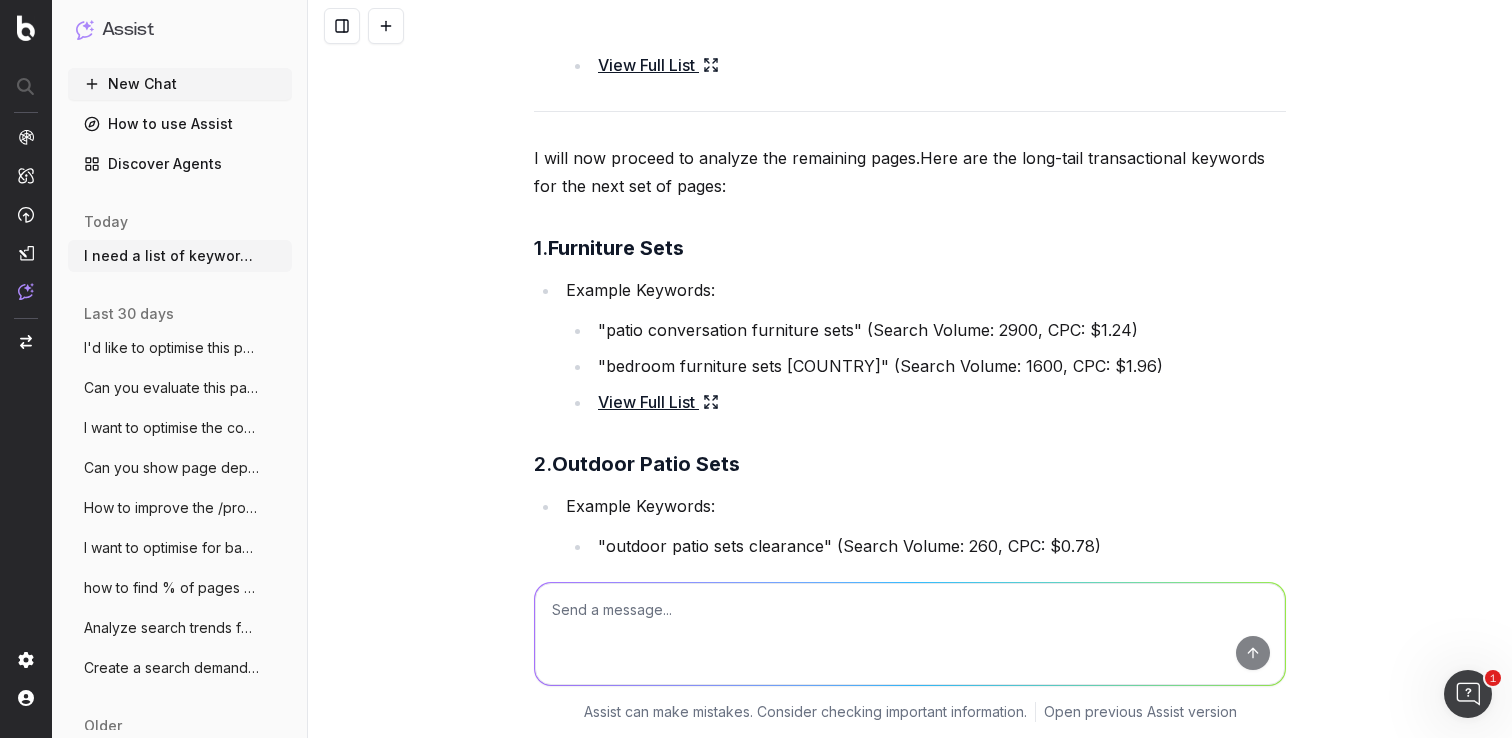 click 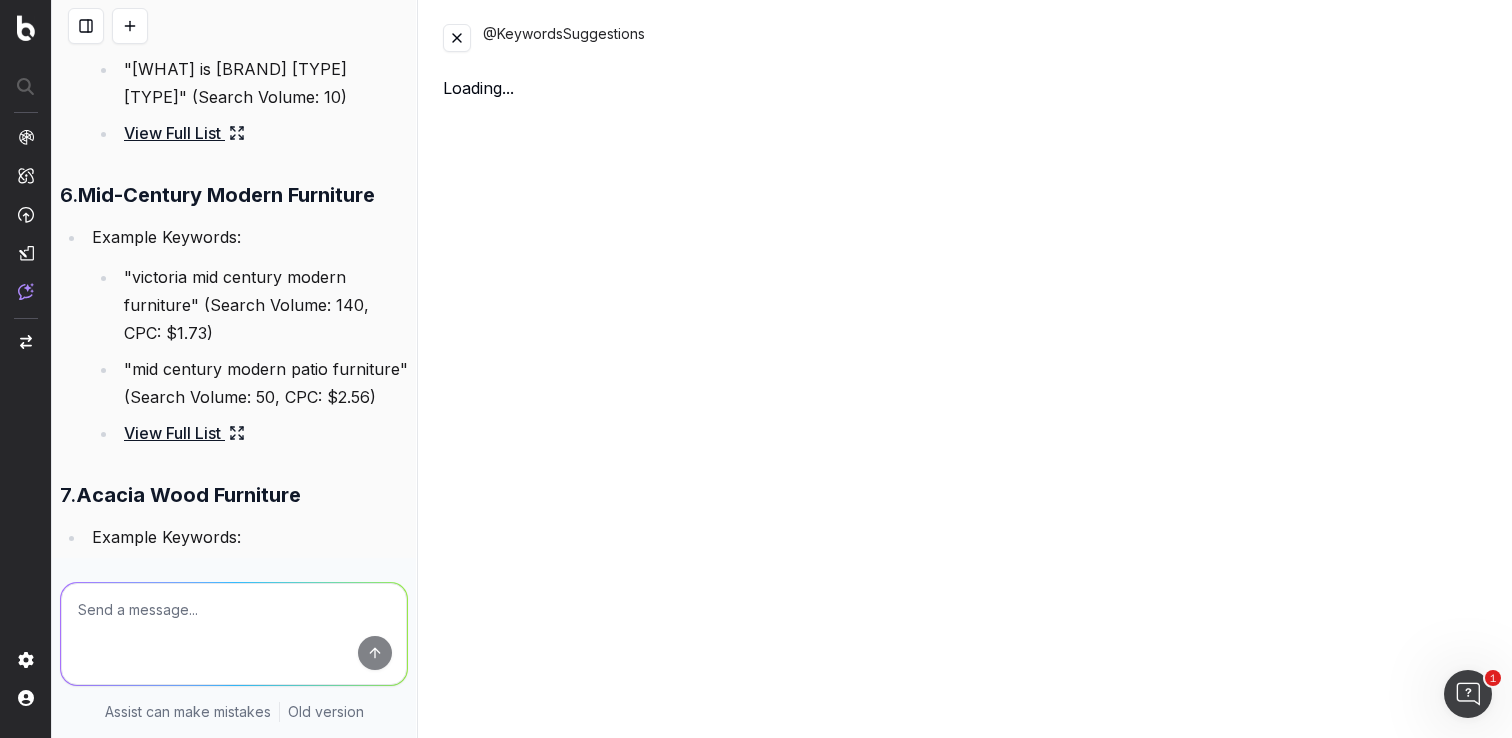 scroll, scrollTop: 7402, scrollLeft: 0, axis: vertical 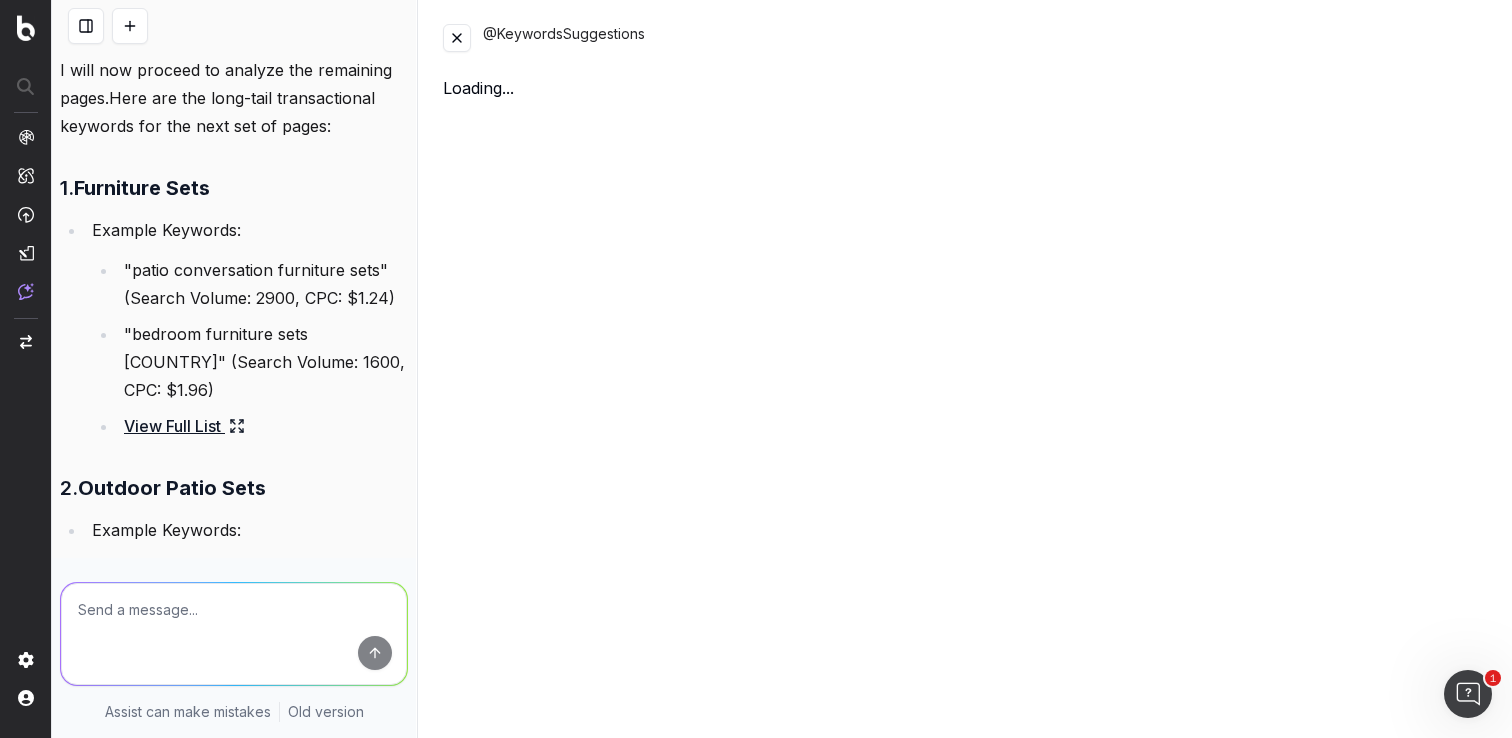 click on "@KeywordsSuggestions Loading..." at bounding box center (965, 369) 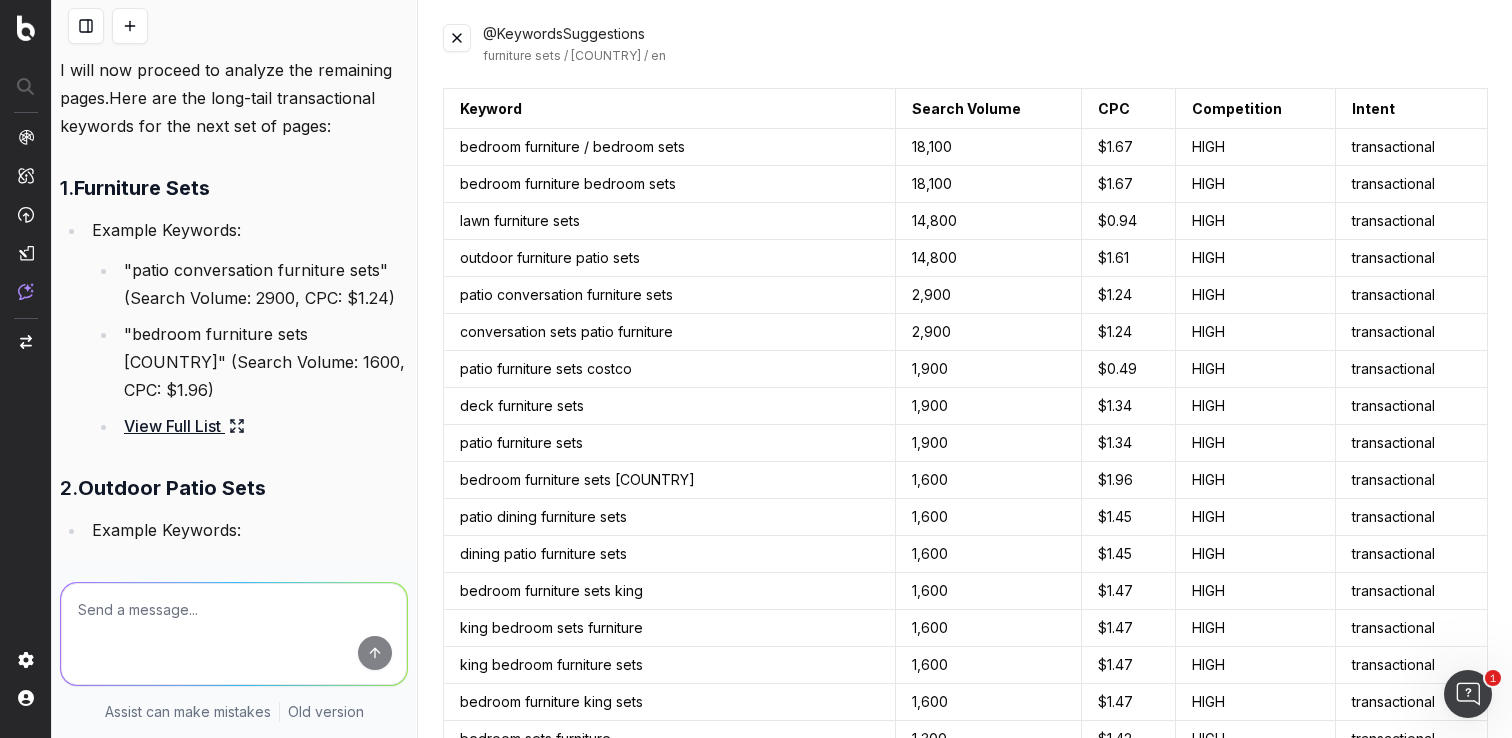 drag, startPoint x: 454, startPoint y: 34, endPoint x: 490, endPoint y: 79, distance: 57.628117 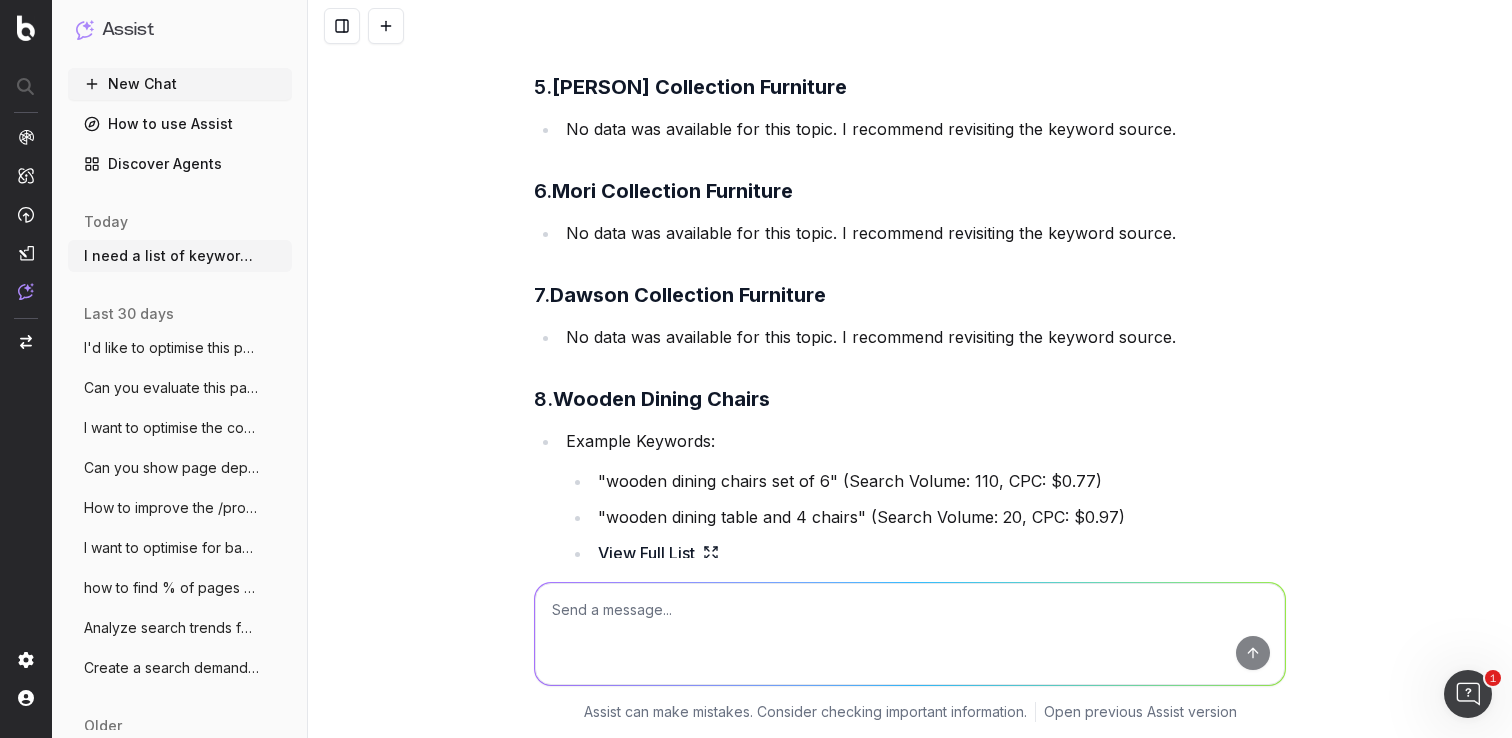 scroll, scrollTop: 6875, scrollLeft: 0, axis: vertical 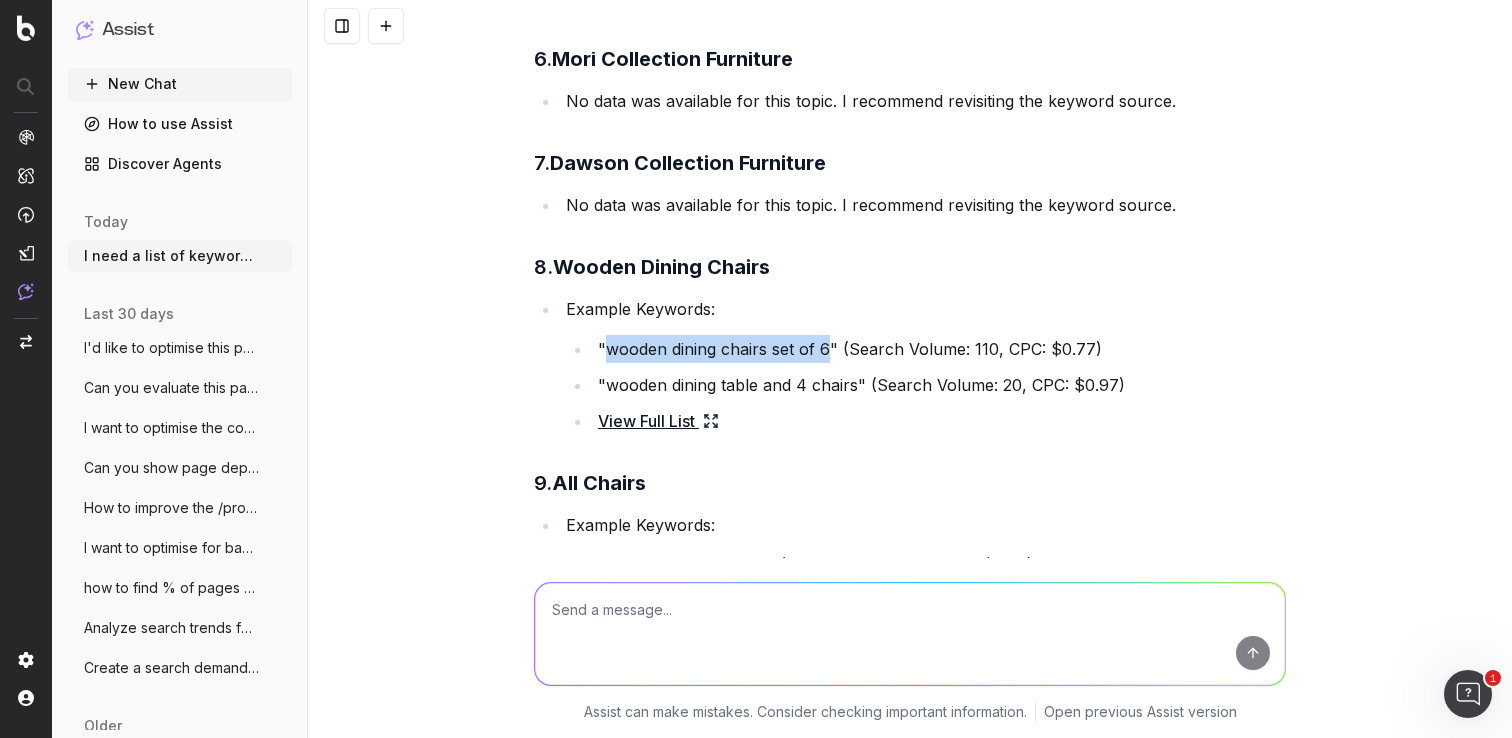 drag, startPoint x: 822, startPoint y: 344, endPoint x: 602, endPoint y: 343, distance: 220.00227 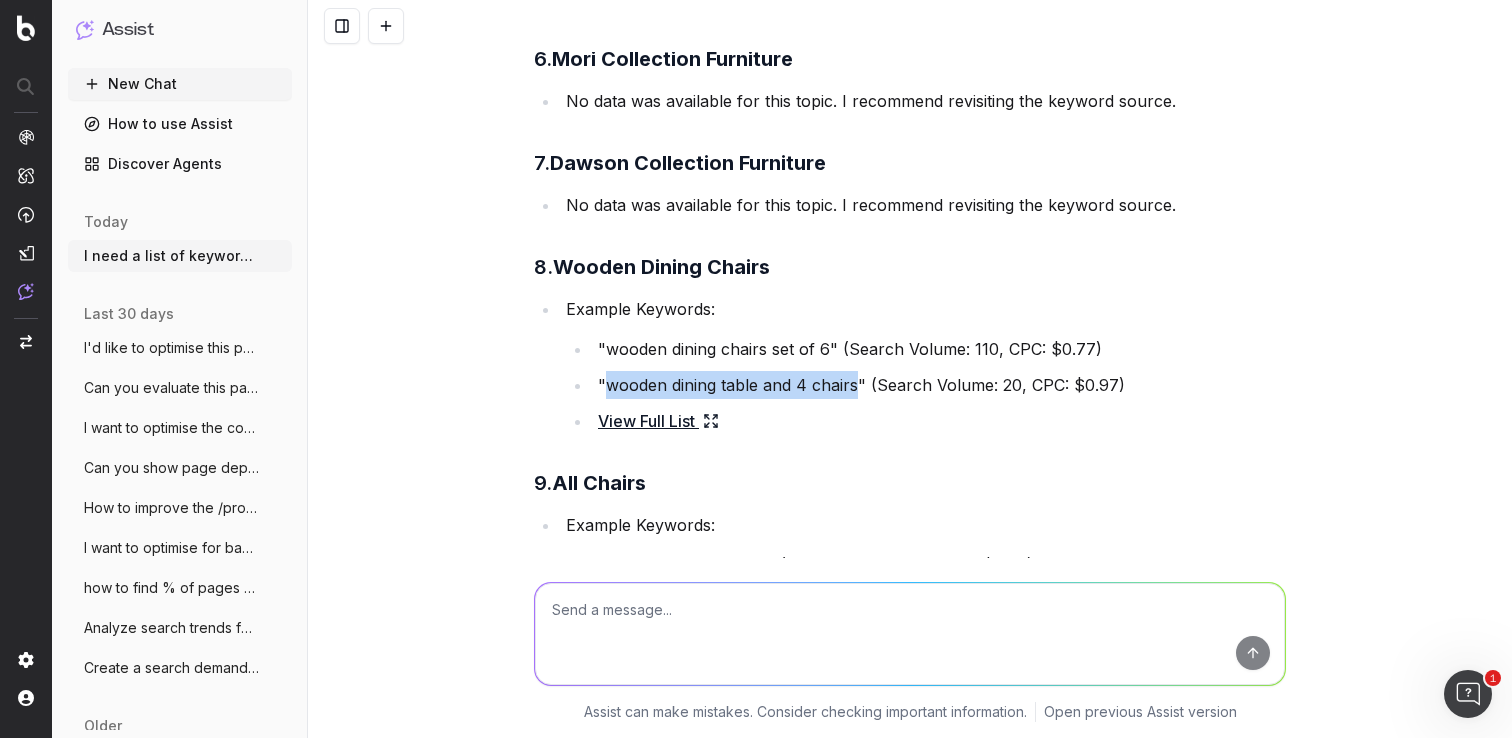 drag, startPoint x: 851, startPoint y: 385, endPoint x: 598, endPoint y: 378, distance: 253.09682 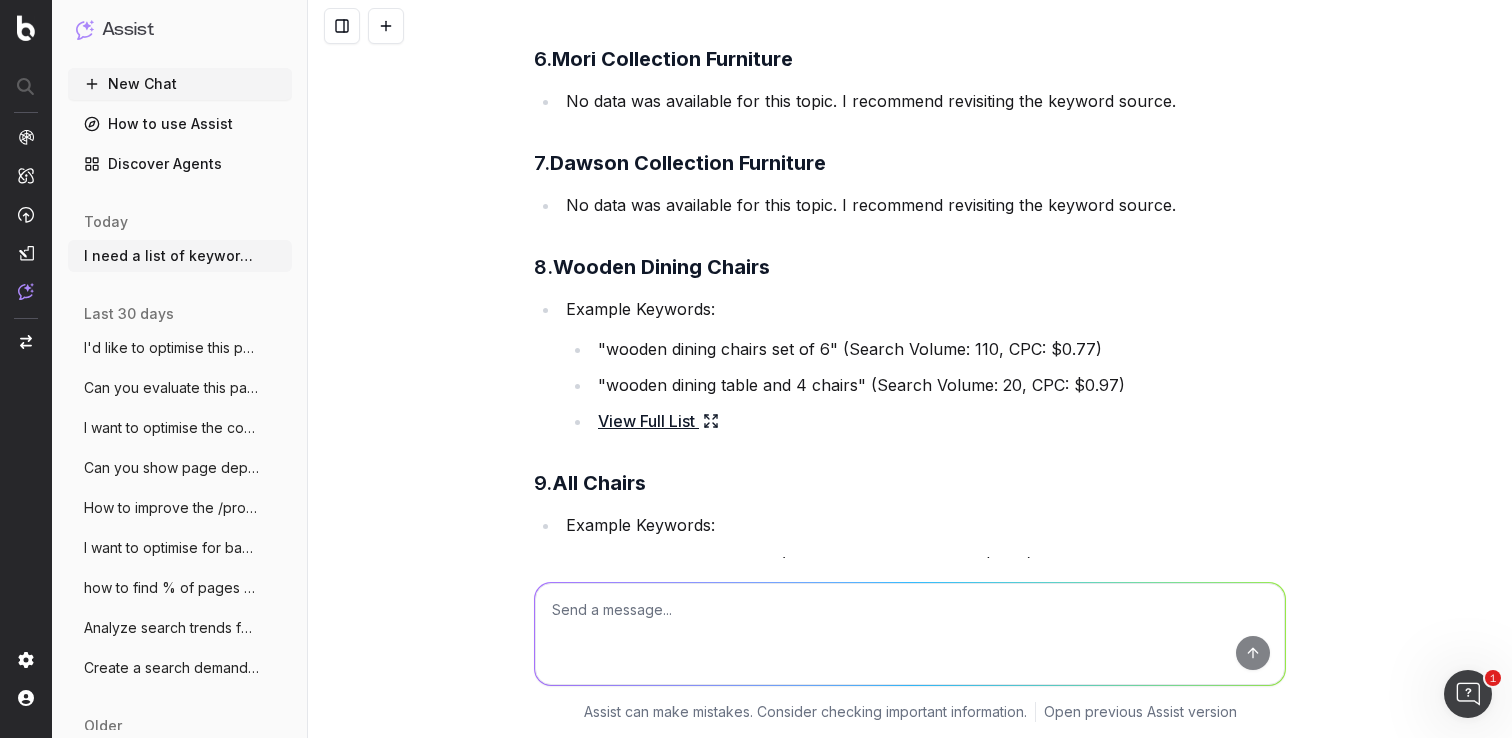 click 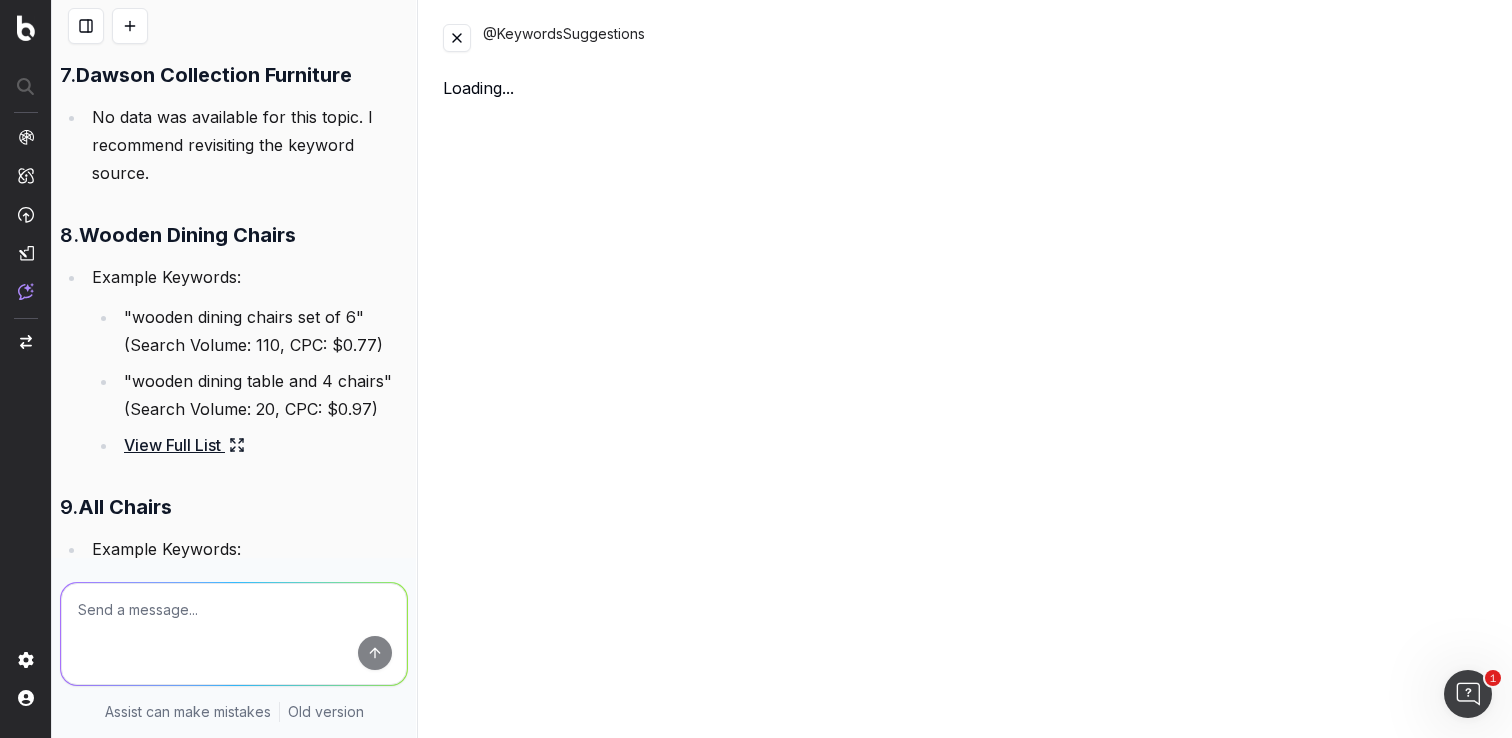 scroll, scrollTop: 8811, scrollLeft: 0, axis: vertical 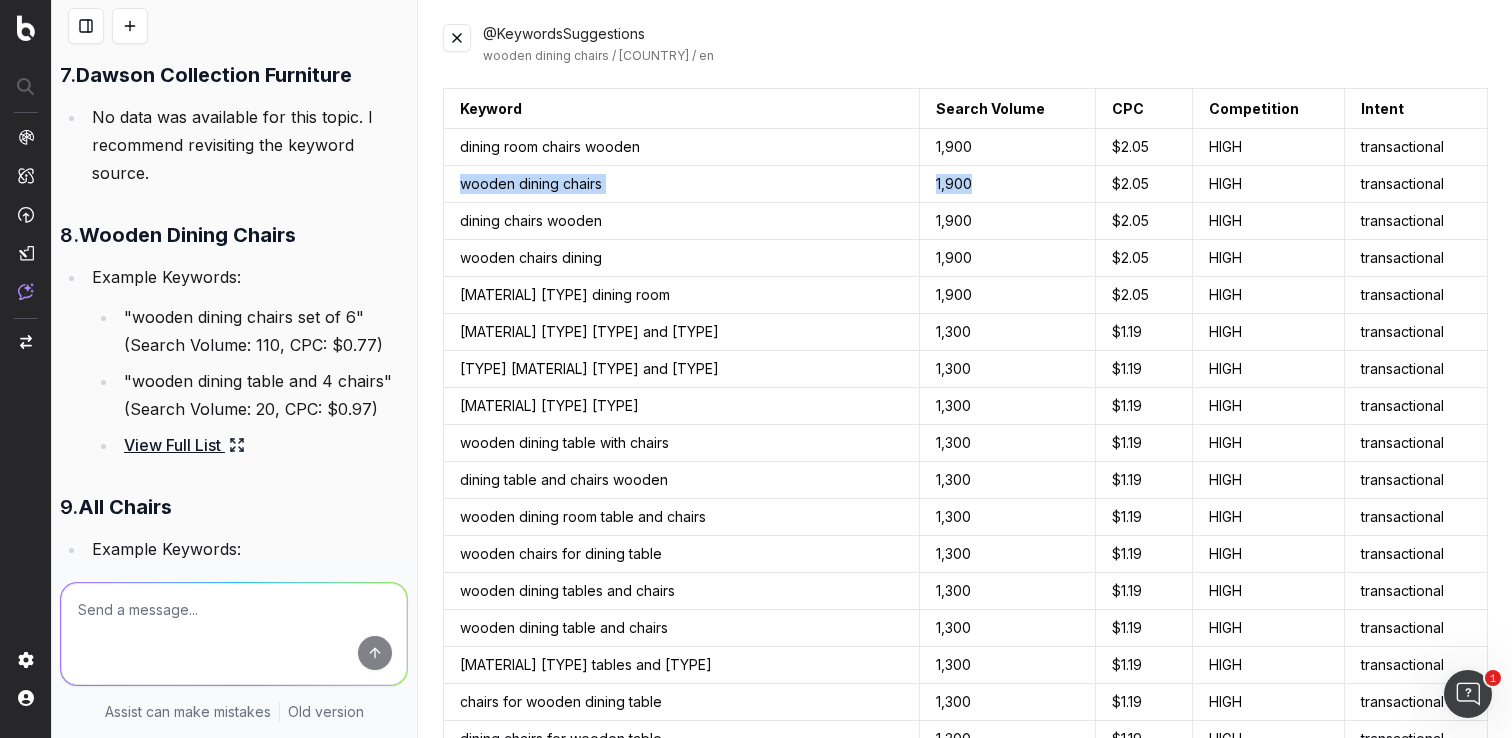 drag, startPoint x: 986, startPoint y: 185, endPoint x: 452, endPoint y: 190, distance: 534.02344 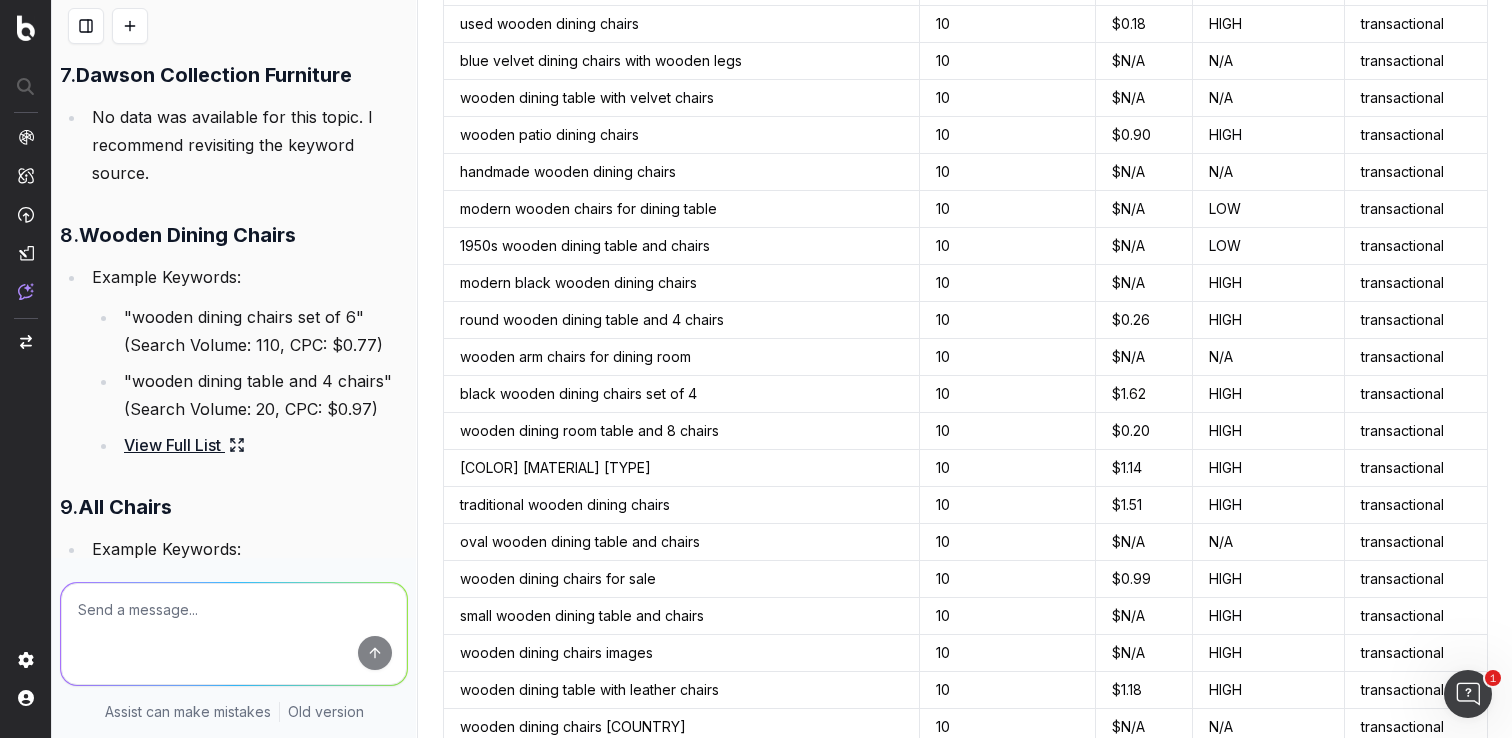 scroll, scrollTop: 5551, scrollLeft: 0, axis: vertical 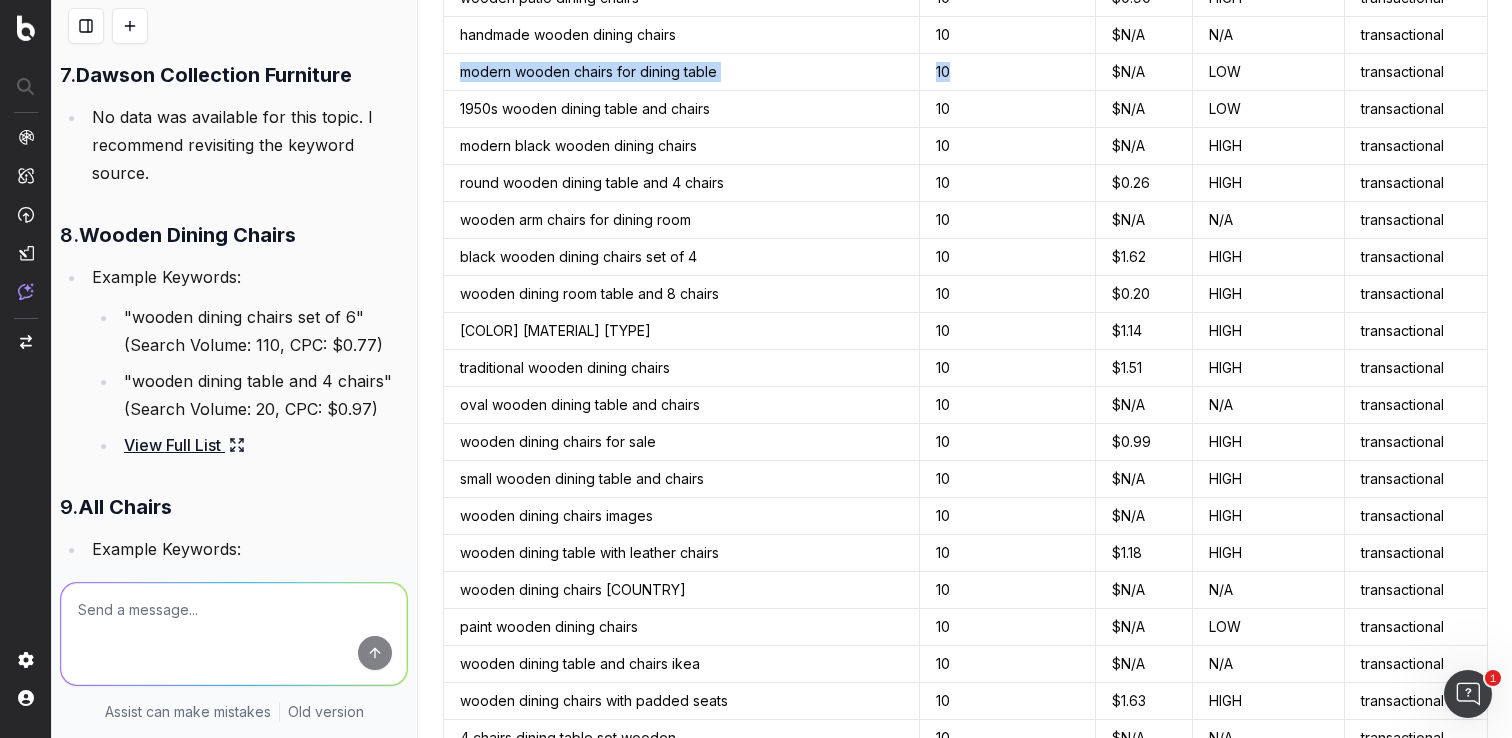 drag, startPoint x: 965, startPoint y: 71, endPoint x: 459, endPoint y: 78, distance: 506.04843 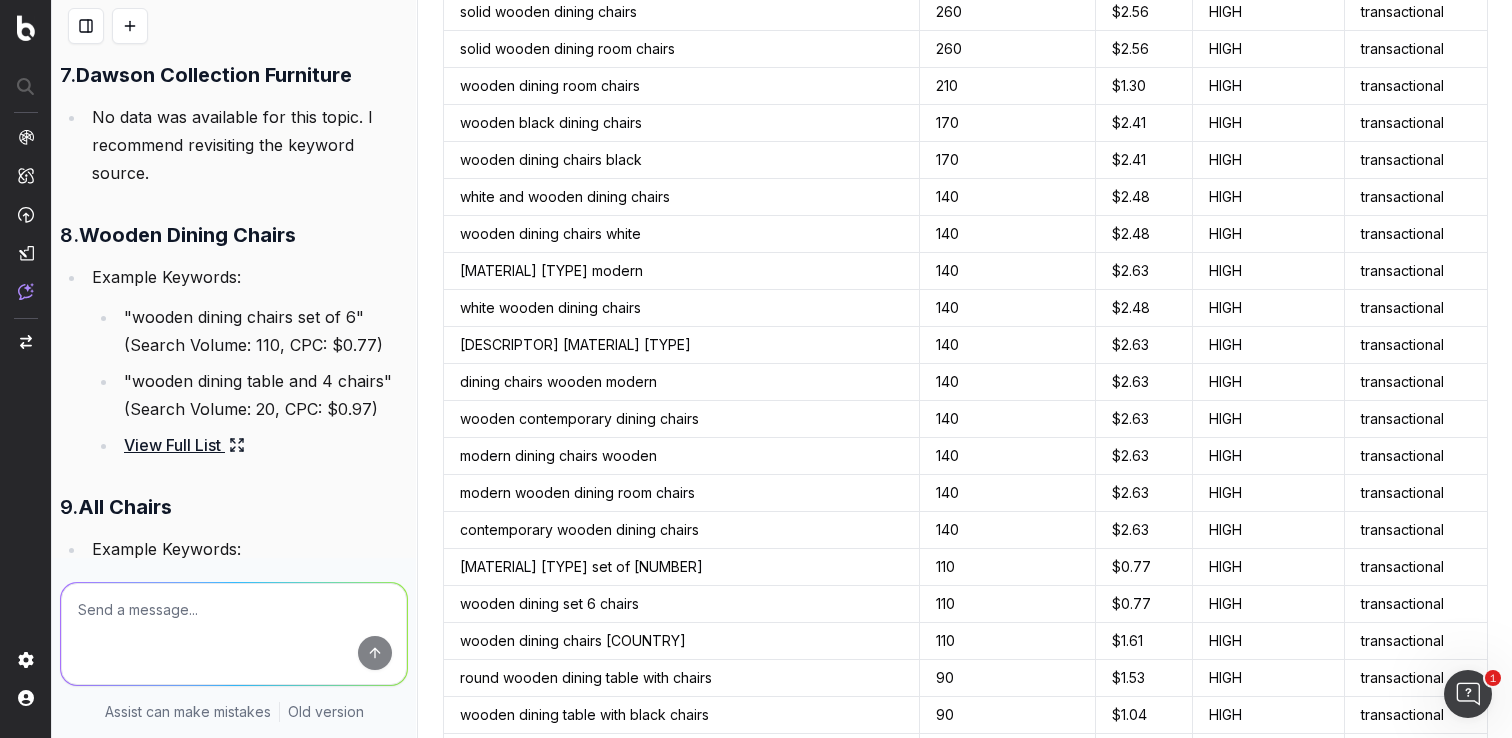 scroll, scrollTop: 0, scrollLeft: 0, axis: both 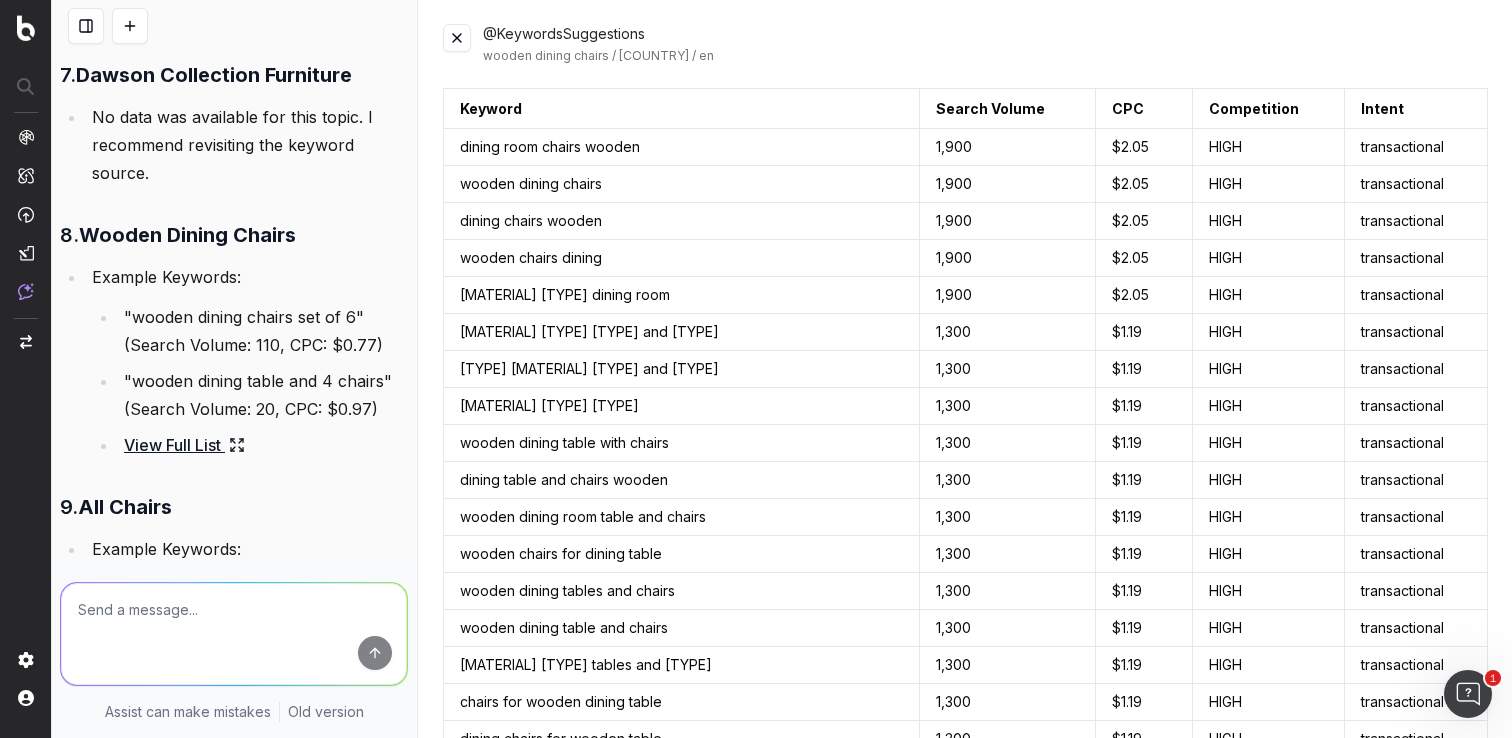 click at bounding box center [457, 38] 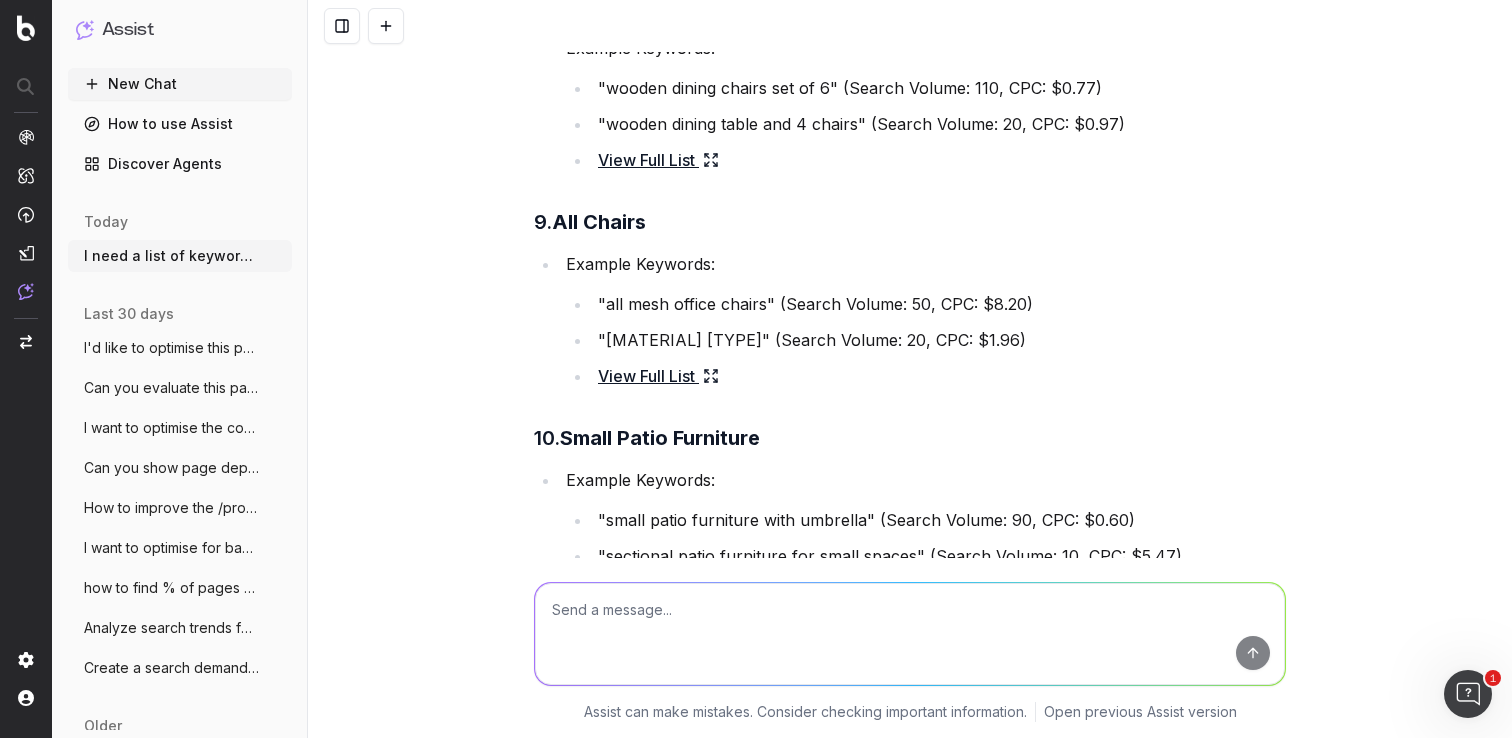 scroll, scrollTop: 7136, scrollLeft: 0, axis: vertical 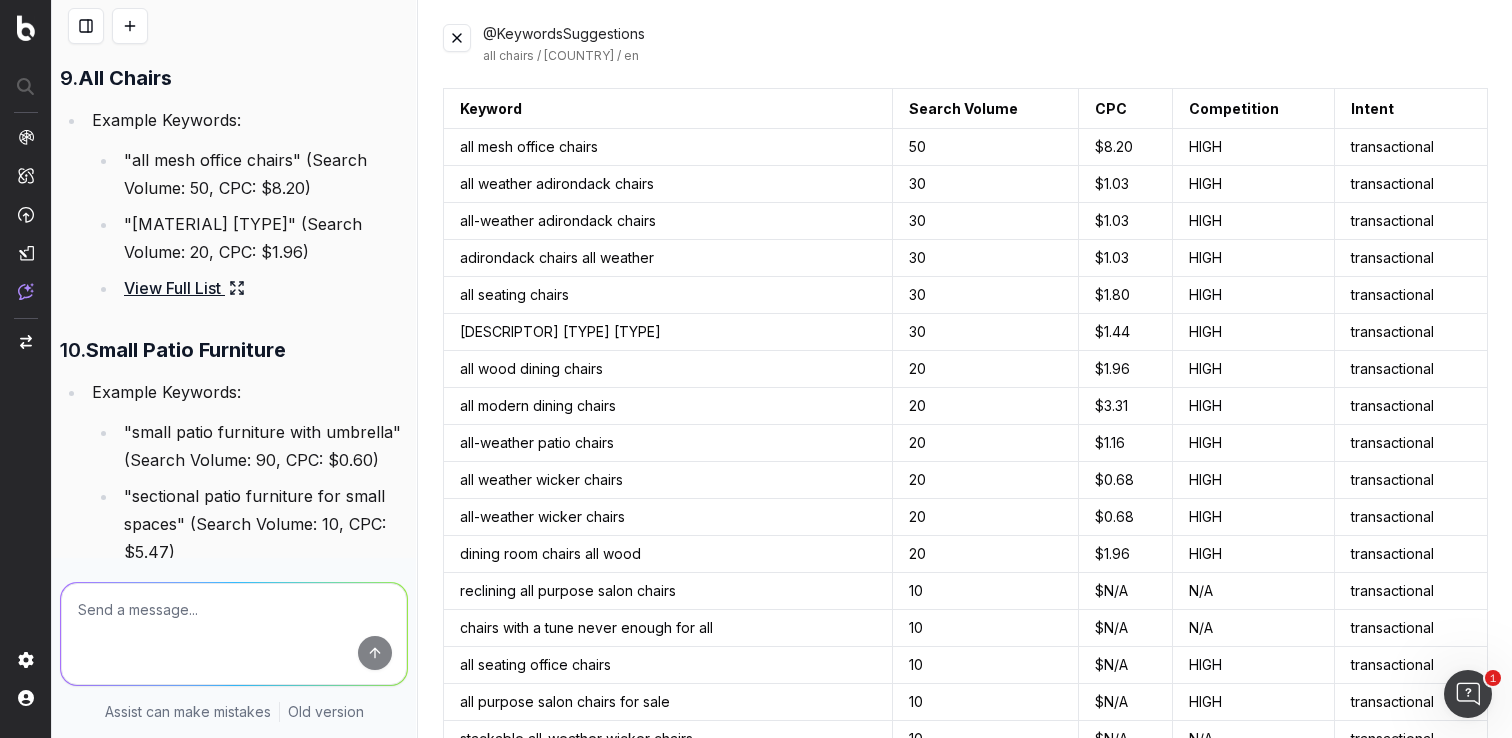 click at bounding box center (457, 38) 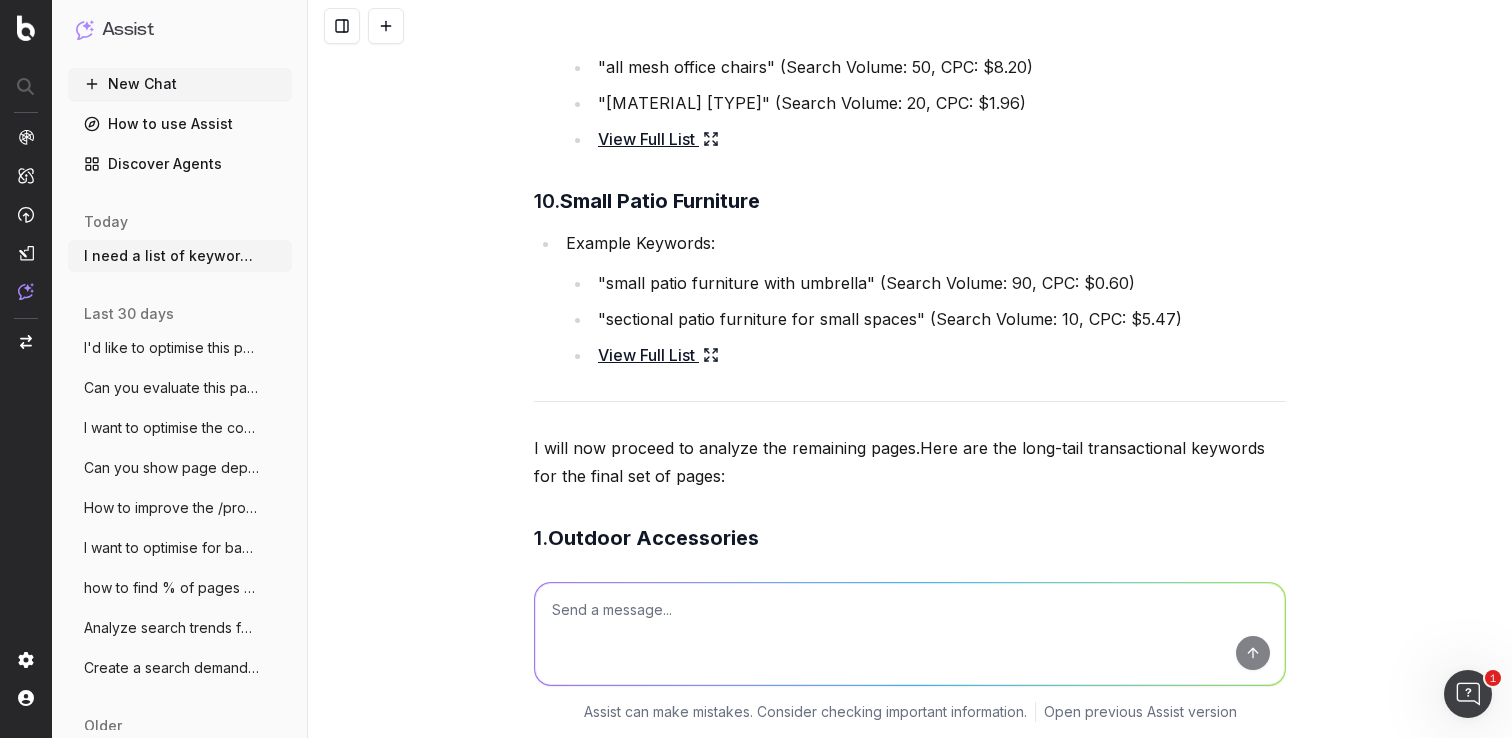 scroll, scrollTop: 7395, scrollLeft: 0, axis: vertical 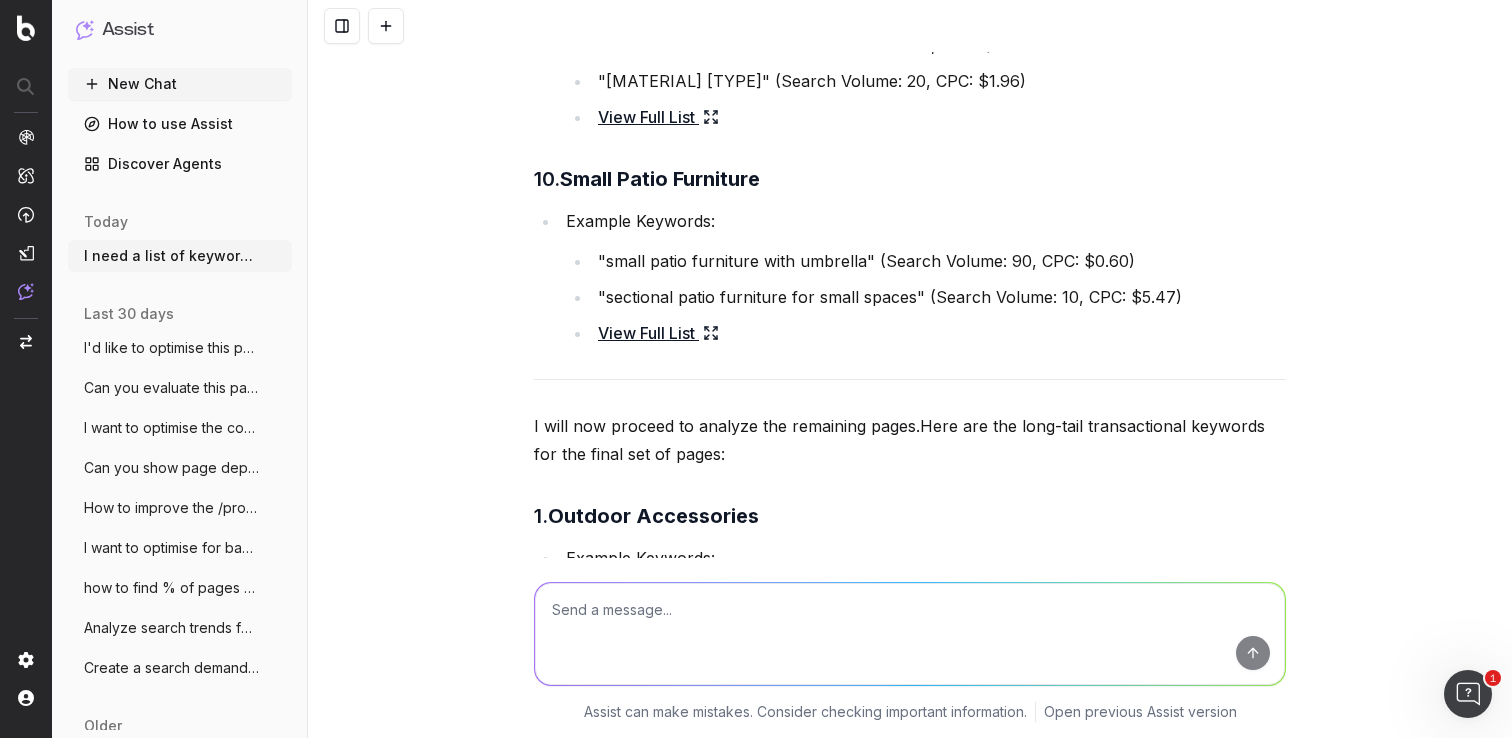 click 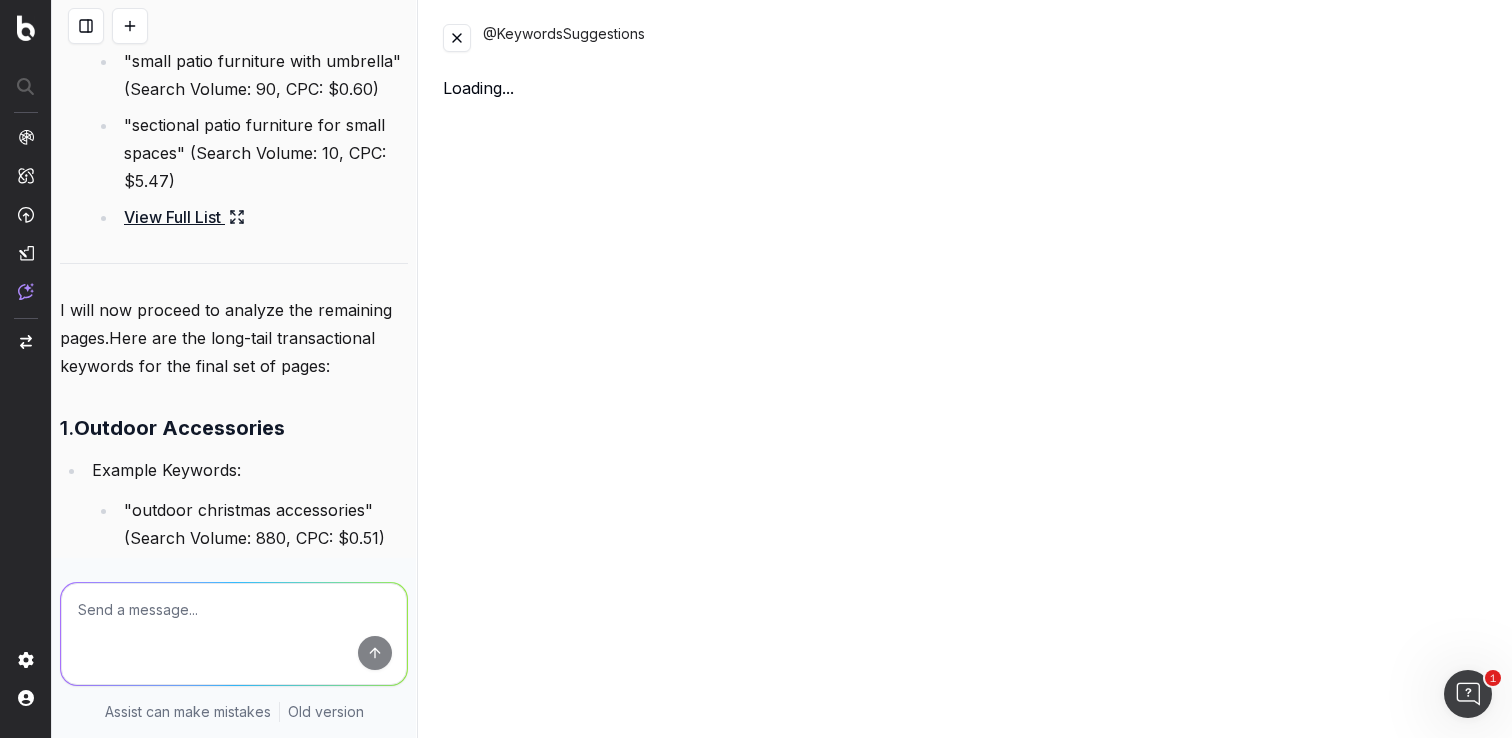scroll, scrollTop: 9555, scrollLeft: 0, axis: vertical 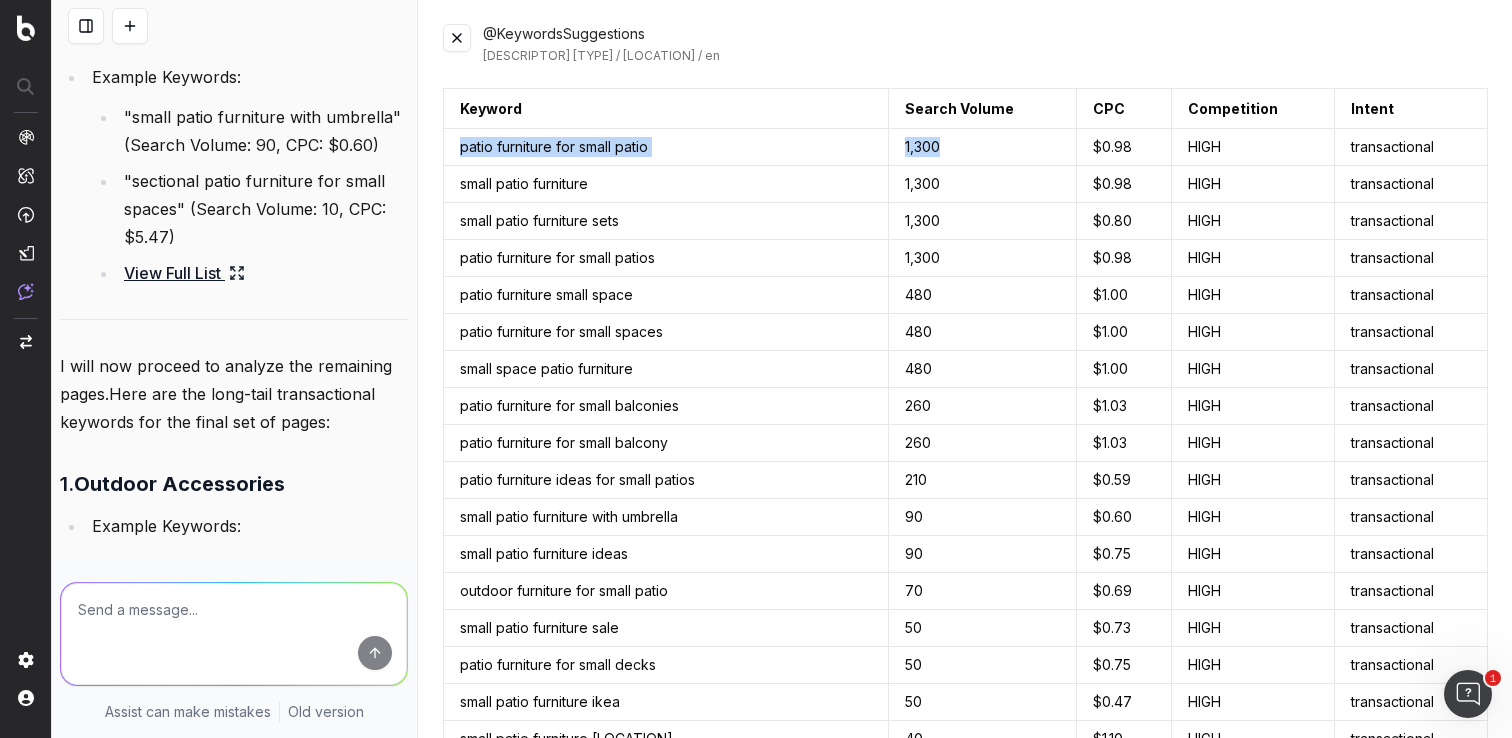 drag, startPoint x: 963, startPoint y: 139, endPoint x: 462, endPoint y: 153, distance: 501.19556 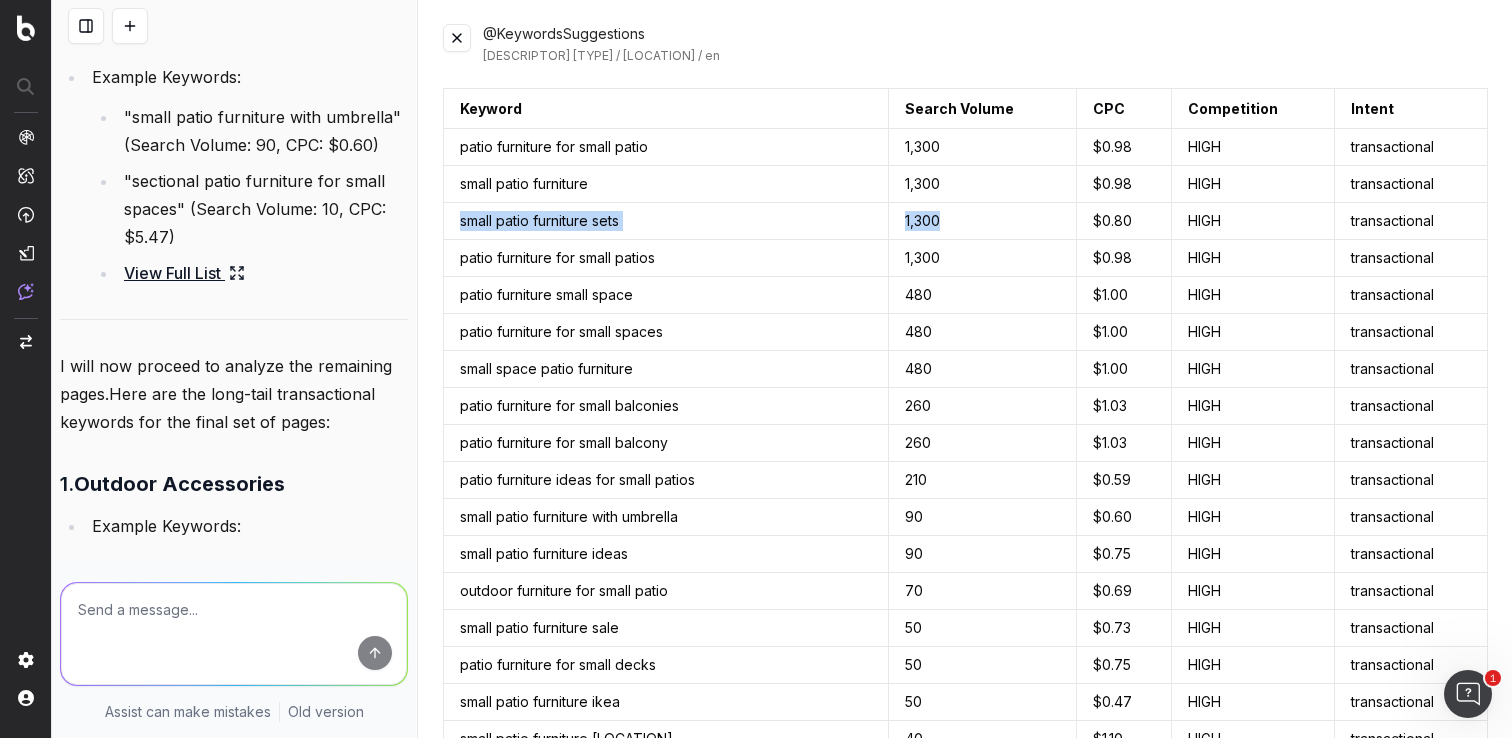 drag, startPoint x: 953, startPoint y: 219, endPoint x: 455, endPoint y: 222, distance: 498.00903 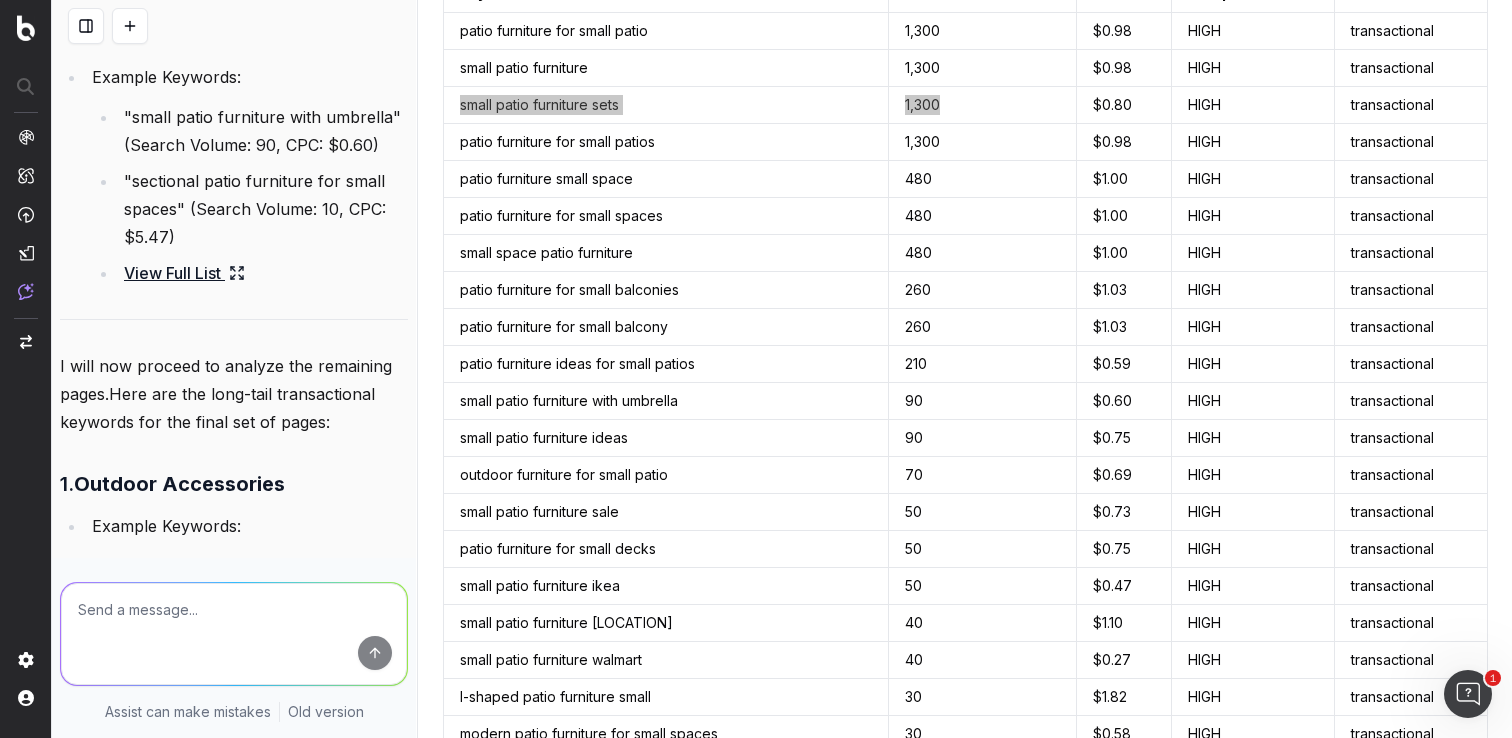 scroll, scrollTop: 120, scrollLeft: 0, axis: vertical 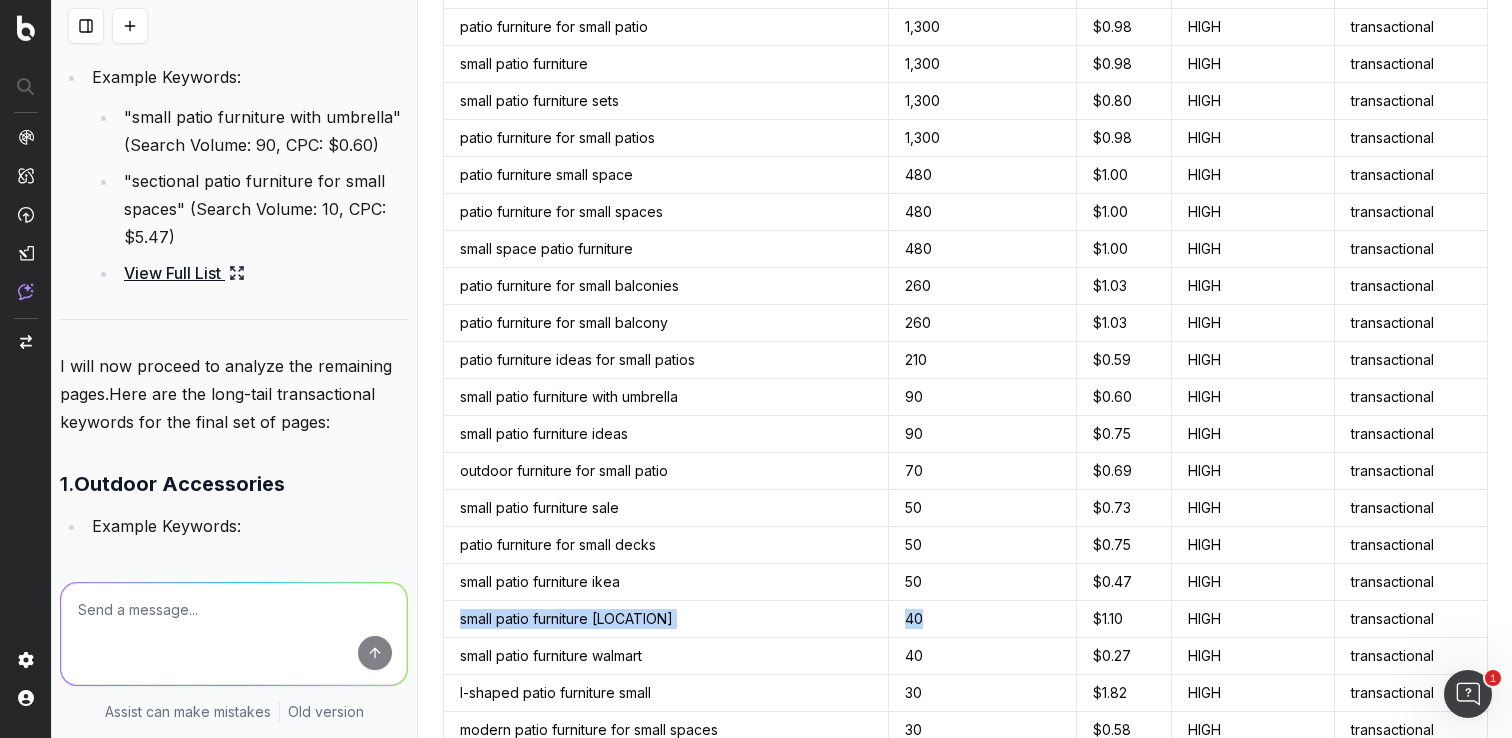 drag, startPoint x: 939, startPoint y: 616, endPoint x: 459, endPoint y: 616, distance: 480 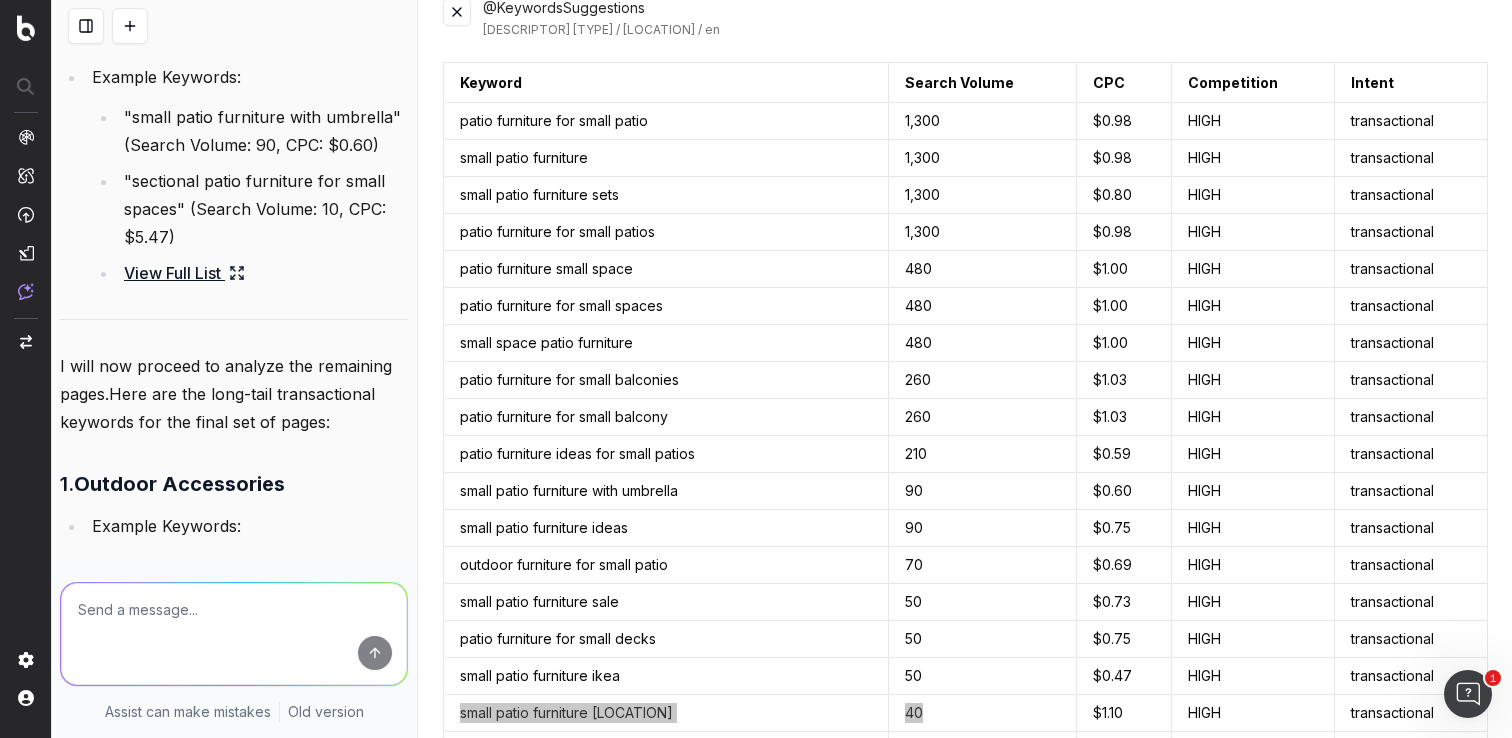 scroll, scrollTop: 0, scrollLeft: 0, axis: both 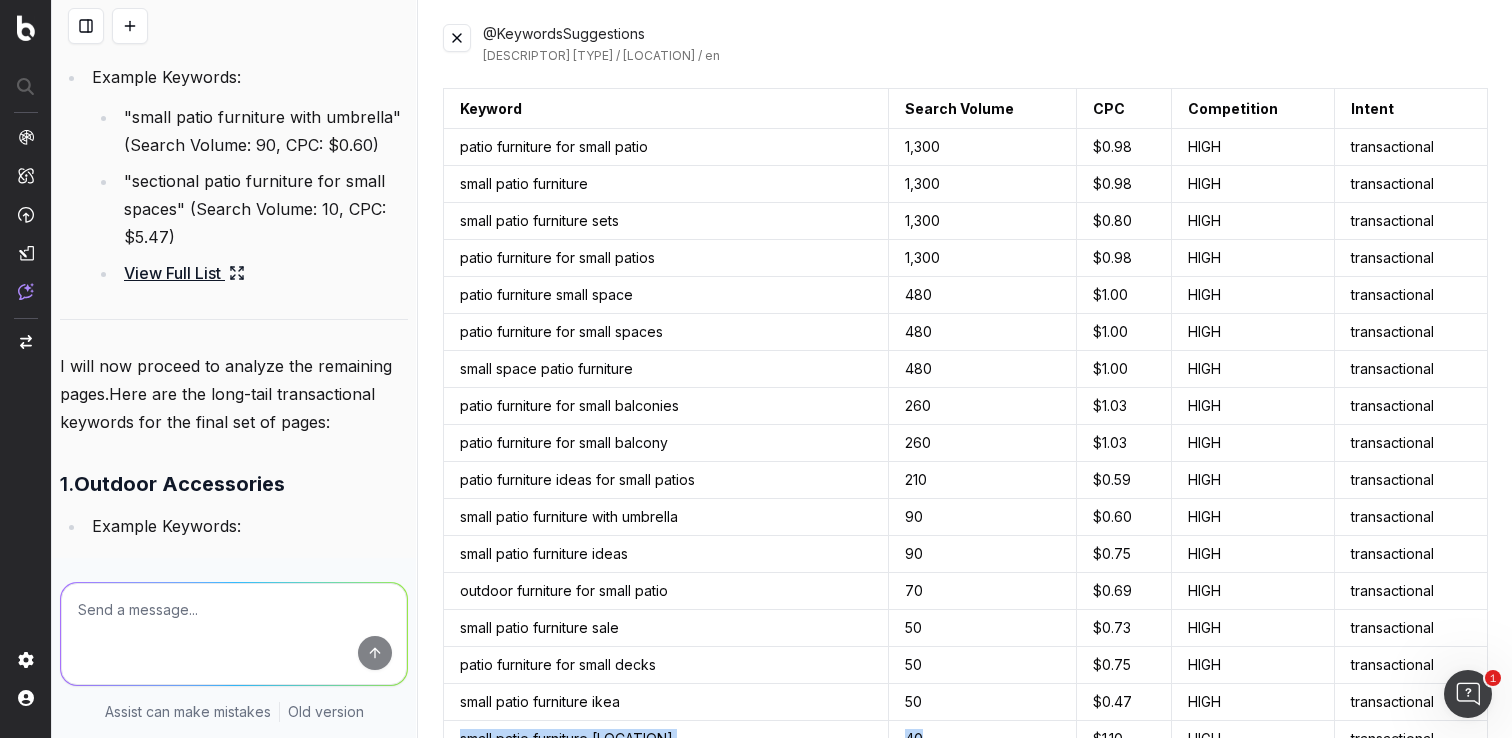 click at bounding box center (457, 38) 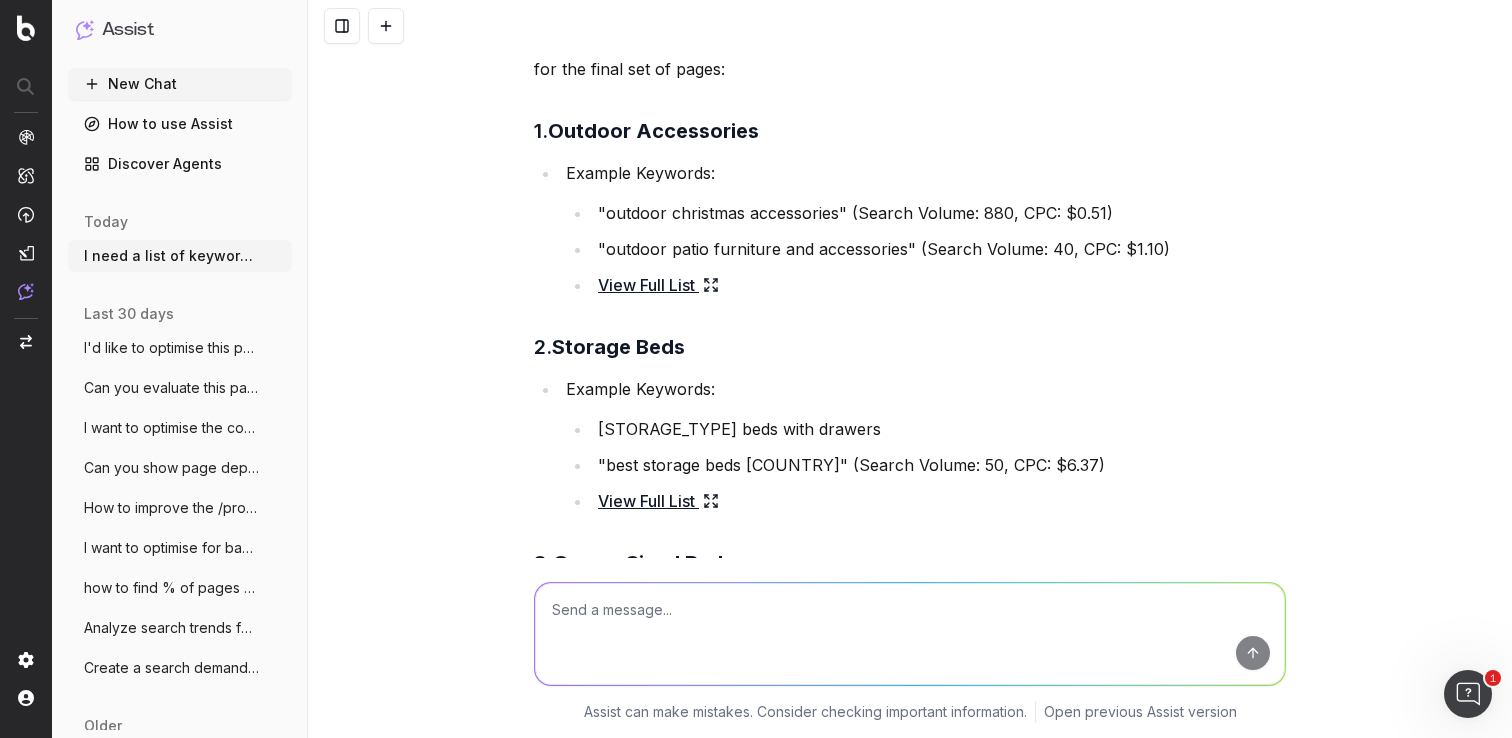 scroll, scrollTop: 7782, scrollLeft: 0, axis: vertical 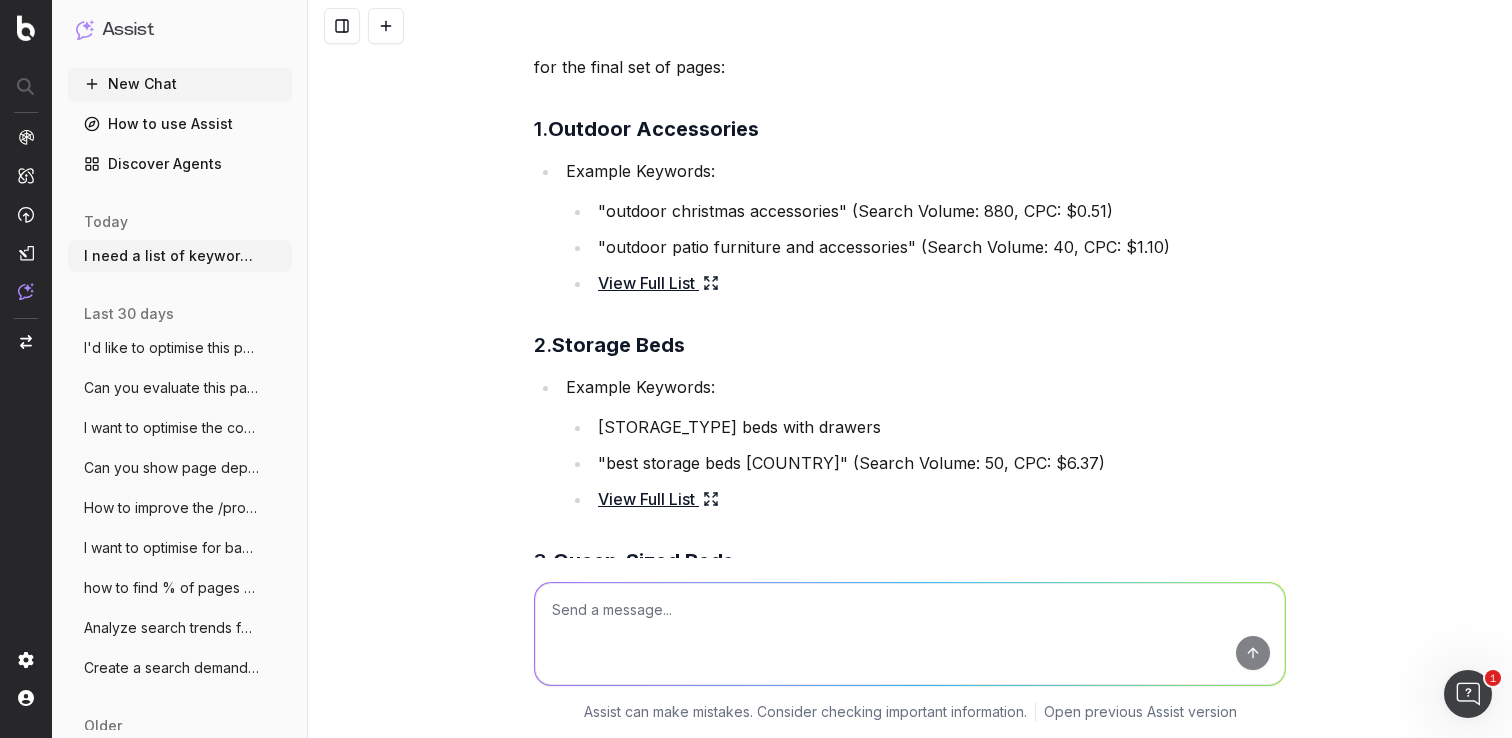 click 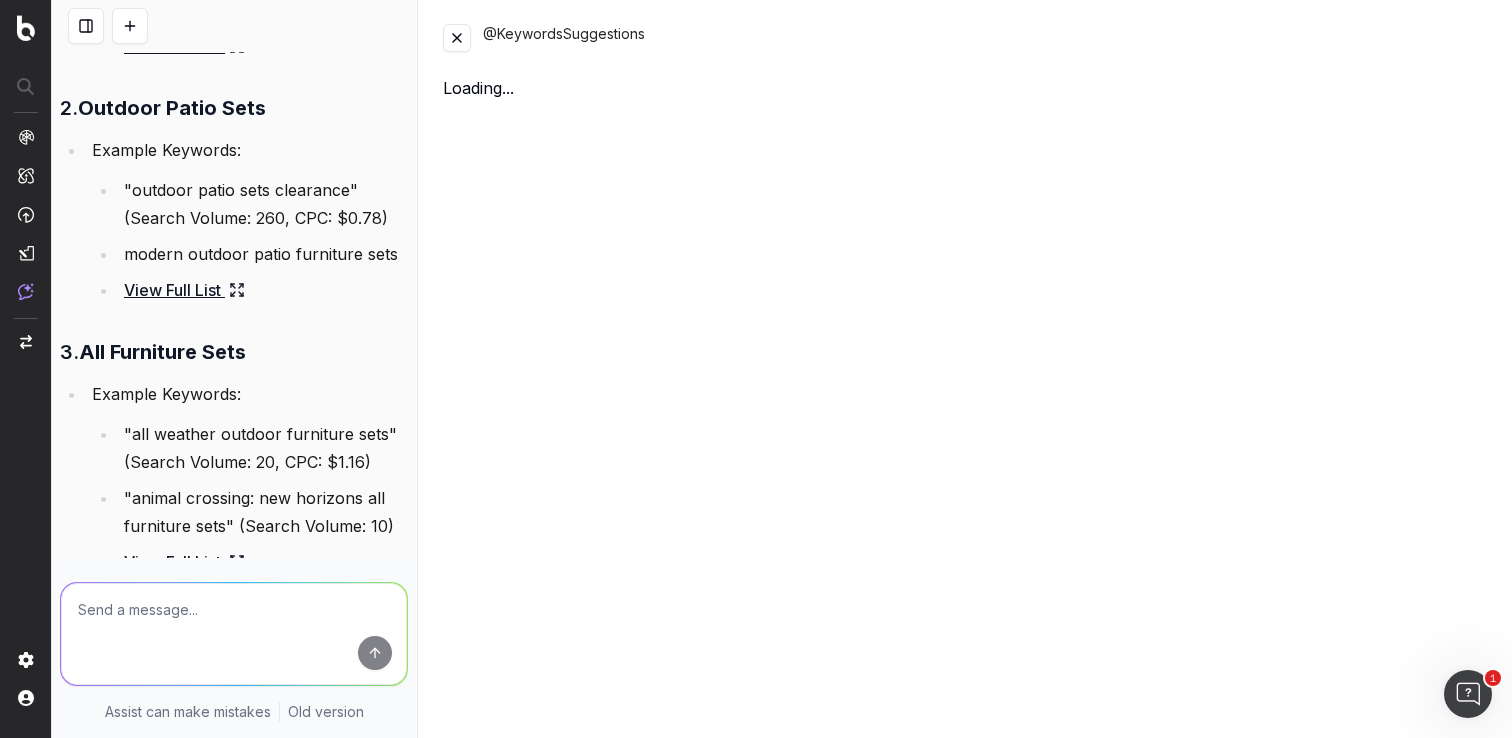 scroll, scrollTop: 10110, scrollLeft: 0, axis: vertical 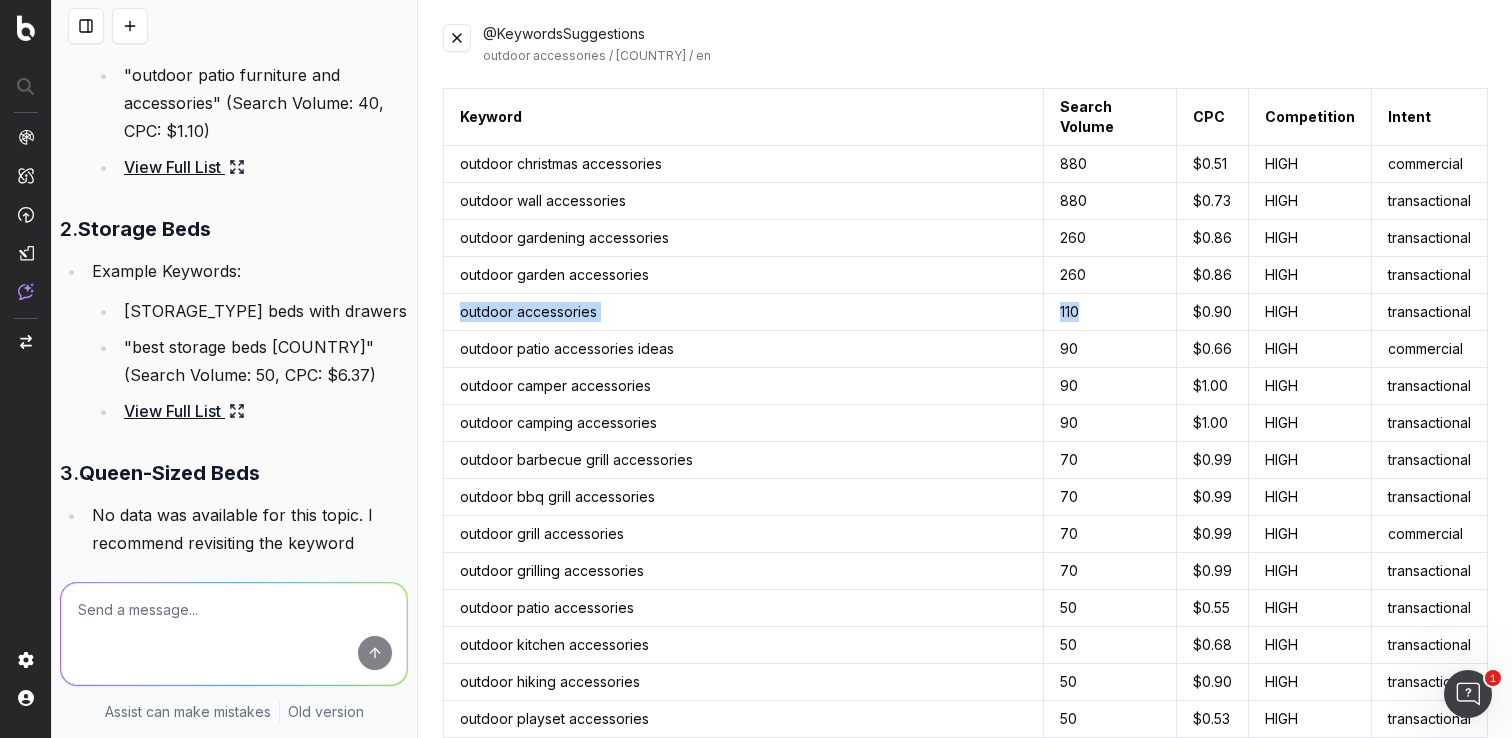 drag, startPoint x: 1061, startPoint y: 297, endPoint x: 454, endPoint y: 292, distance: 607.02057 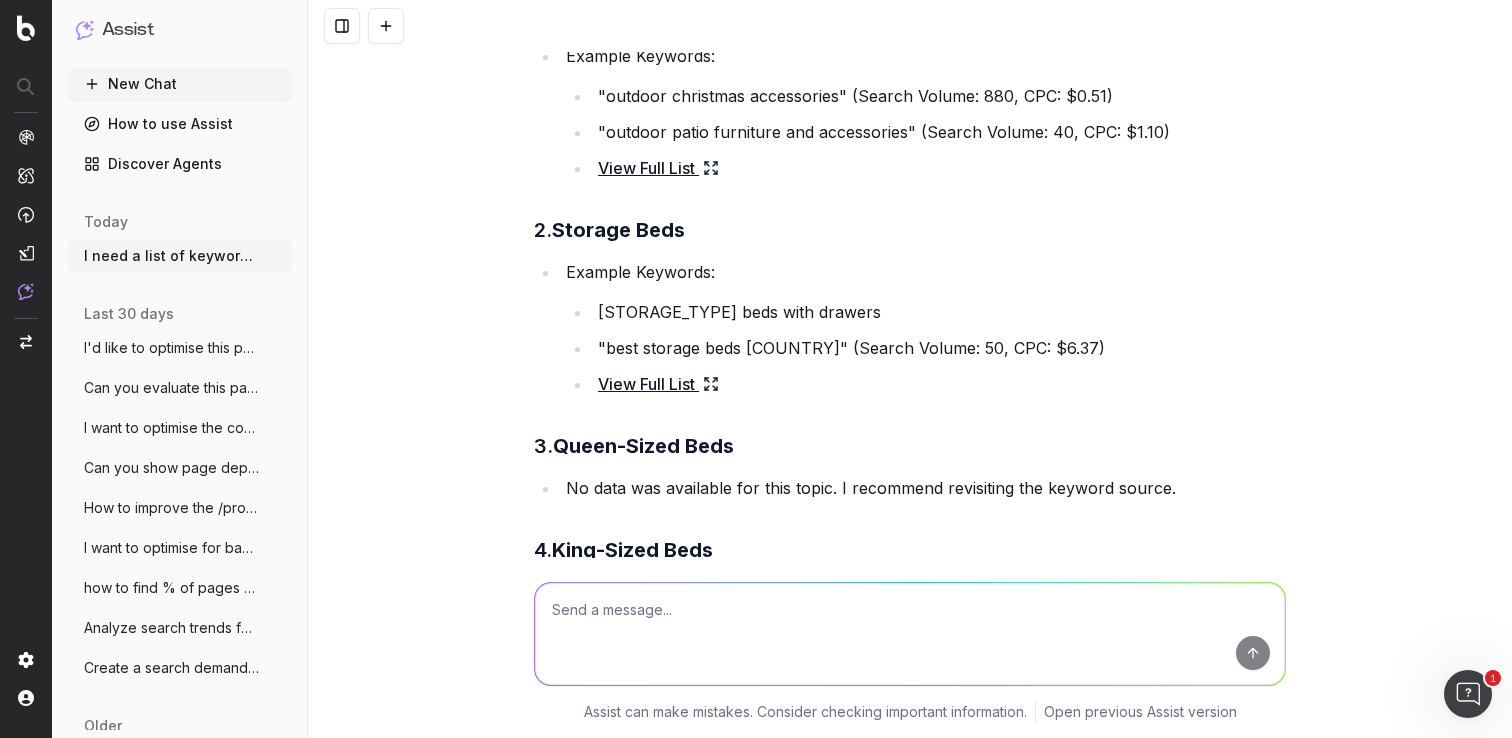 scroll, scrollTop: 7898, scrollLeft: 0, axis: vertical 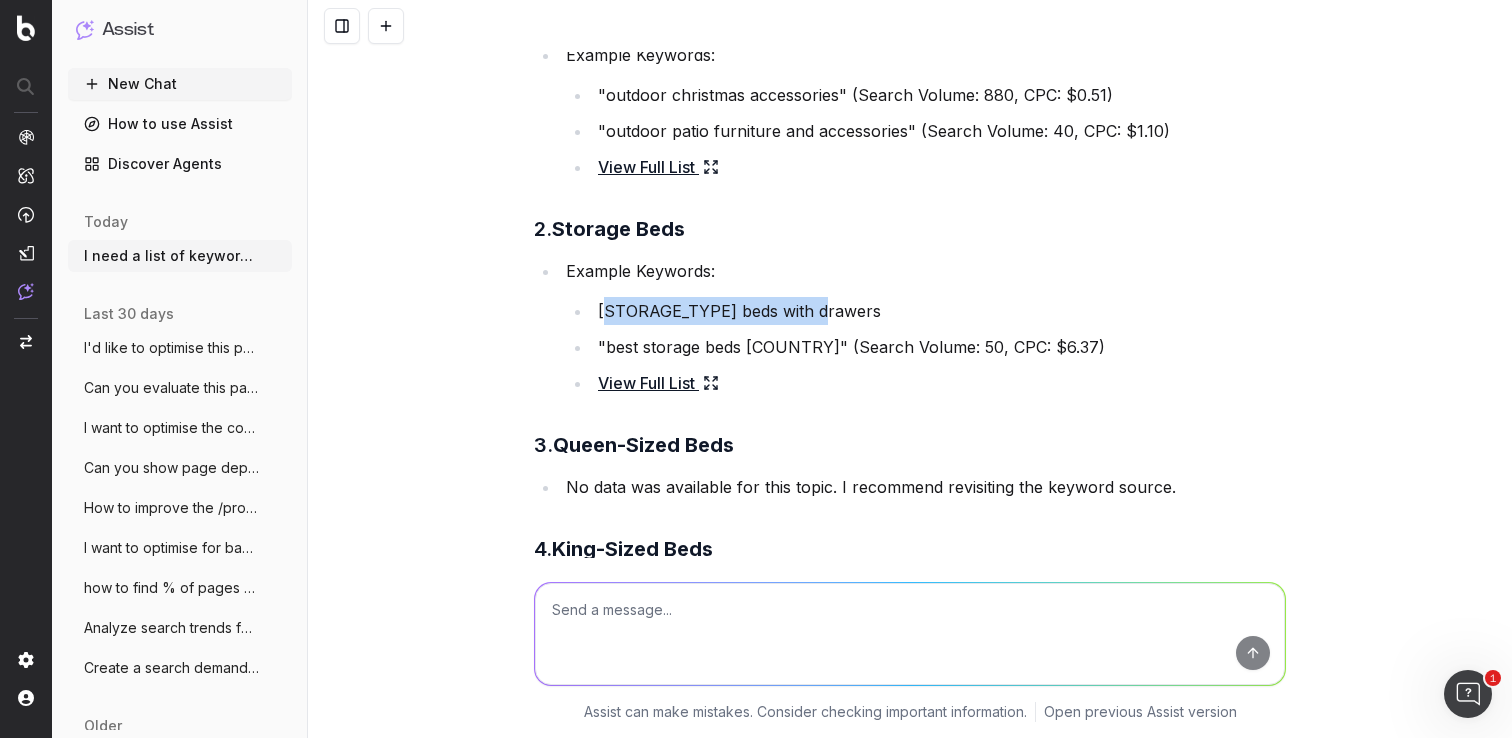 drag, startPoint x: 798, startPoint y: 310, endPoint x: 596, endPoint y: 310, distance: 202 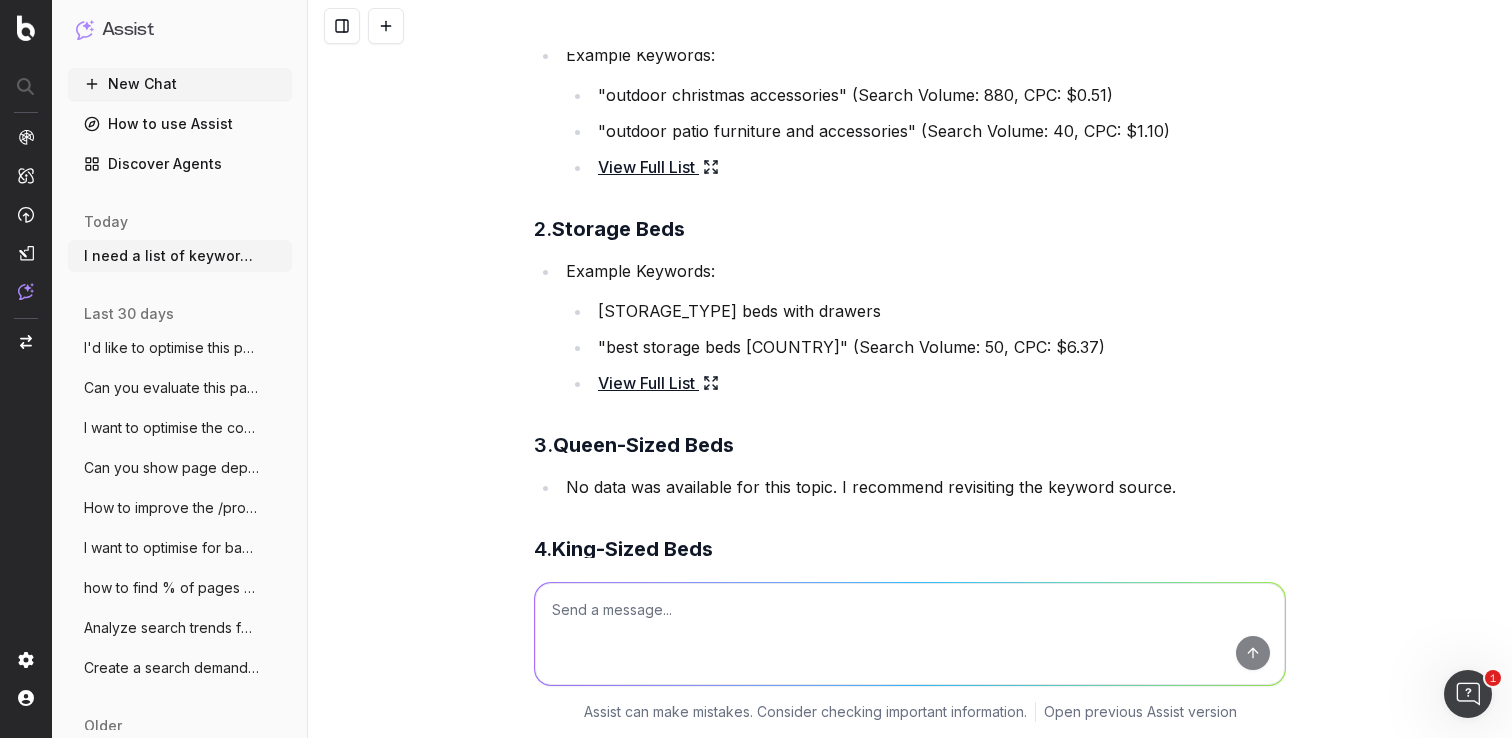 click 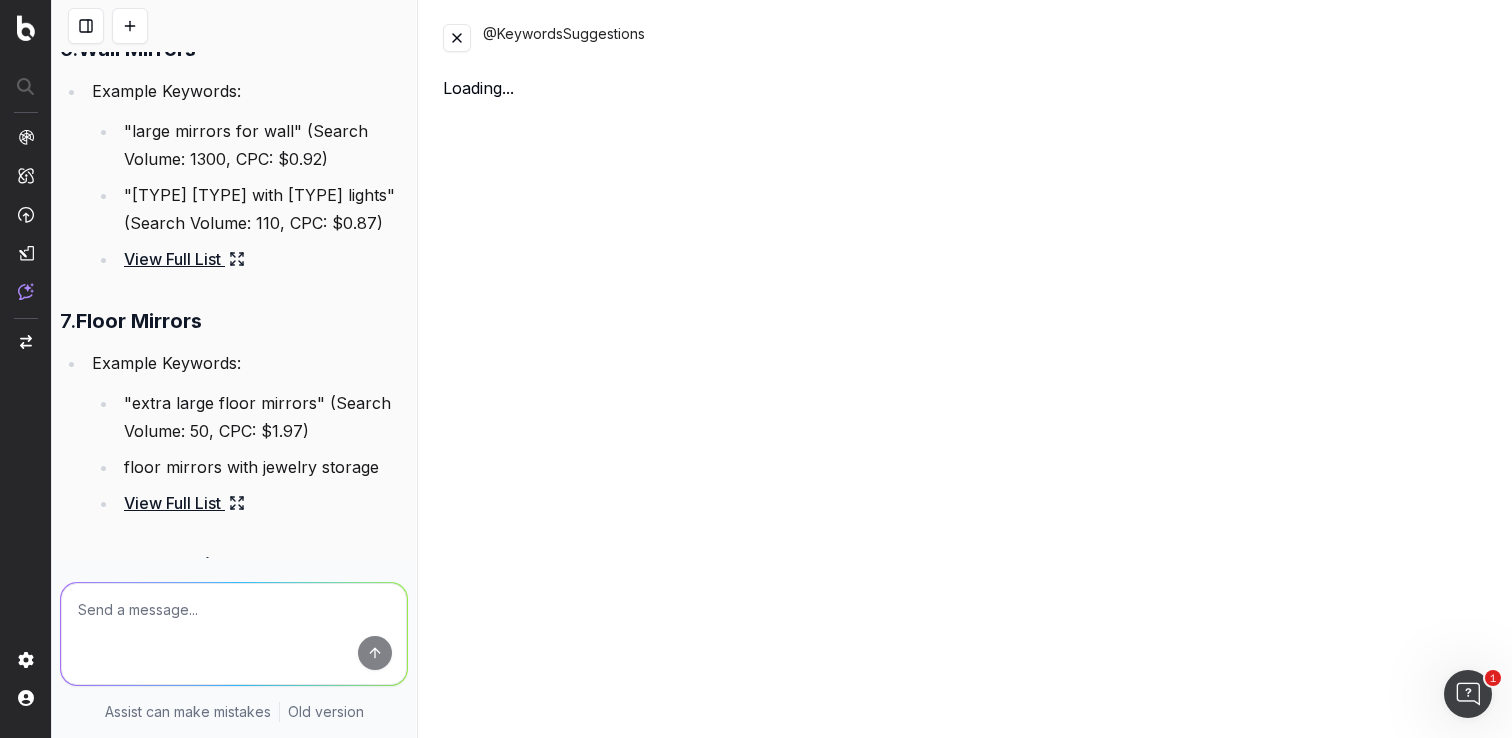 scroll, scrollTop: 10254, scrollLeft: 0, axis: vertical 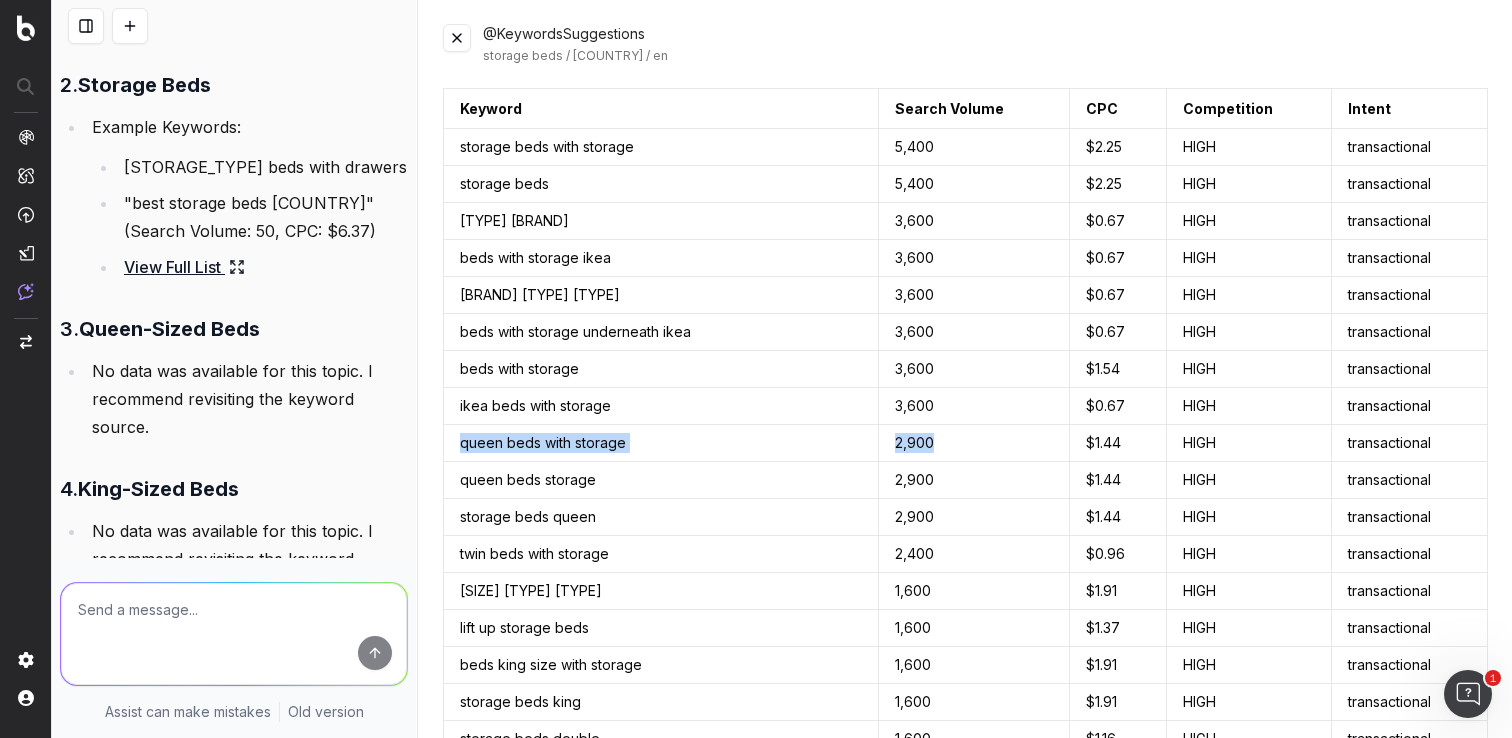 drag, startPoint x: 955, startPoint y: 440, endPoint x: 454, endPoint y: 446, distance: 501.03592 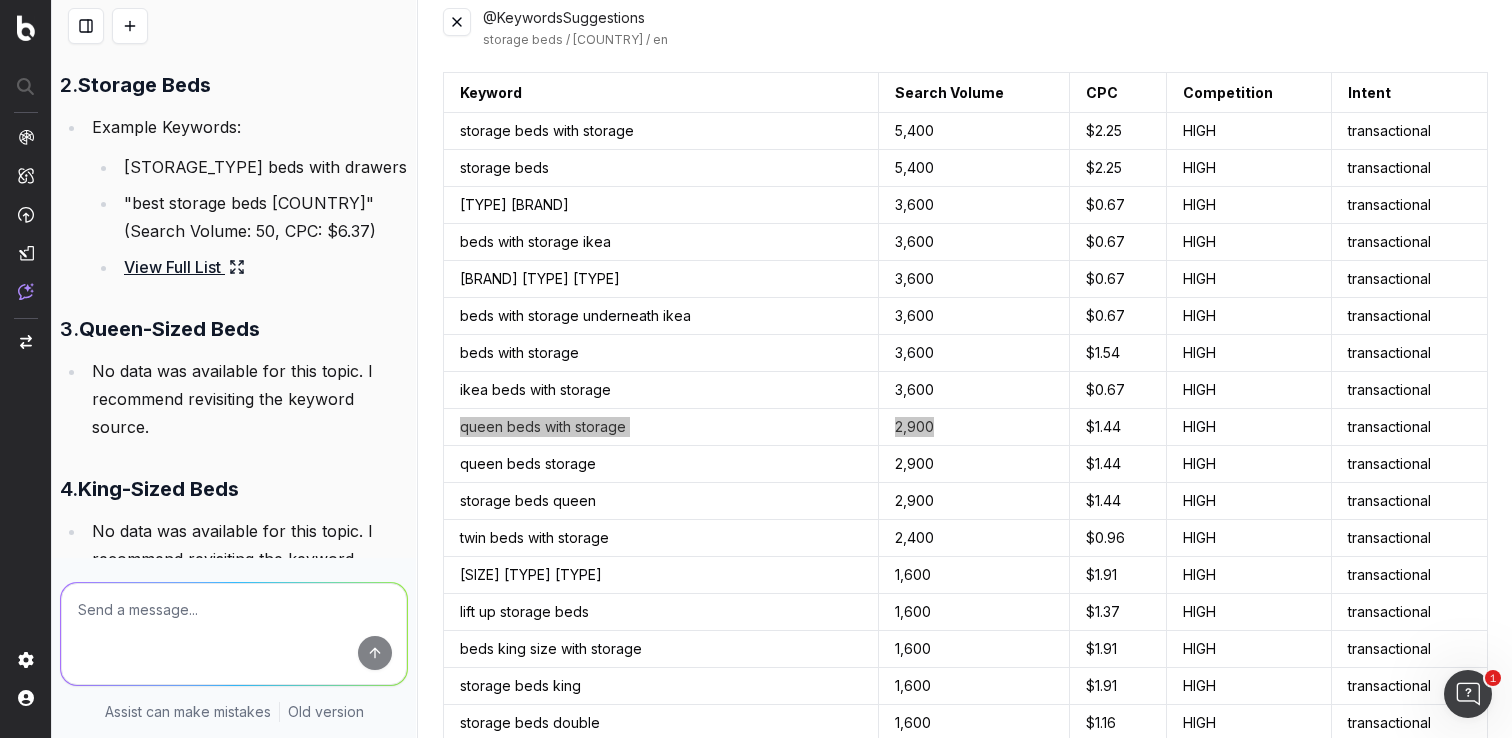 scroll, scrollTop: 21, scrollLeft: 0, axis: vertical 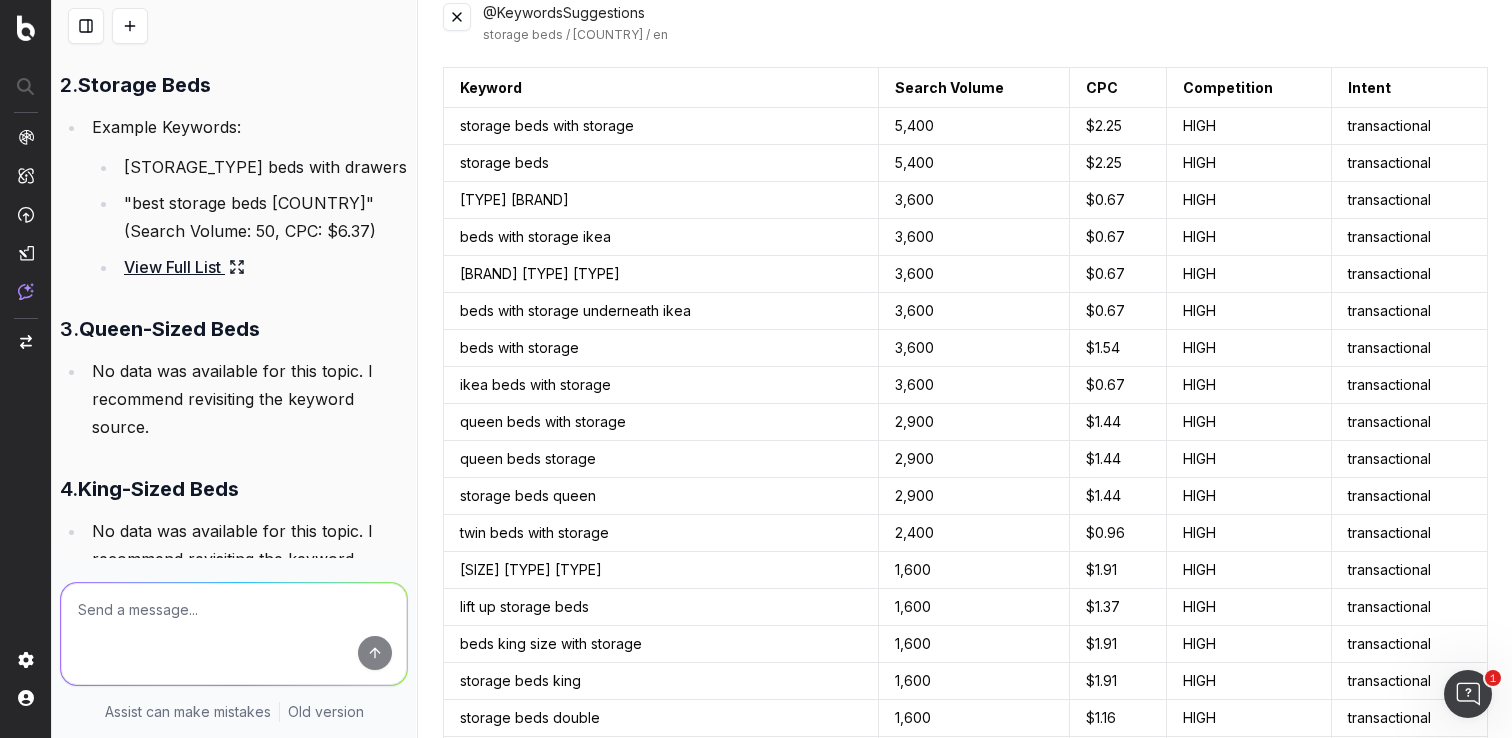 click on "1,600" at bounding box center [973, 570] 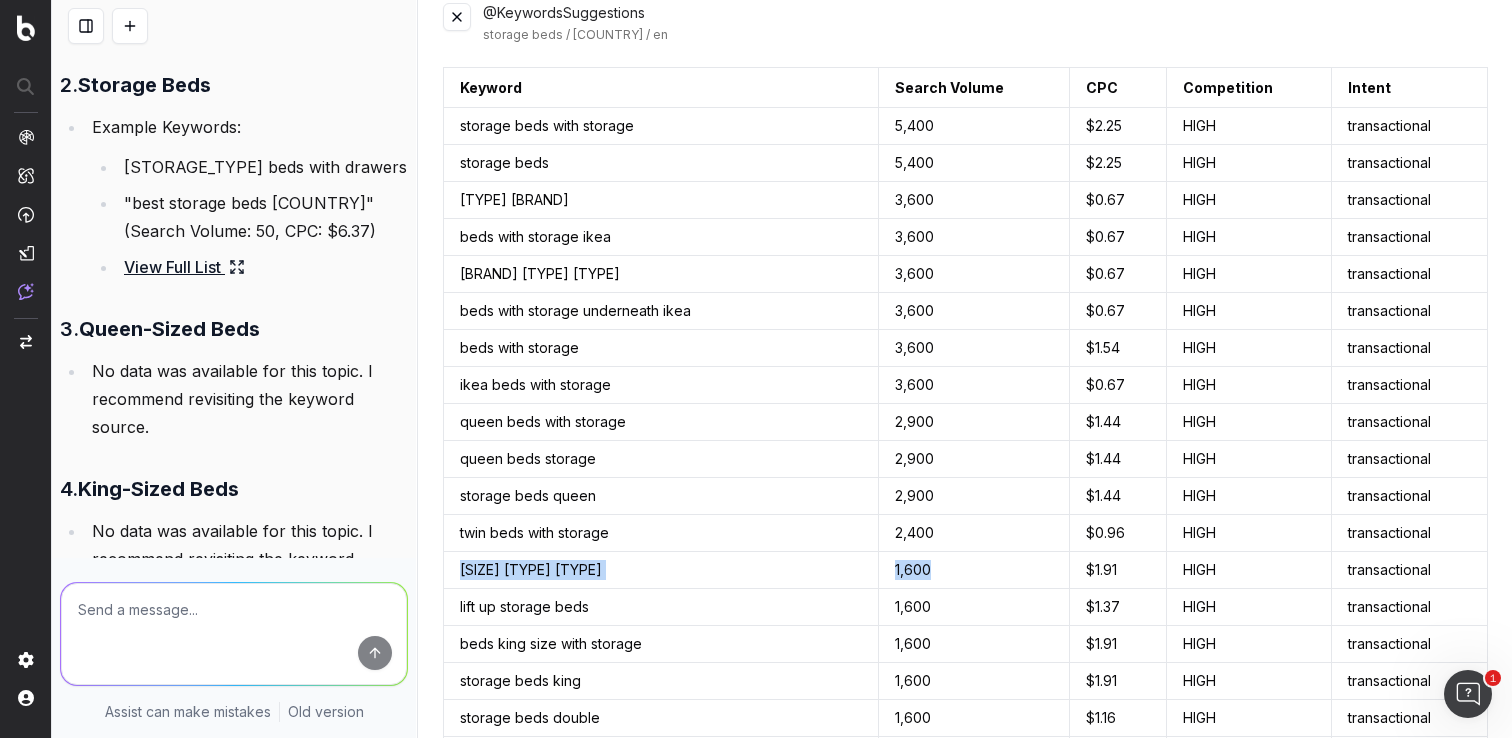 drag, startPoint x: 943, startPoint y: 565, endPoint x: 457, endPoint y: 576, distance: 486.12448 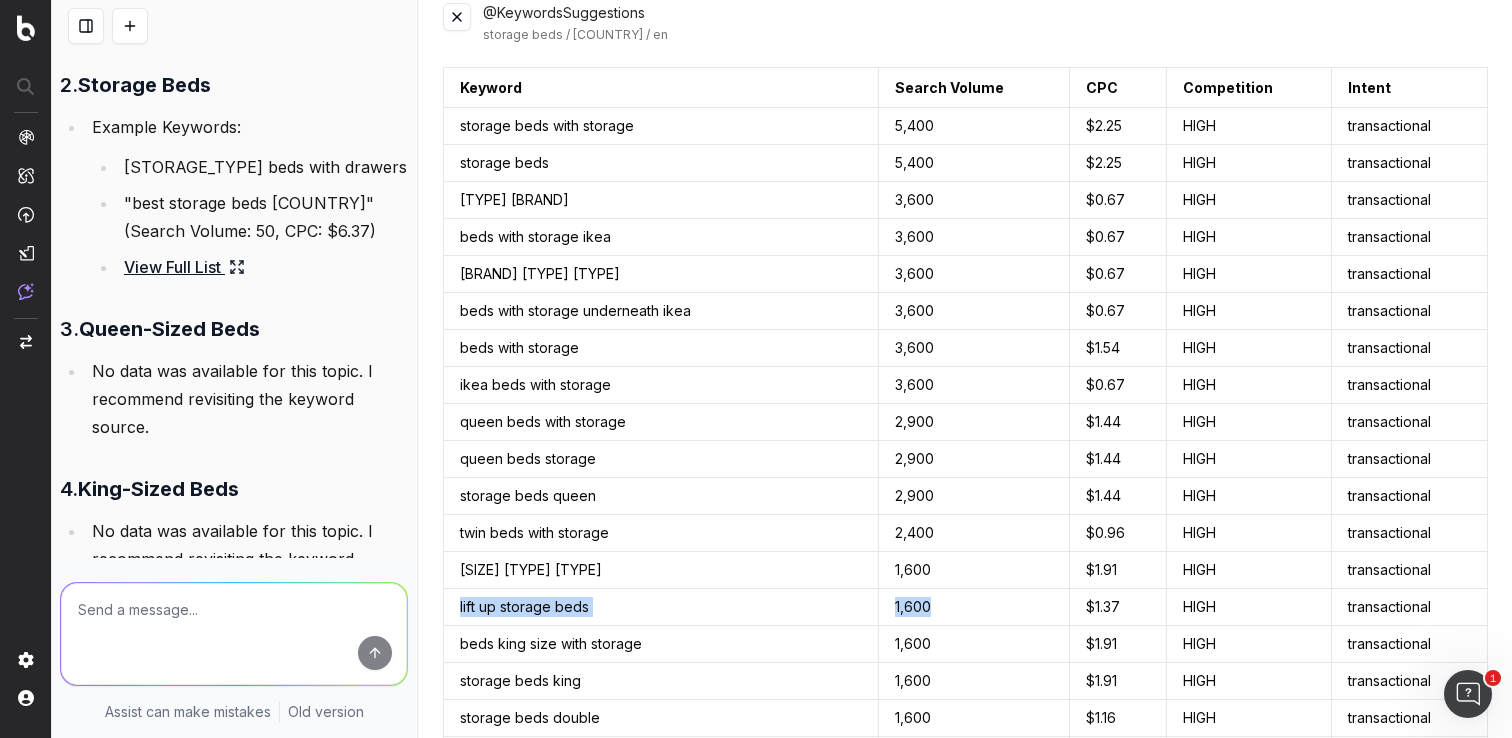 drag, startPoint x: 934, startPoint y: 605, endPoint x: 461, endPoint y: 609, distance: 473.0169 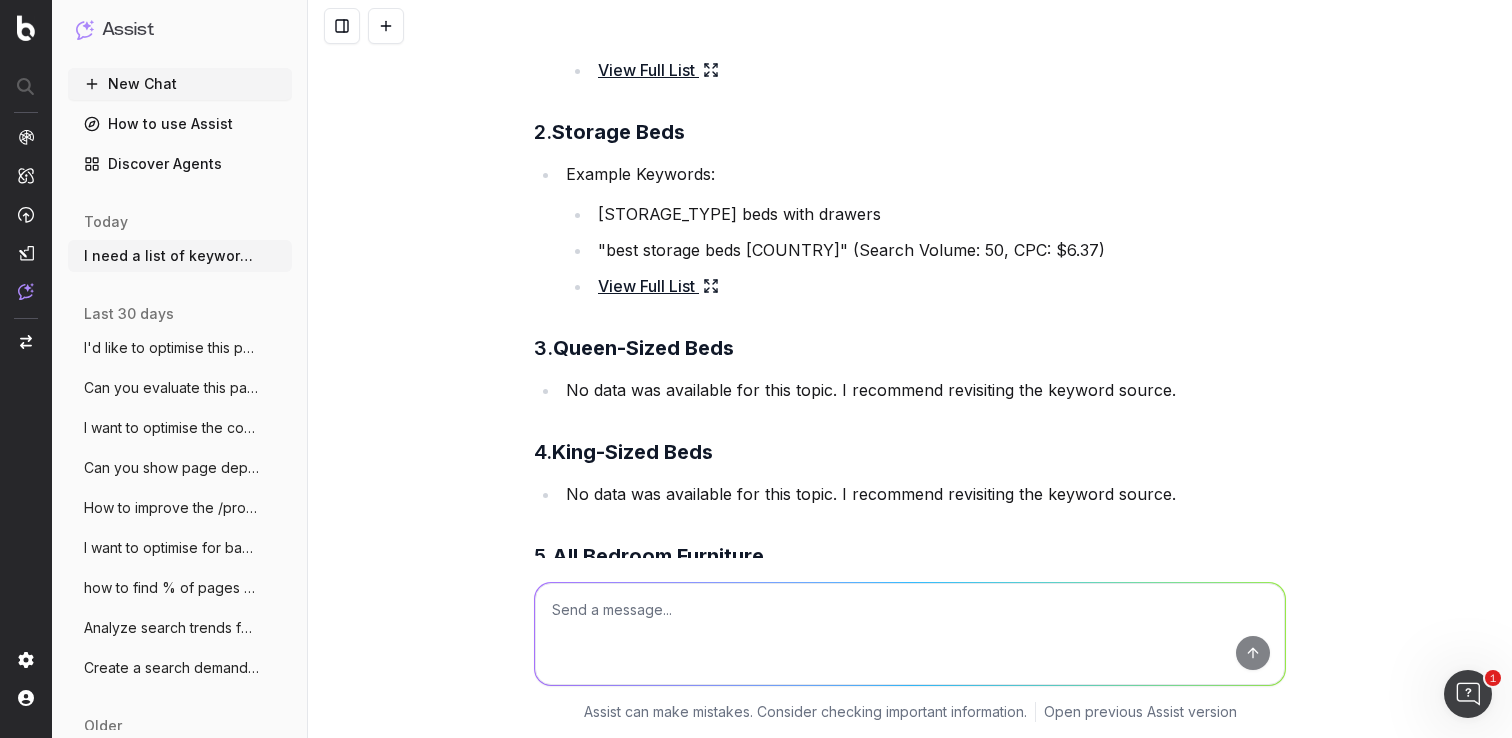 scroll, scrollTop: 8027, scrollLeft: 0, axis: vertical 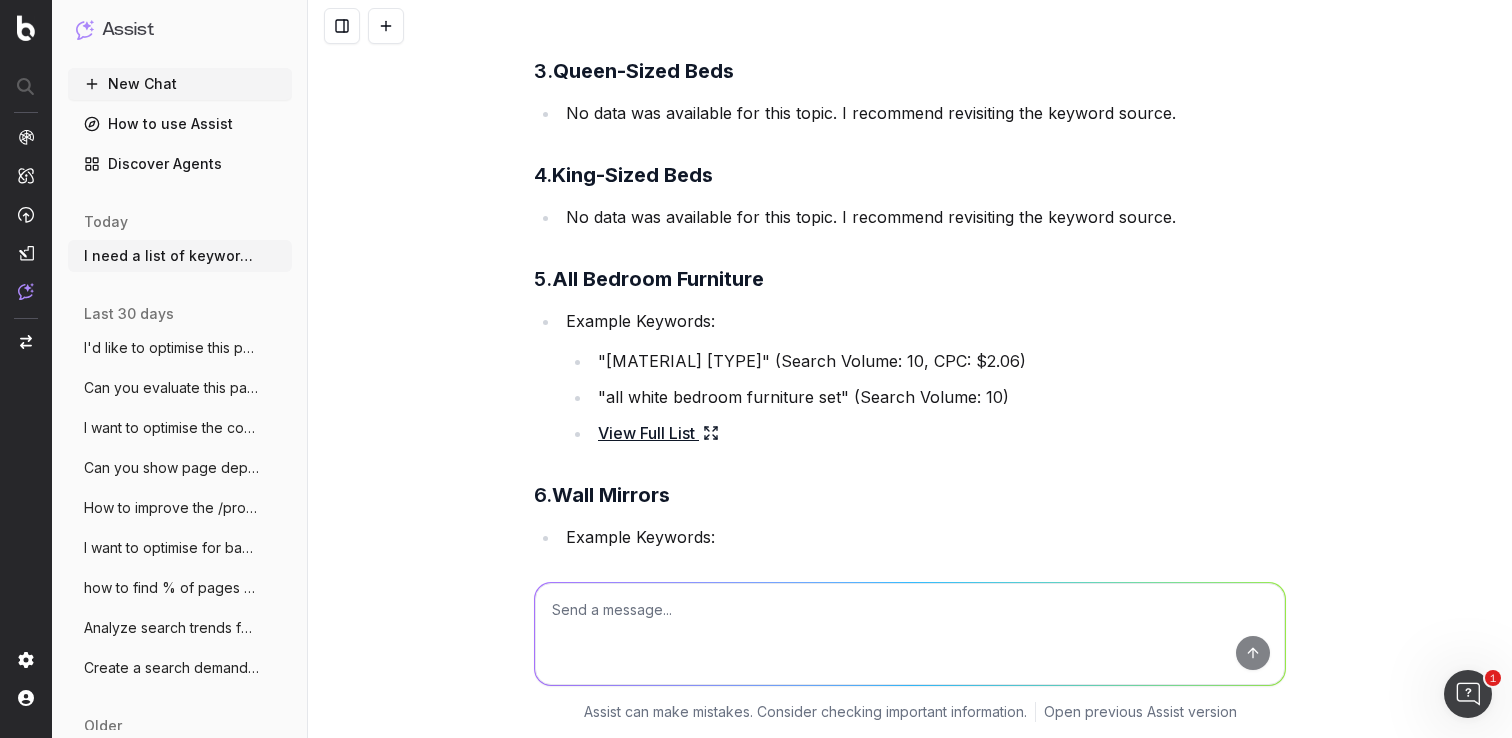 click 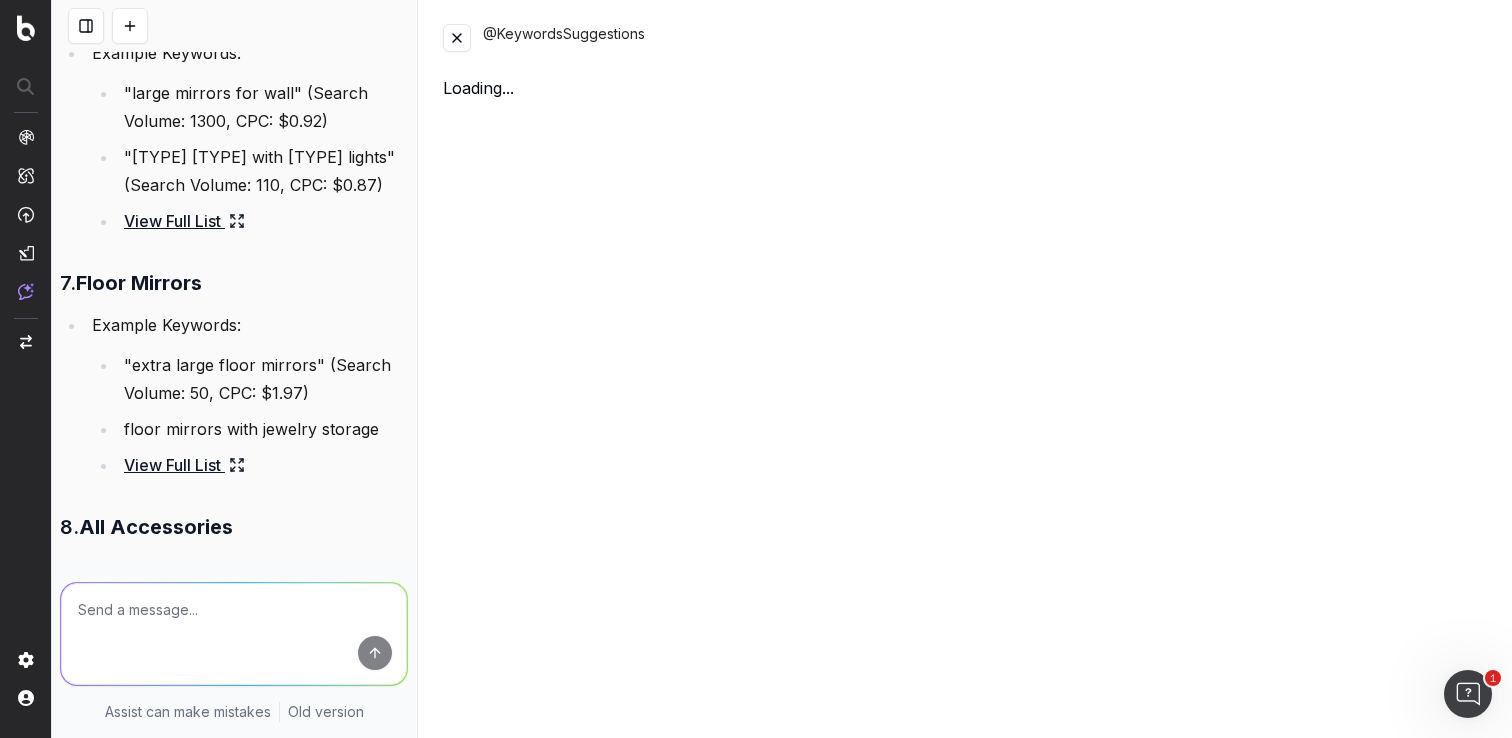 scroll, scrollTop: 10768, scrollLeft: 0, axis: vertical 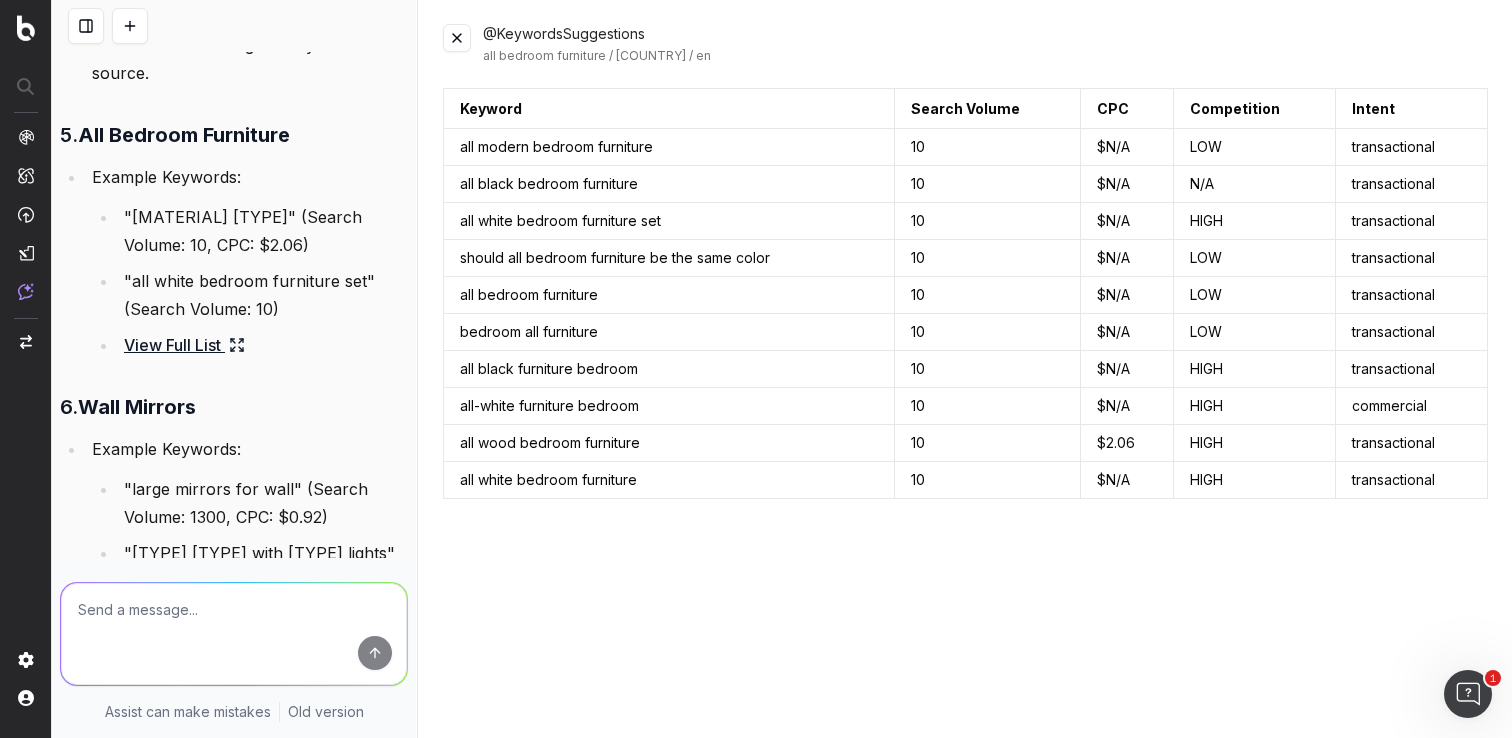 click at bounding box center [457, 38] 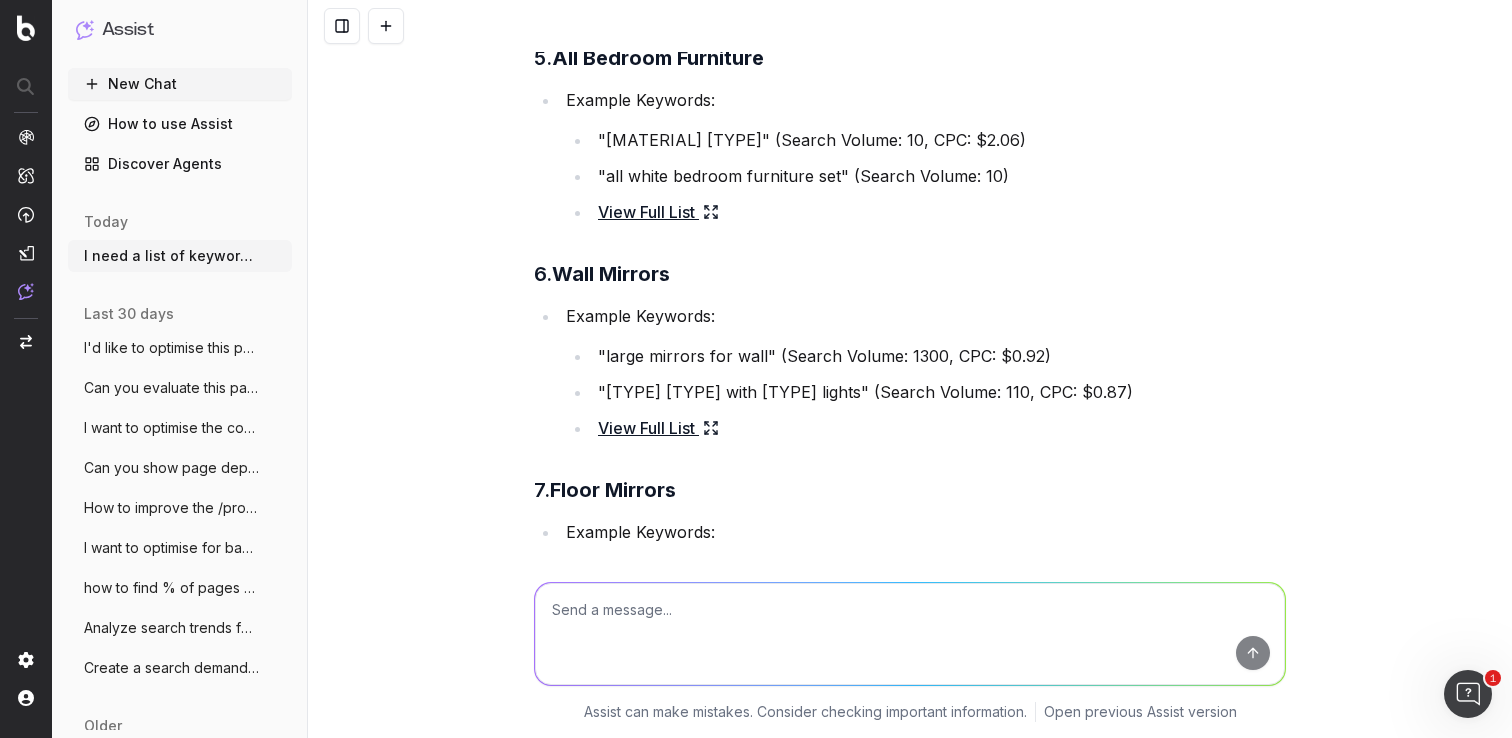 scroll, scrollTop: 8523, scrollLeft: 0, axis: vertical 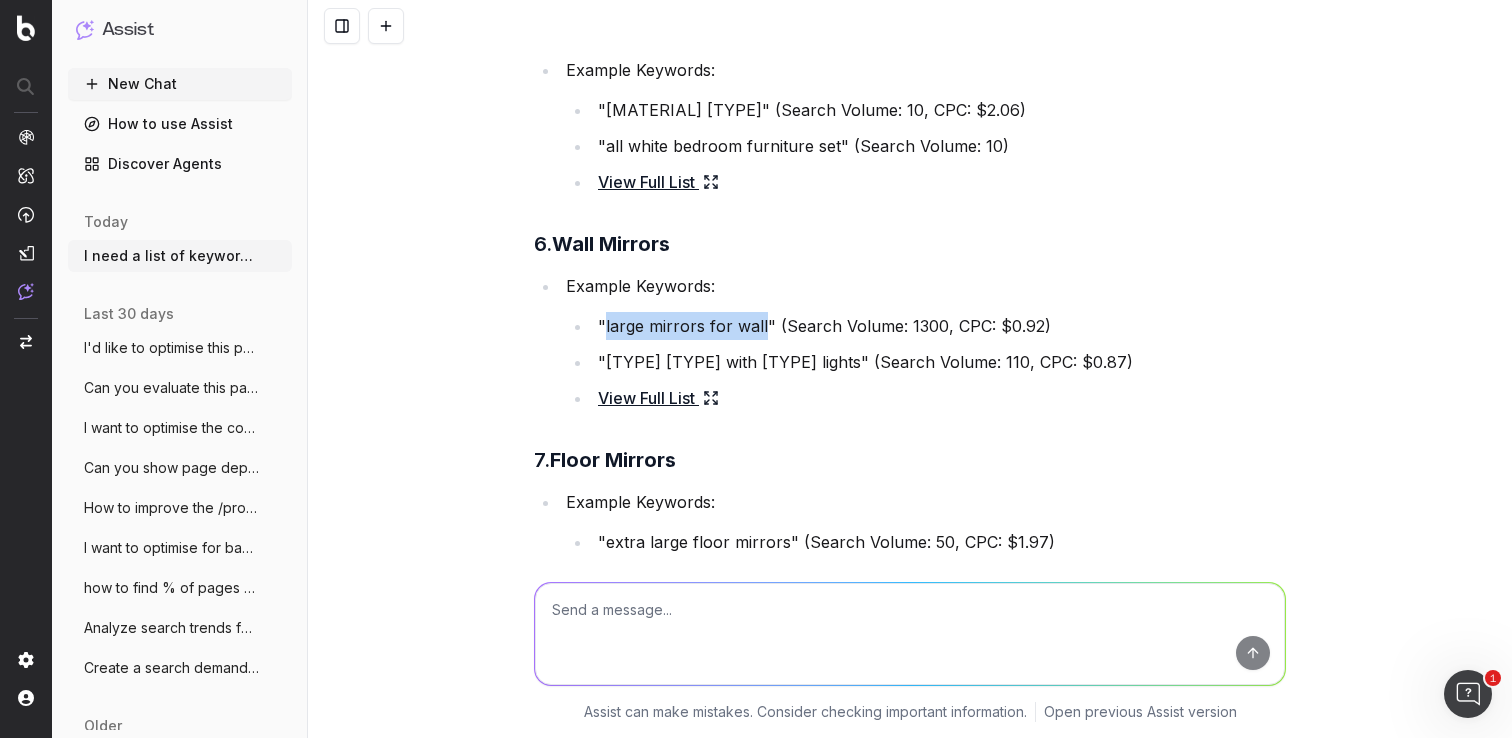 drag, startPoint x: 753, startPoint y: 325, endPoint x: 597, endPoint y: 328, distance: 156.02884 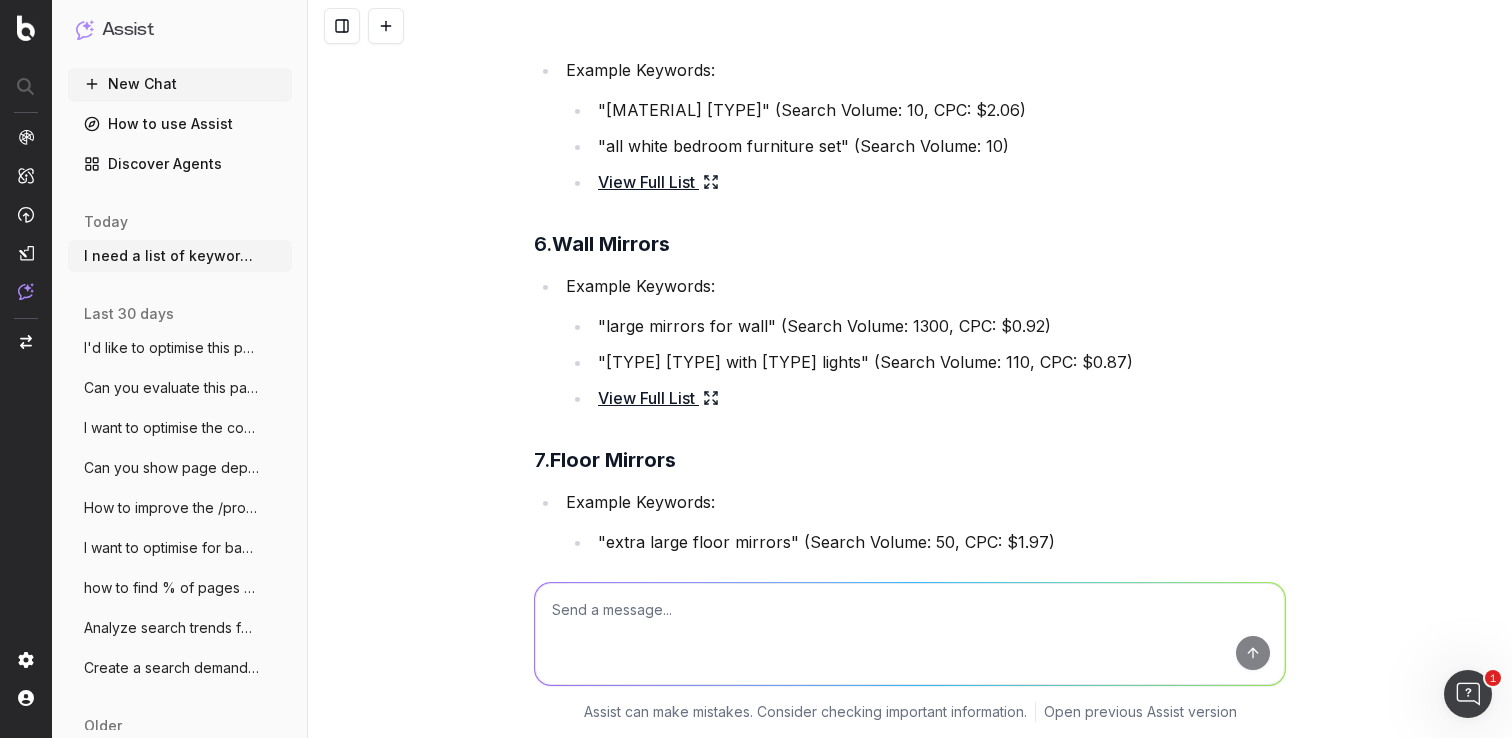 click 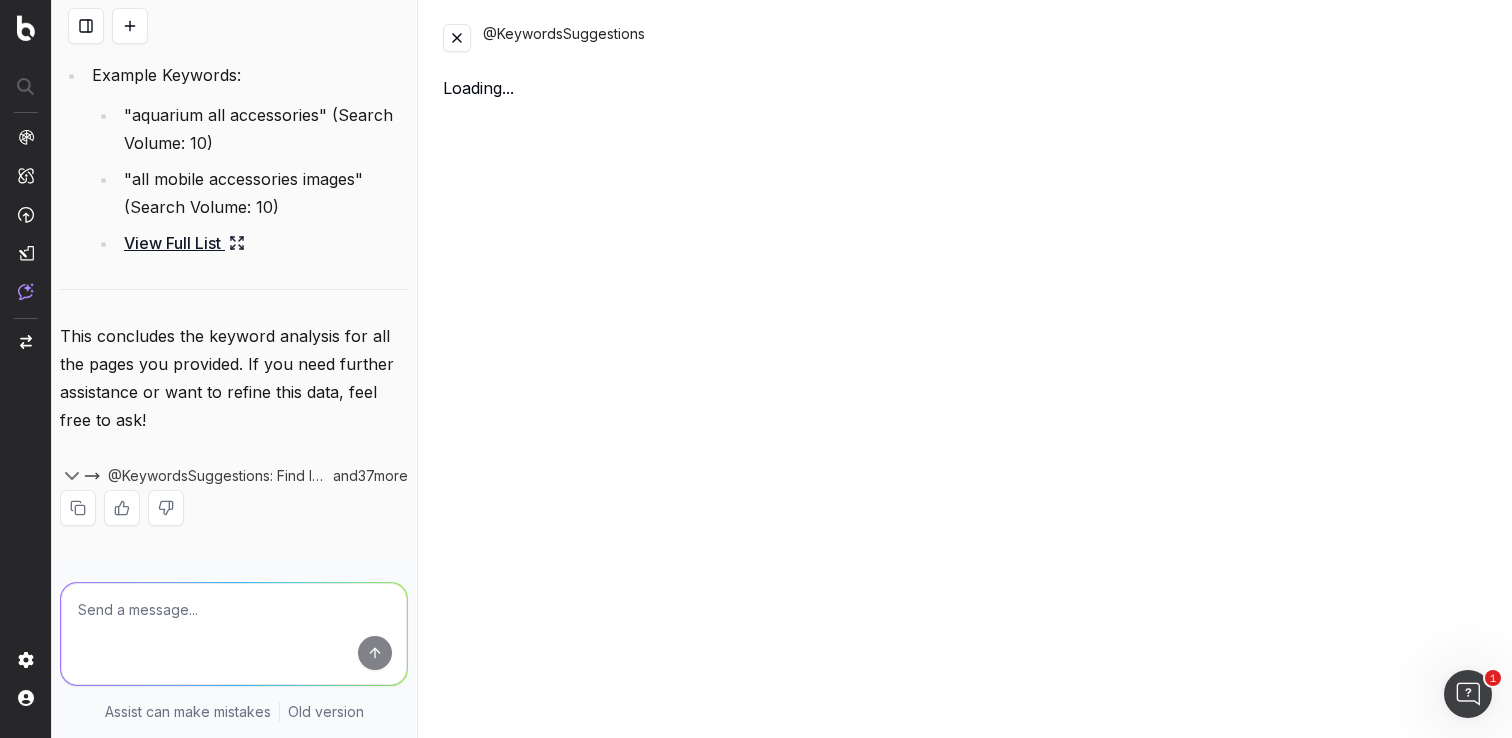 scroll, scrollTop: 11131, scrollLeft: 0, axis: vertical 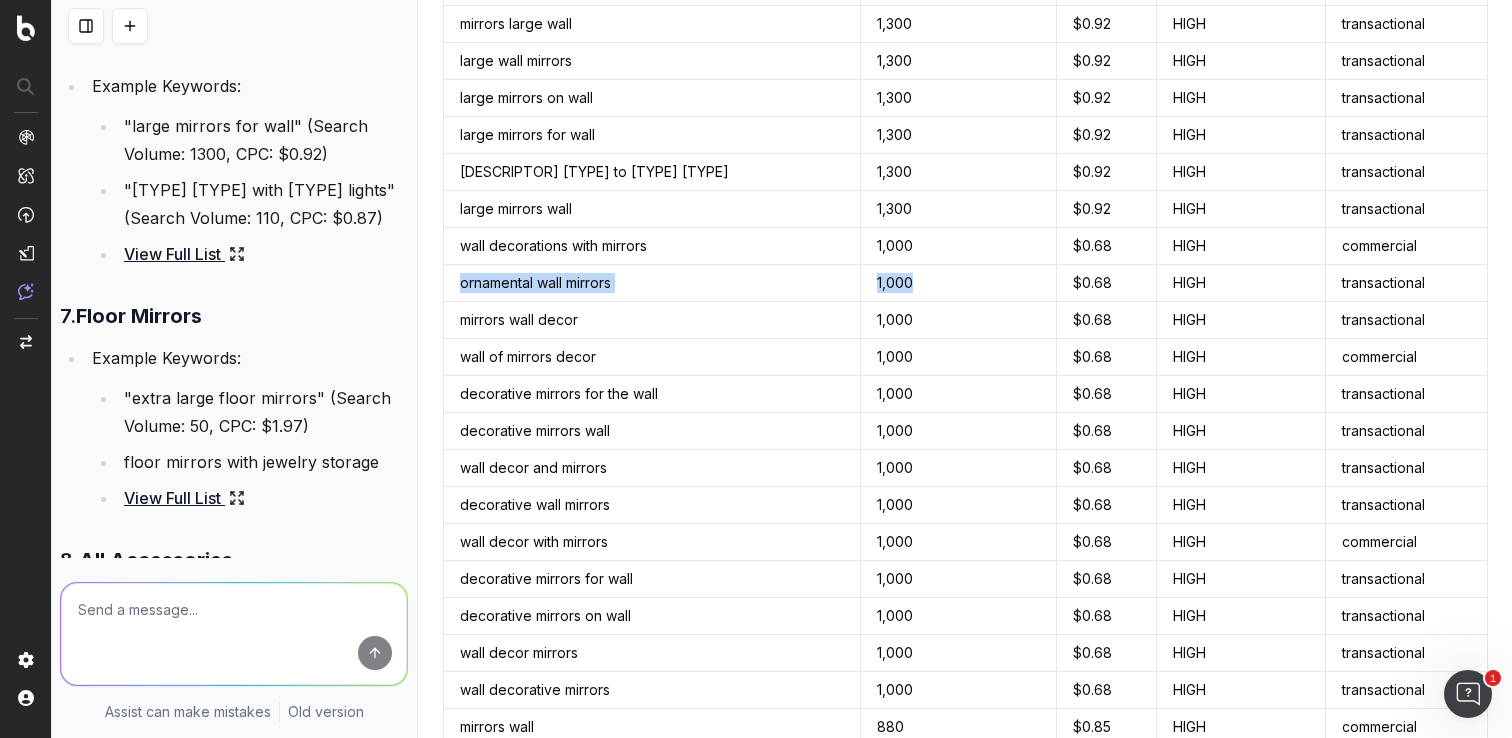 drag, startPoint x: 919, startPoint y: 283, endPoint x: 460, endPoint y: 285, distance: 459.00436 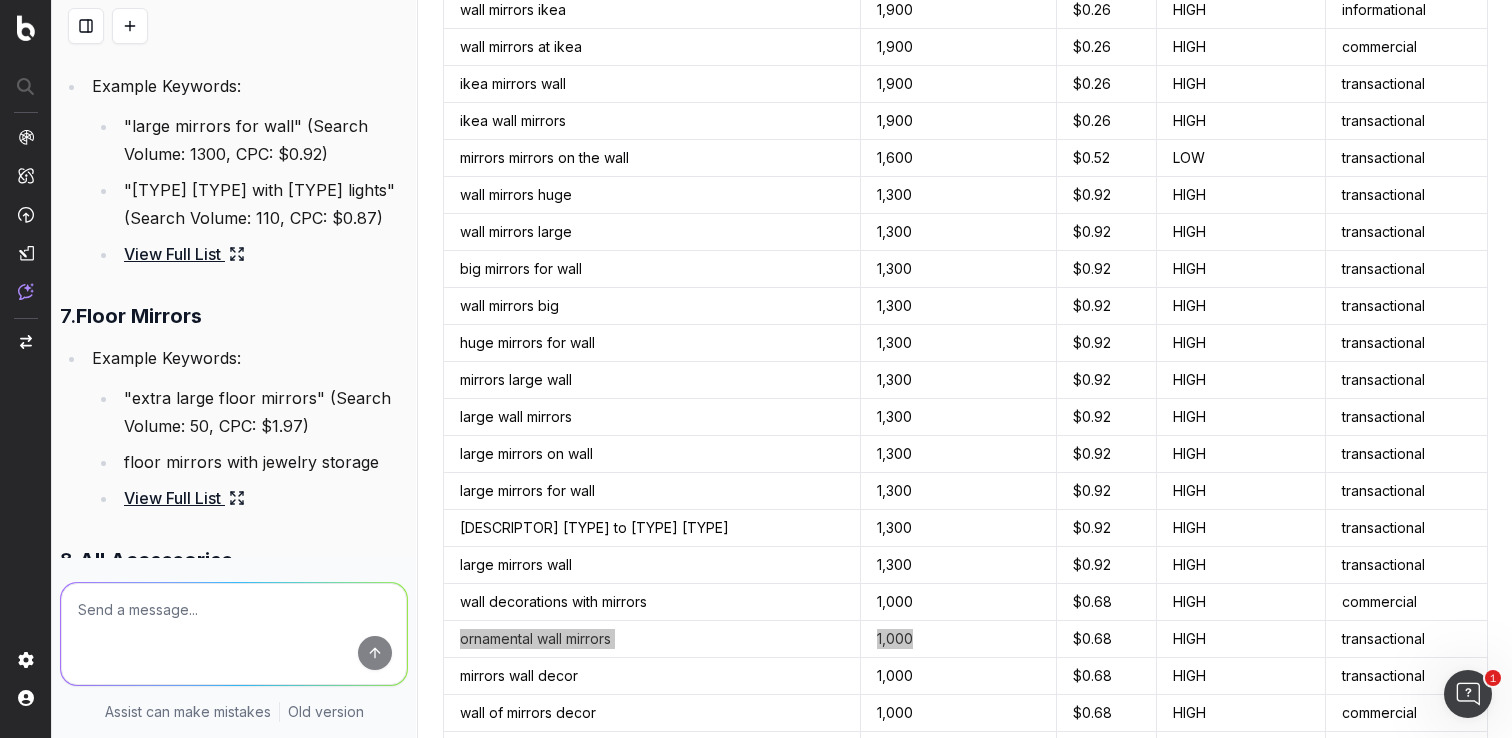 scroll, scrollTop: 0, scrollLeft: 0, axis: both 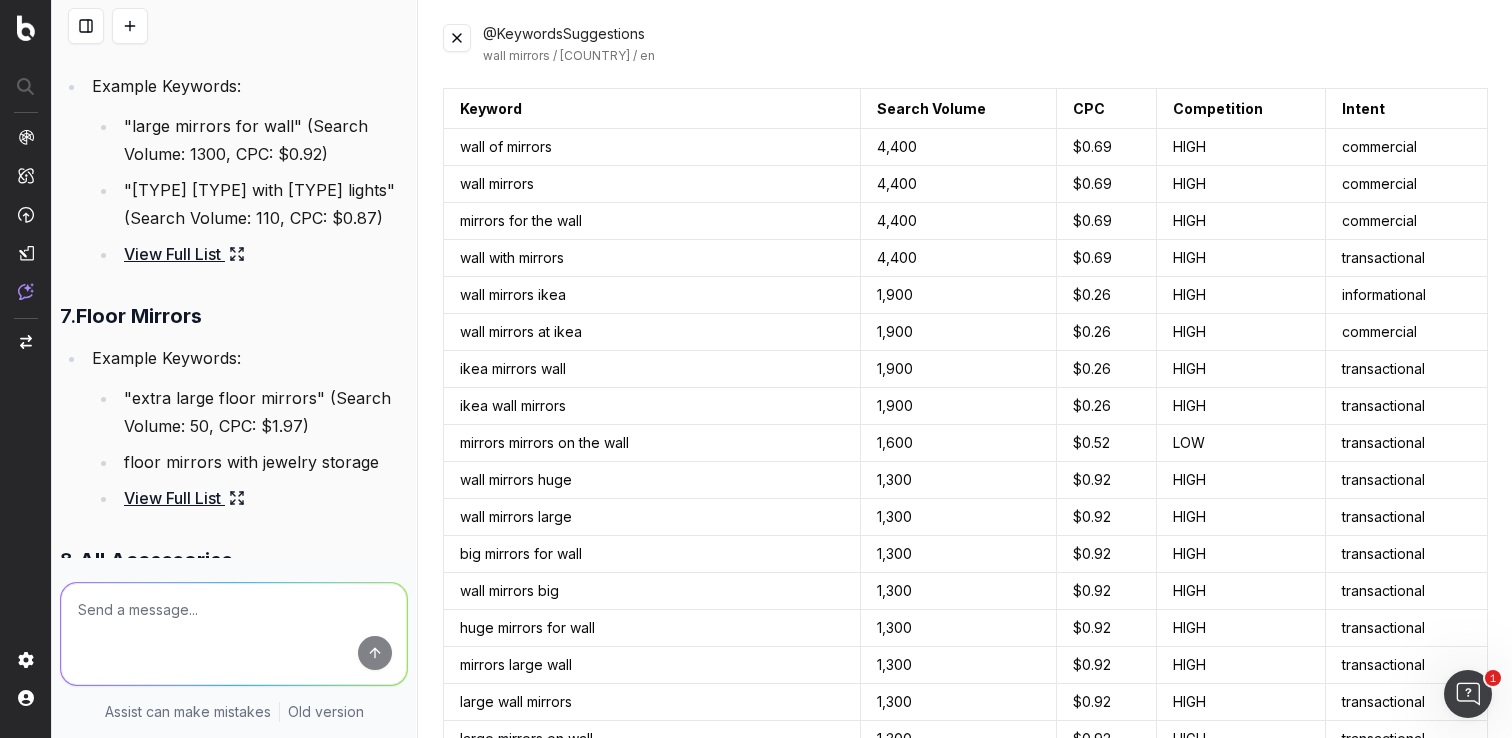 click at bounding box center [457, 38] 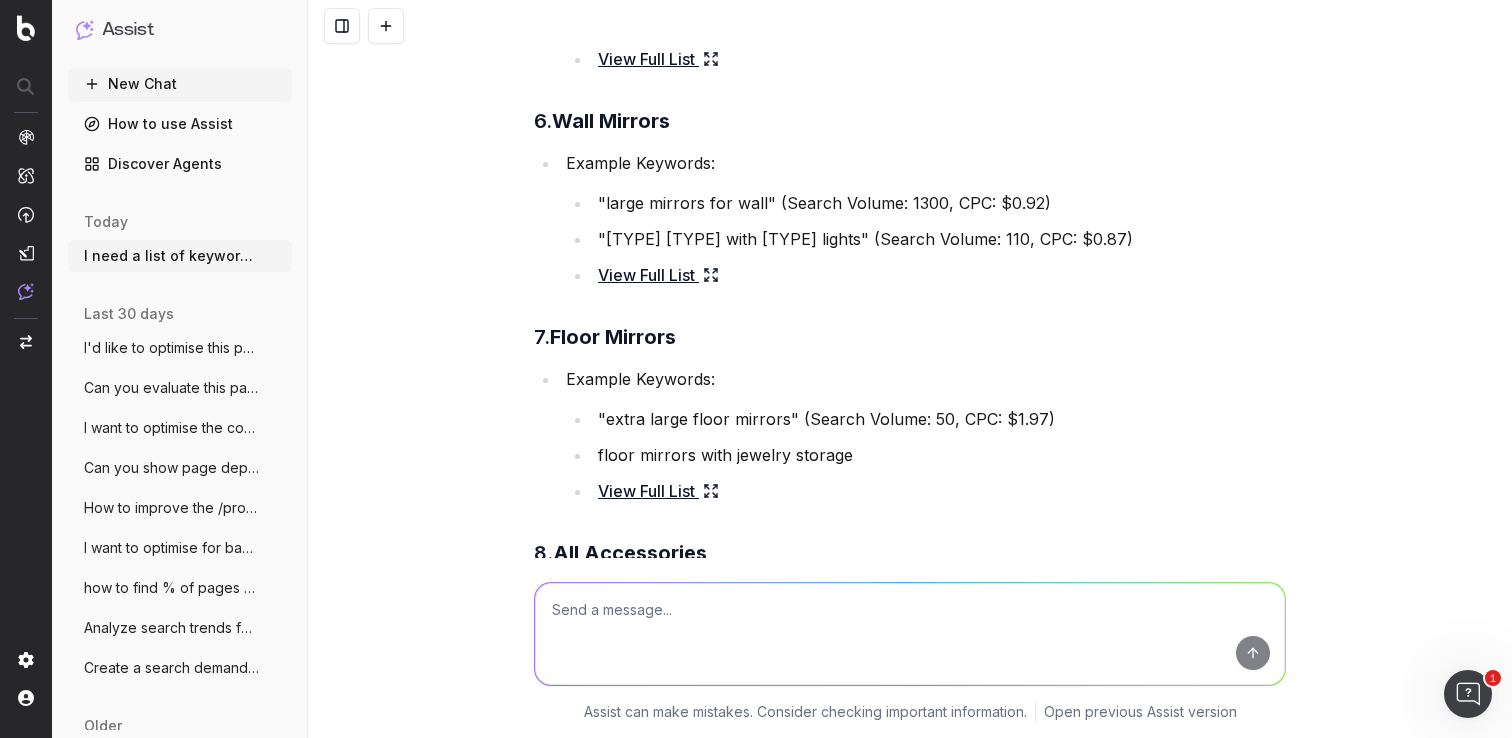 scroll, scrollTop: 8647, scrollLeft: 0, axis: vertical 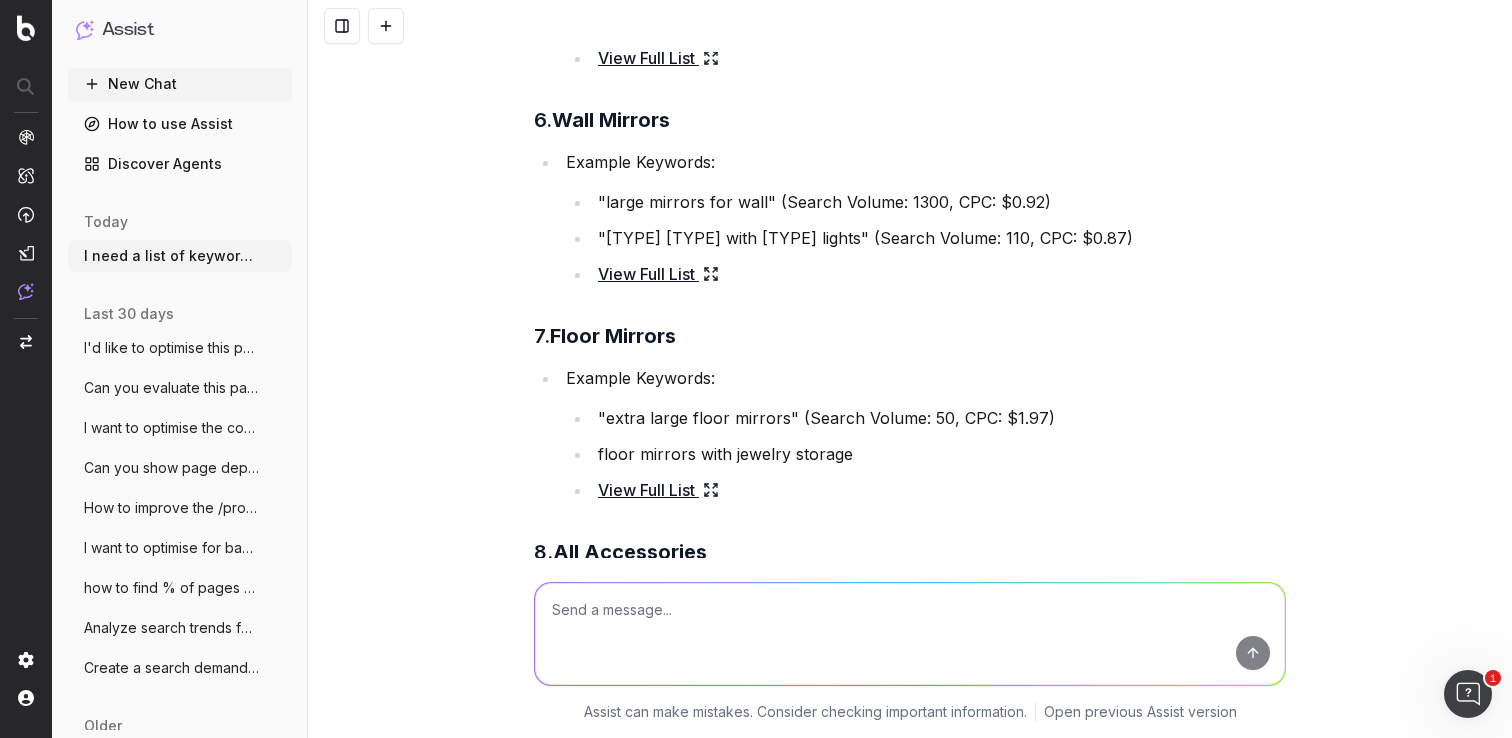 click 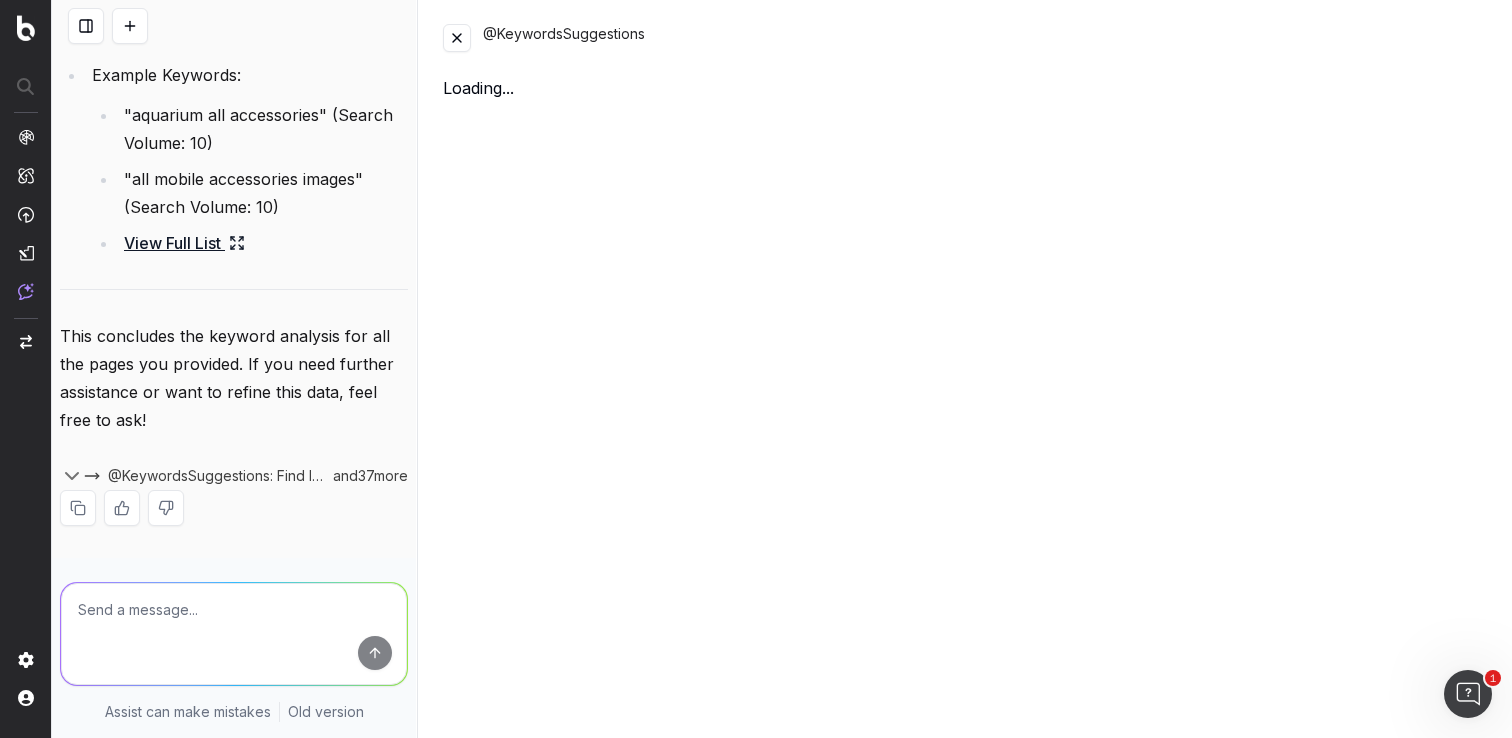 scroll, scrollTop: 11283, scrollLeft: 0, axis: vertical 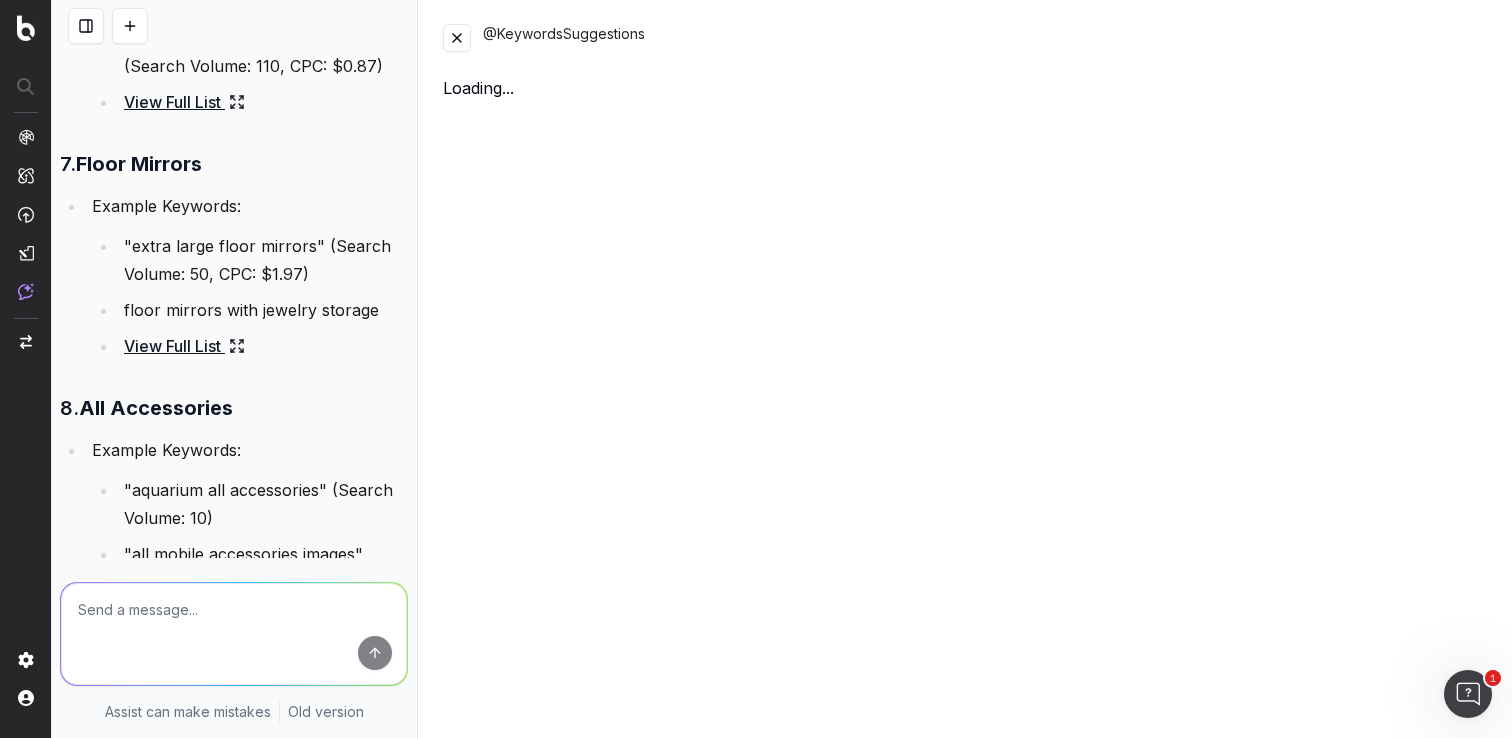 click at bounding box center (457, 38) 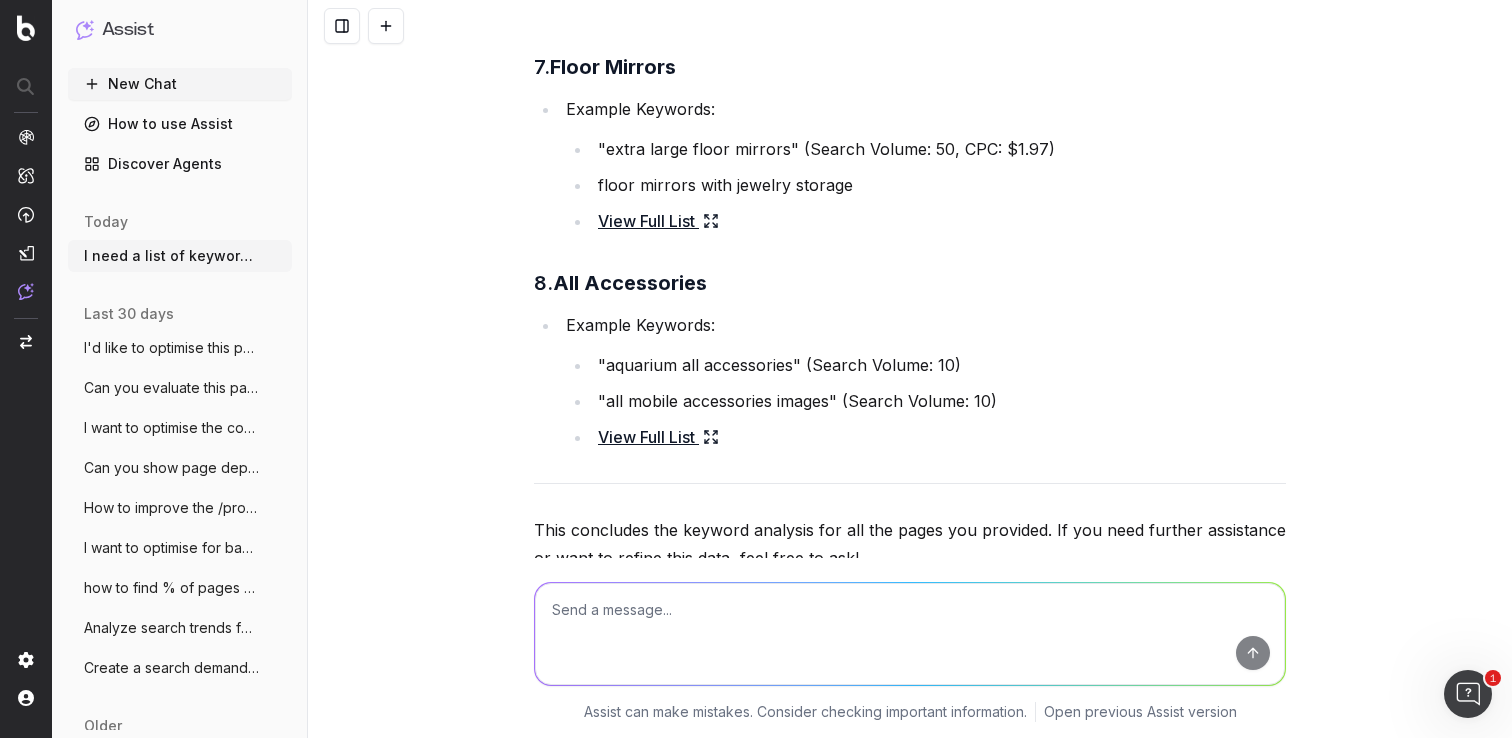 scroll, scrollTop: 8948, scrollLeft: 0, axis: vertical 